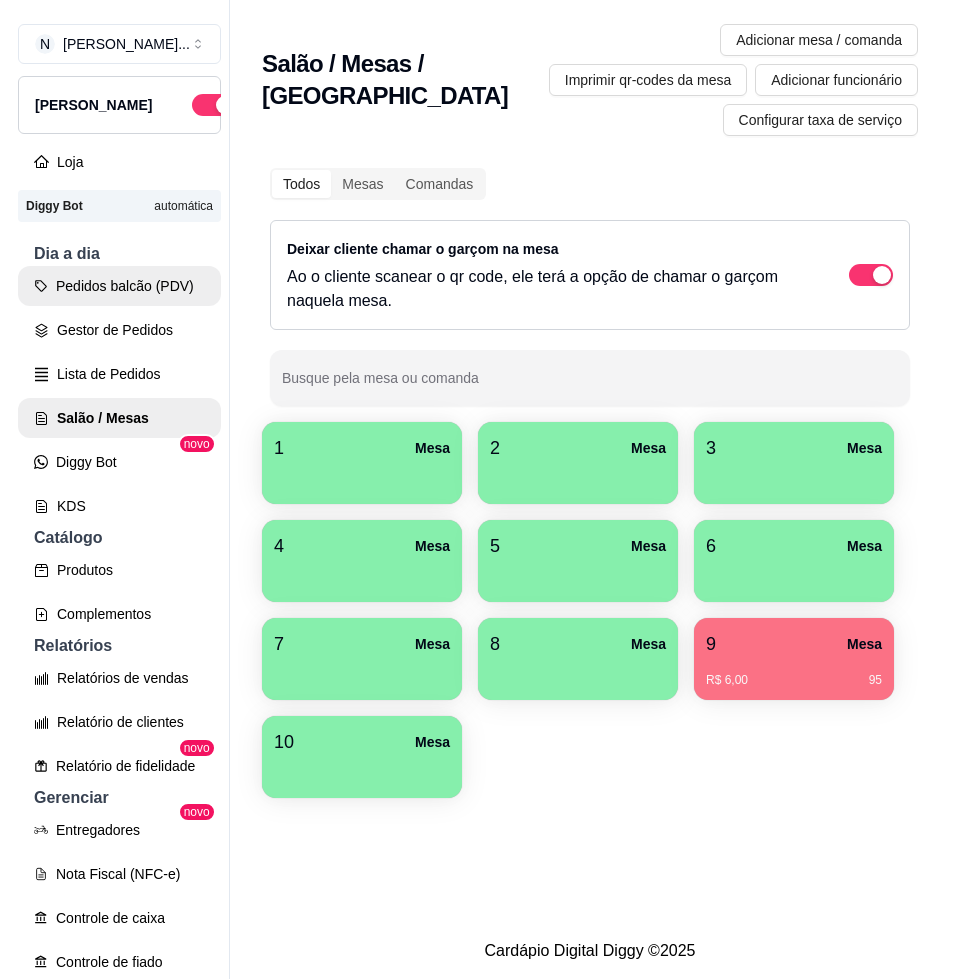 scroll, scrollTop: 0, scrollLeft: 0, axis: both 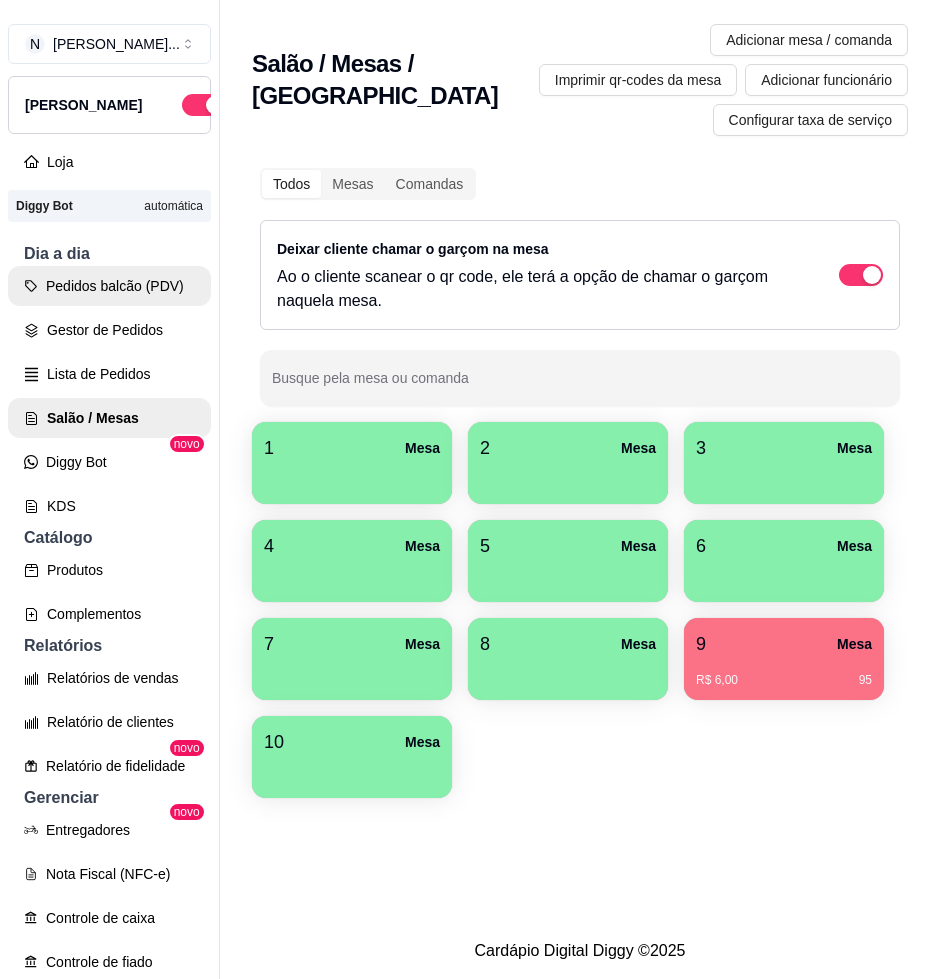 click on "Pedidos balcão (PDV)" at bounding box center (109, 286) 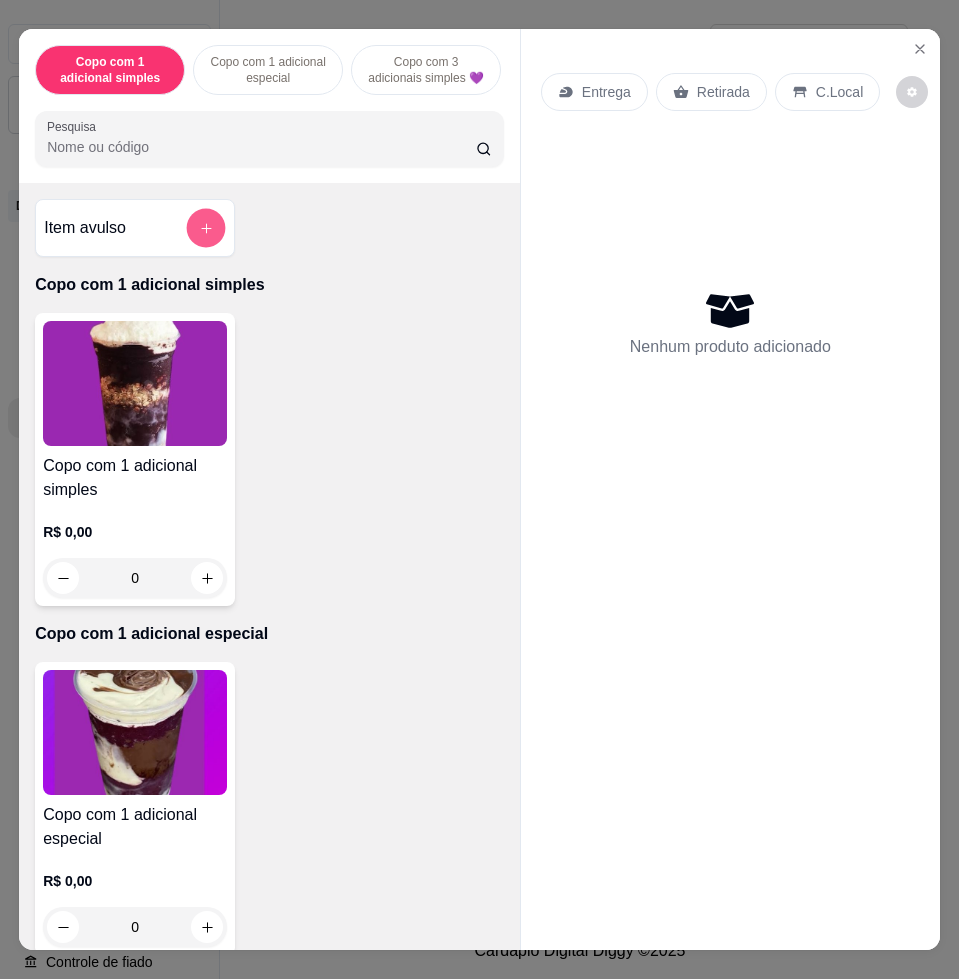 click at bounding box center (206, 228) 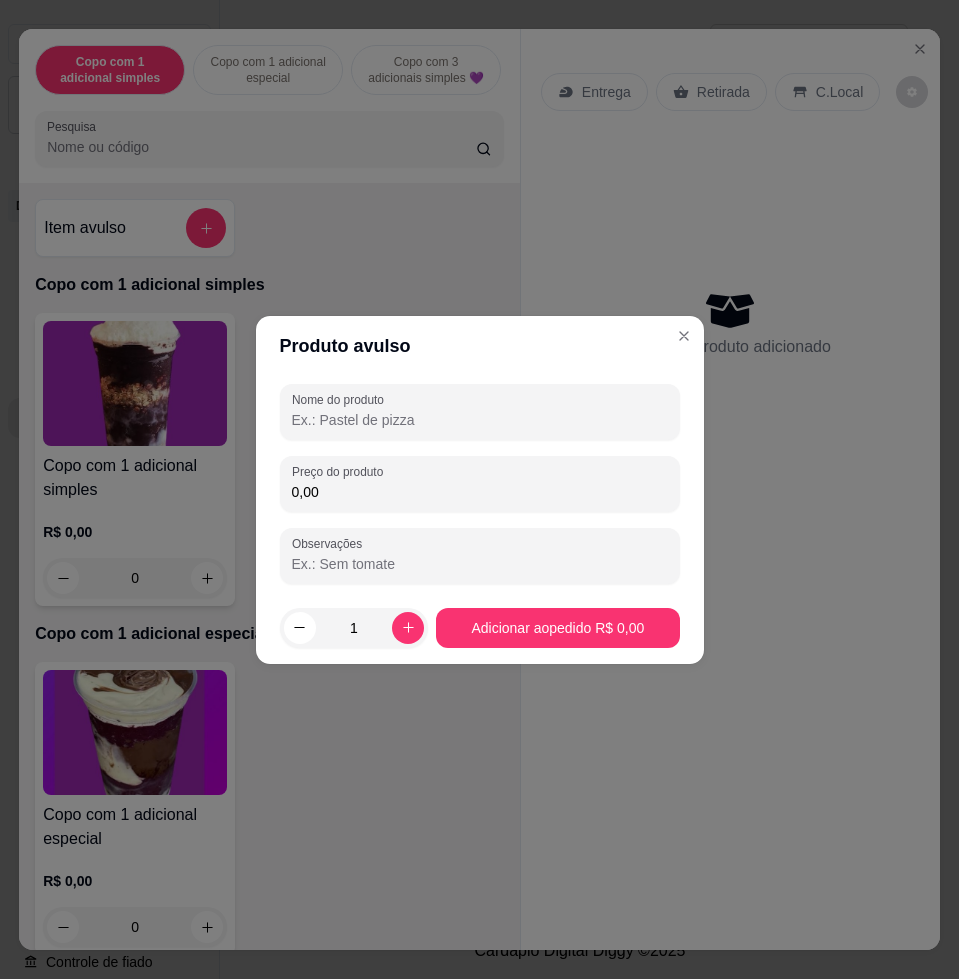 click on "Nome do produto" at bounding box center [480, 420] 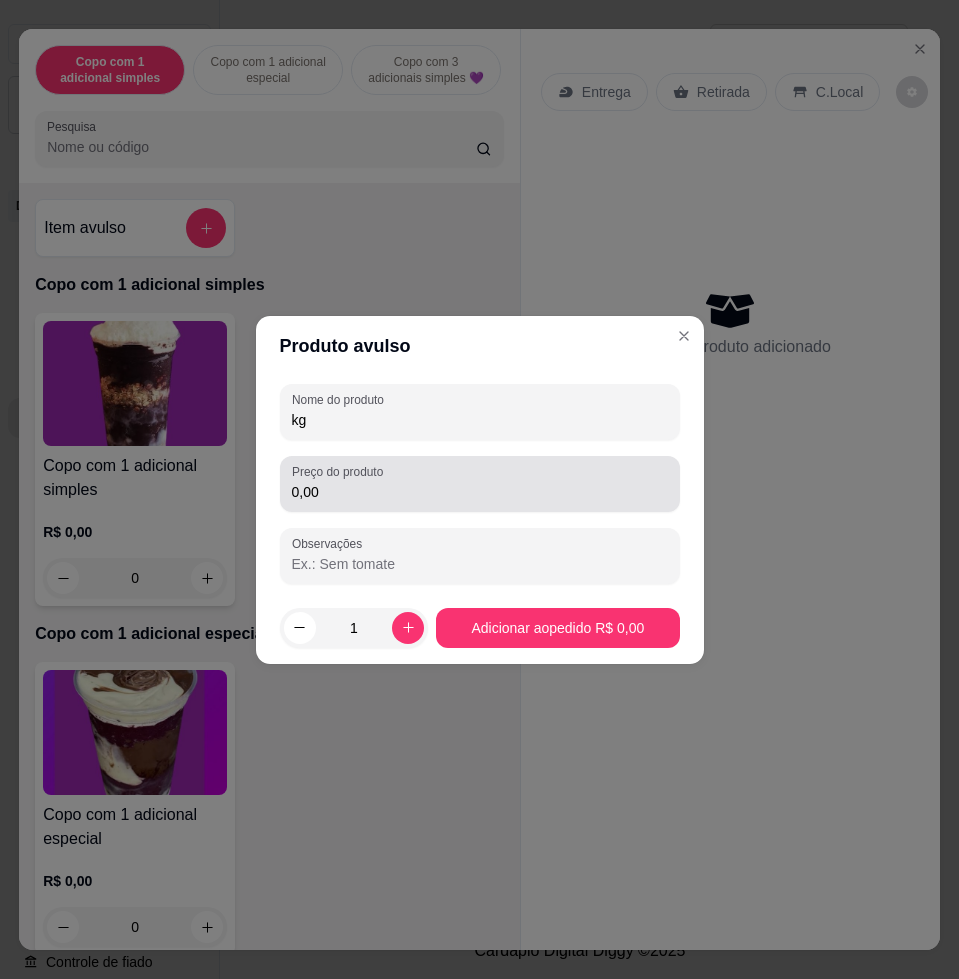 type on "kg" 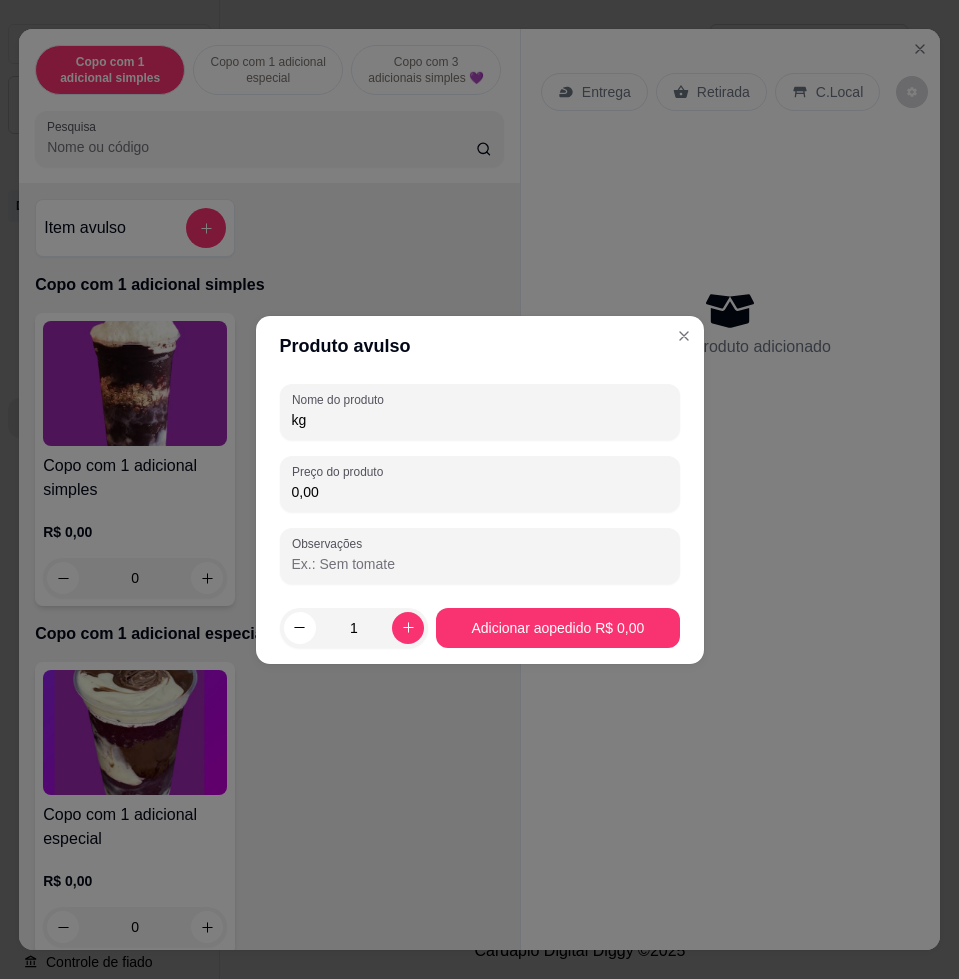 click on "Preço do produto 0,00" at bounding box center (480, 484) 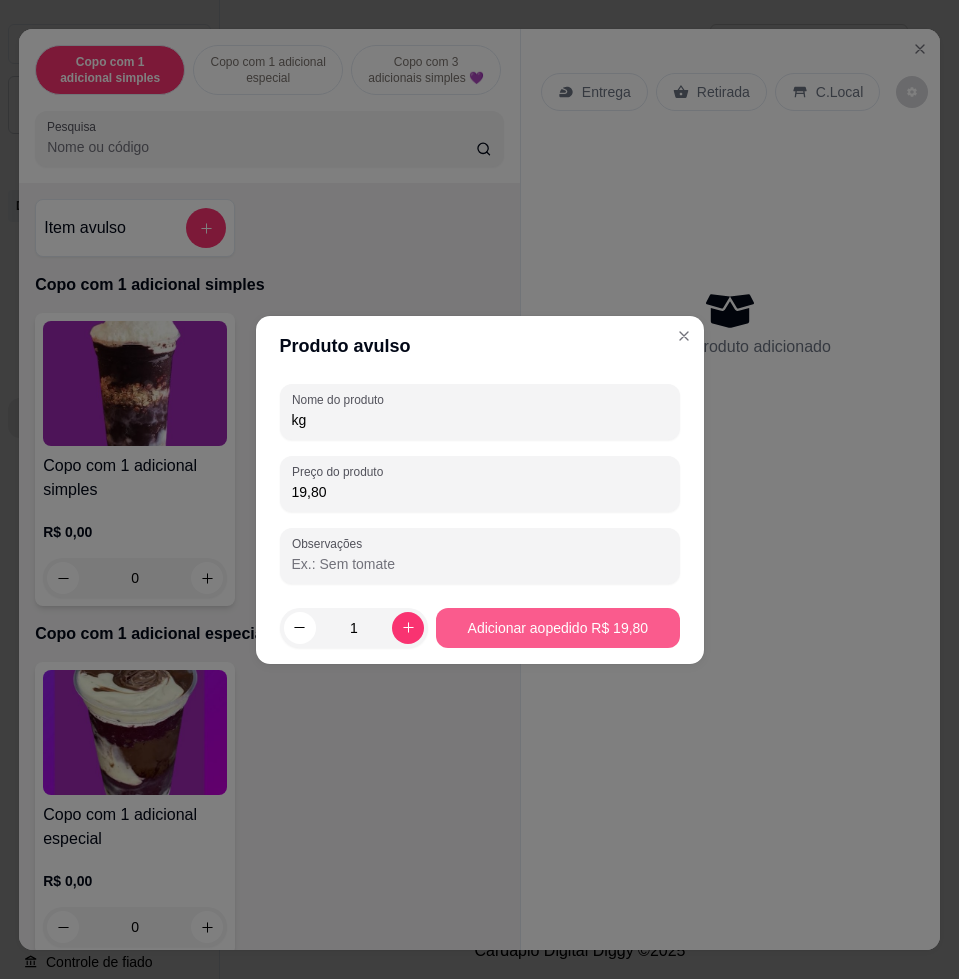 type on "19,80" 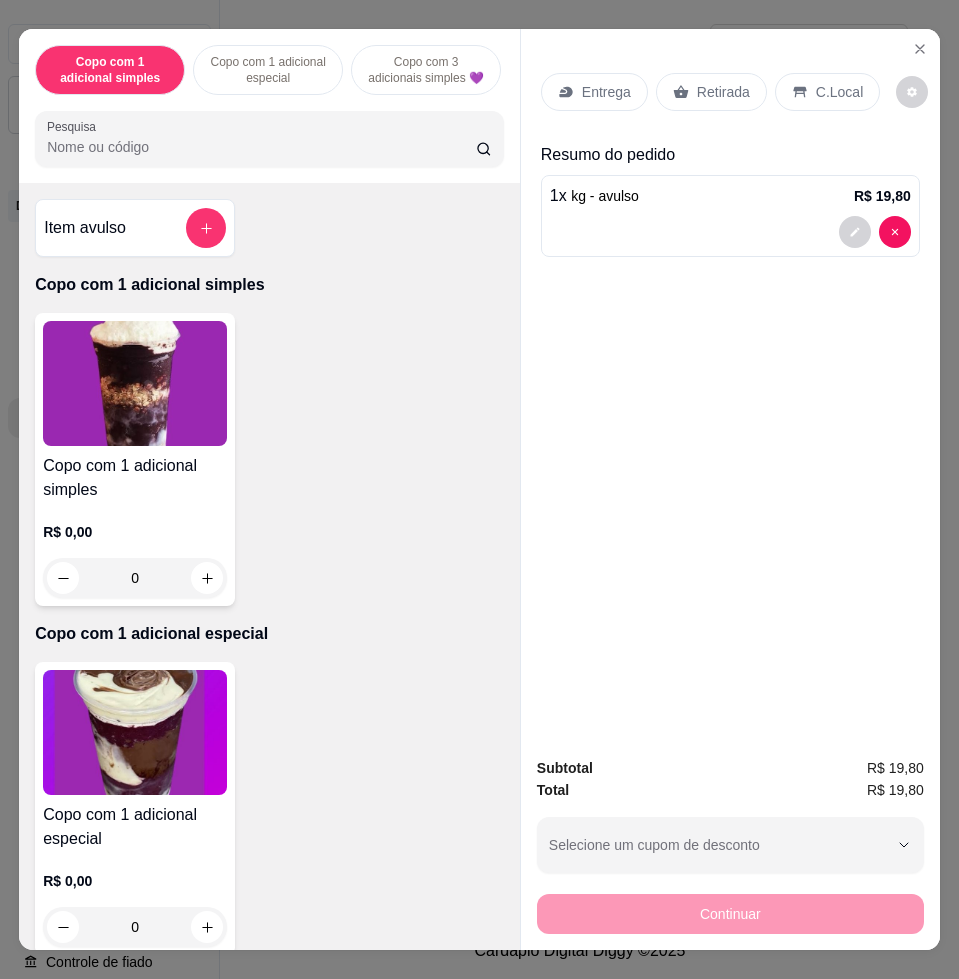 click on "C.Local" at bounding box center [839, 92] 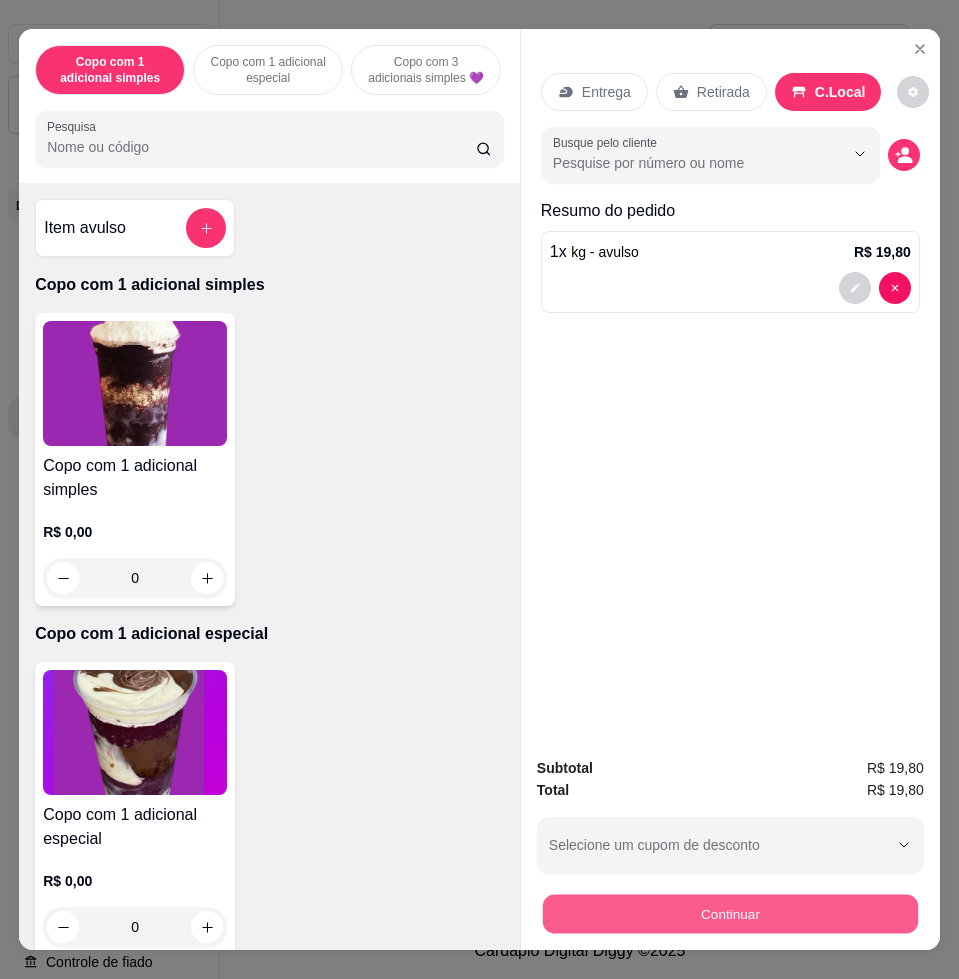 click on "Continuar" at bounding box center [730, 913] 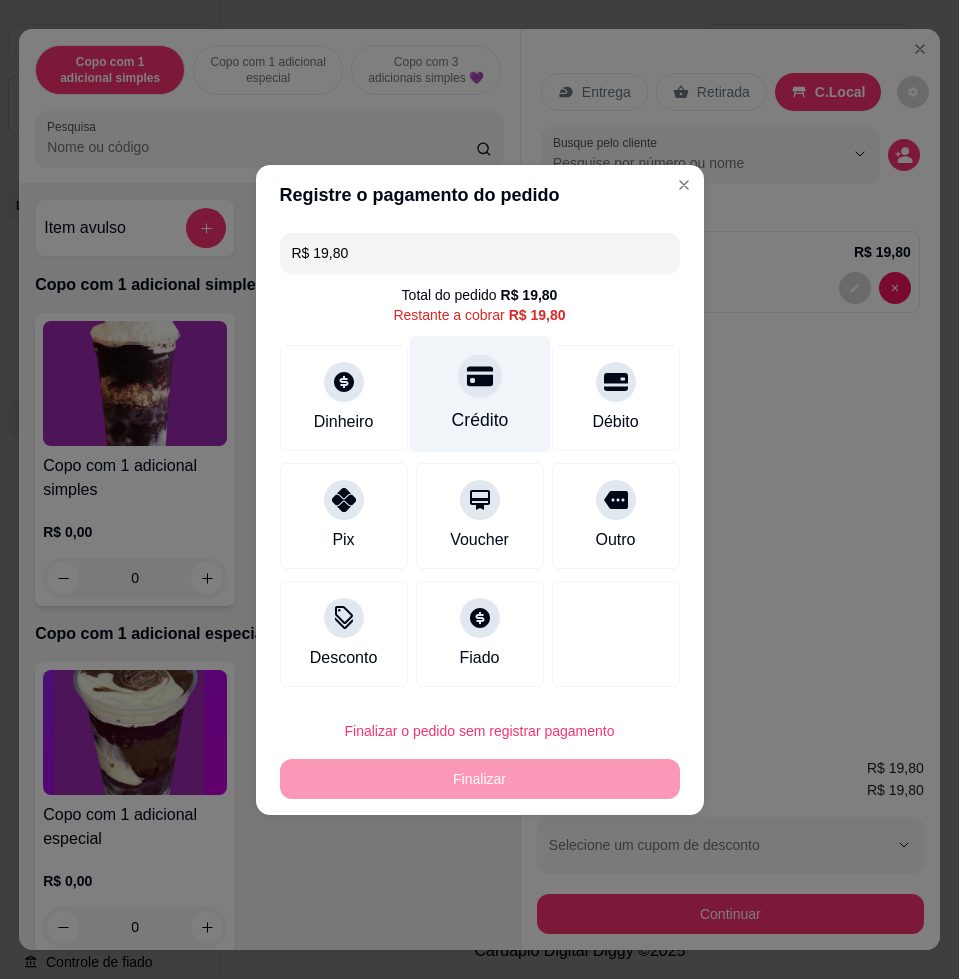 click 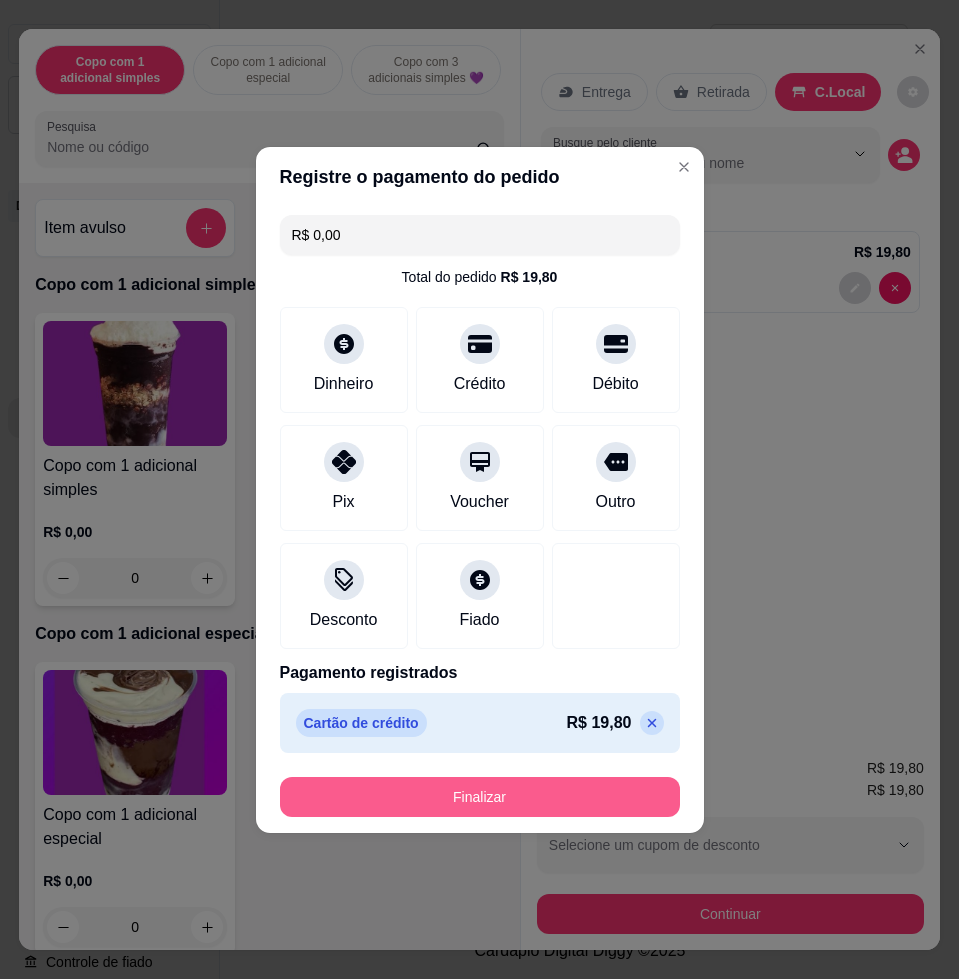 click on "Finalizar" at bounding box center (480, 797) 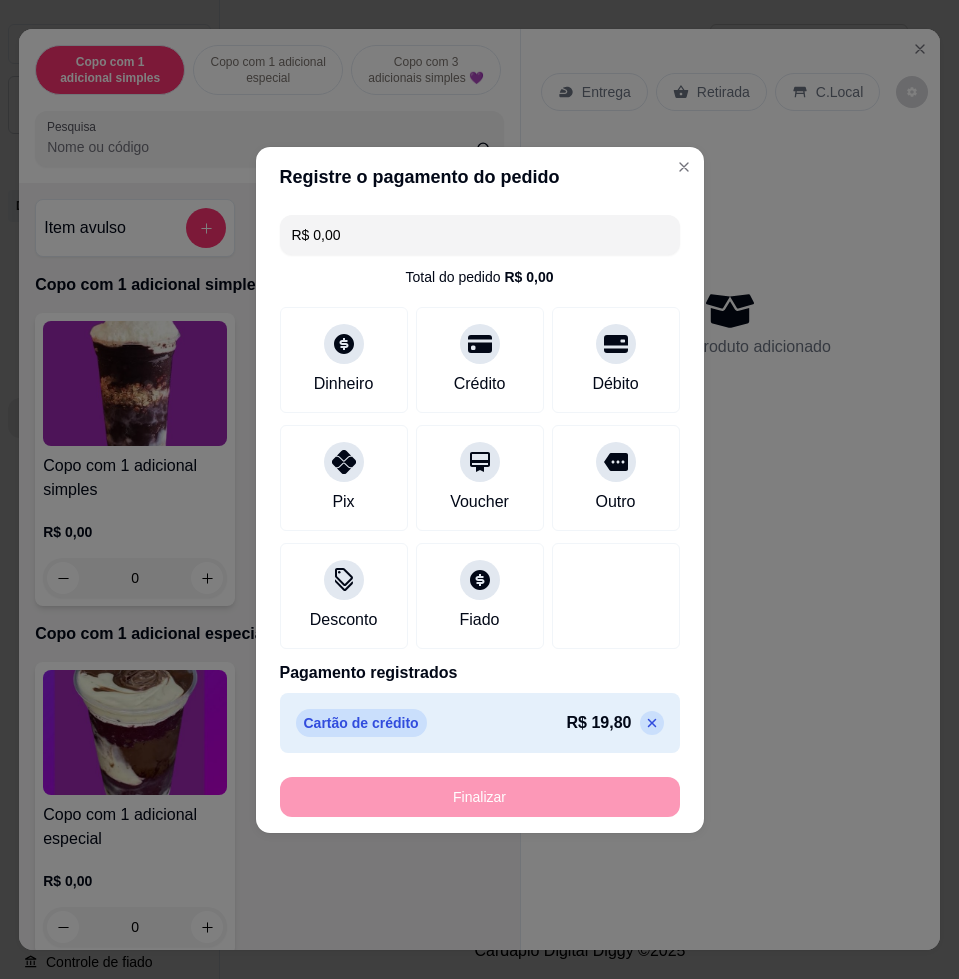 type on "-R$ 19,80" 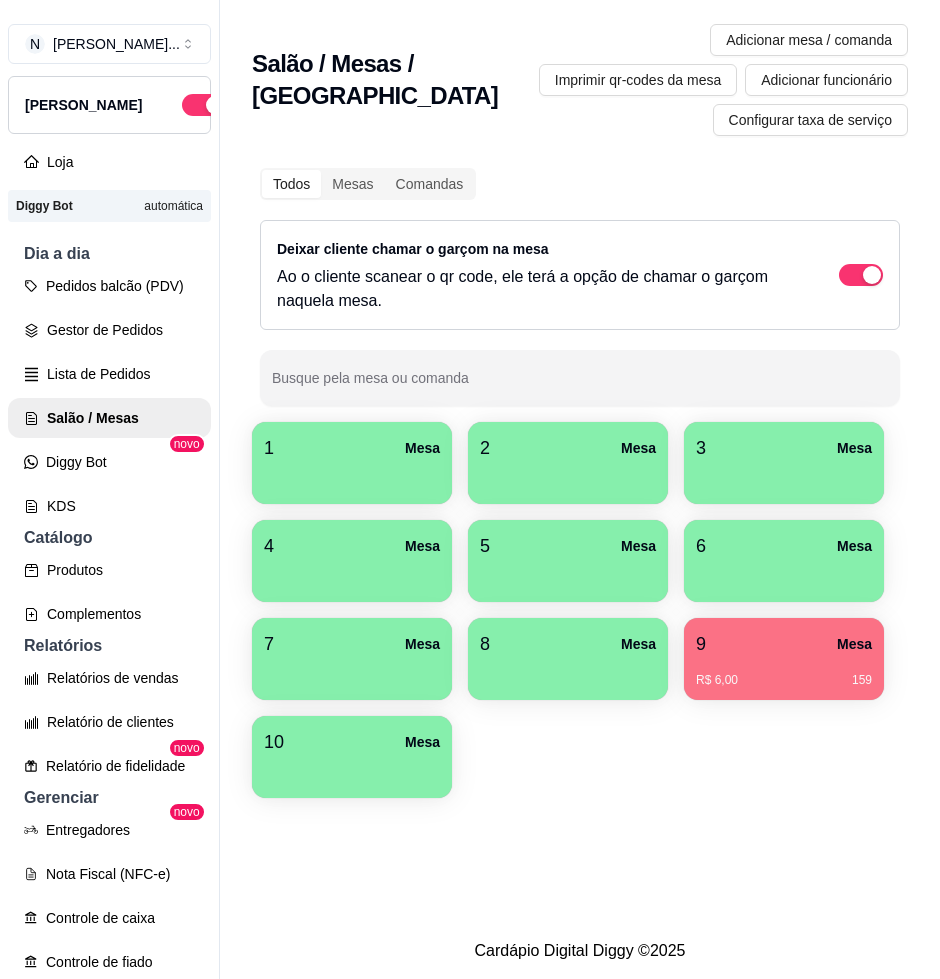 click on "Mesa" at bounding box center (422, 448) 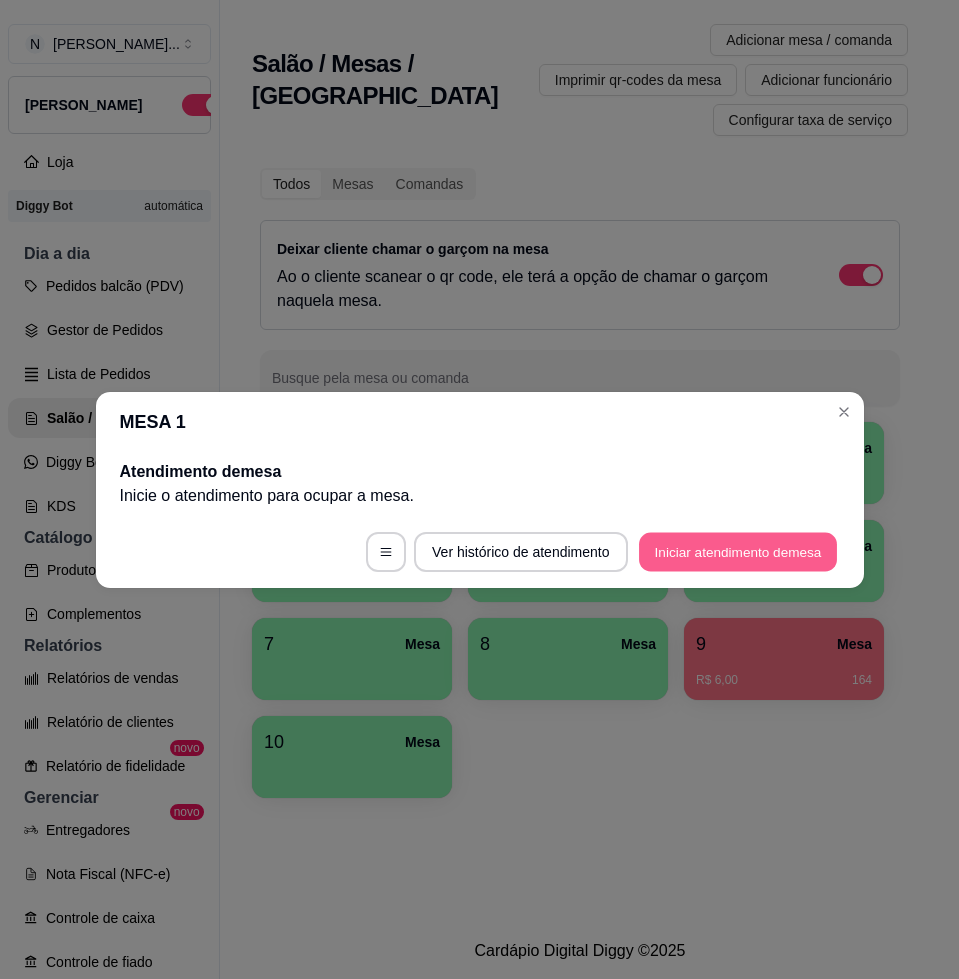 click on "Iniciar atendimento de  mesa" at bounding box center [738, 551] 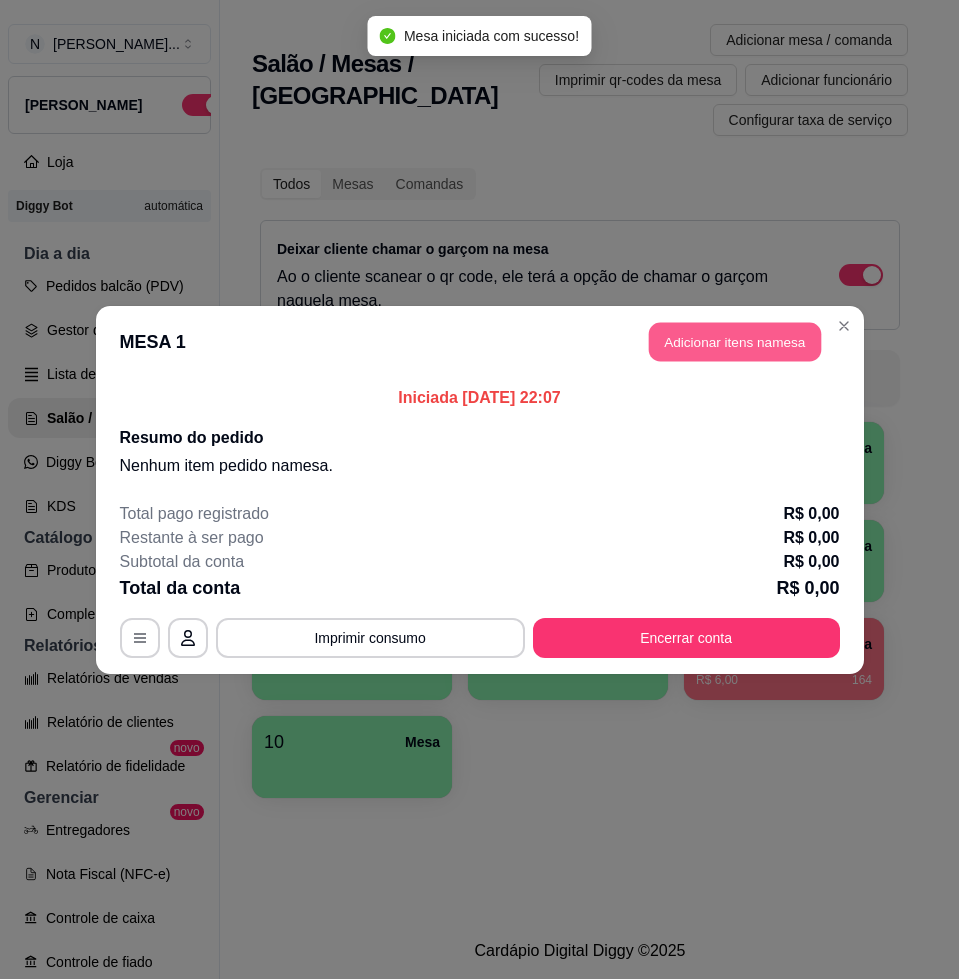 click on "Adicionar itens na  mesa" at bounding box center [735, 341] 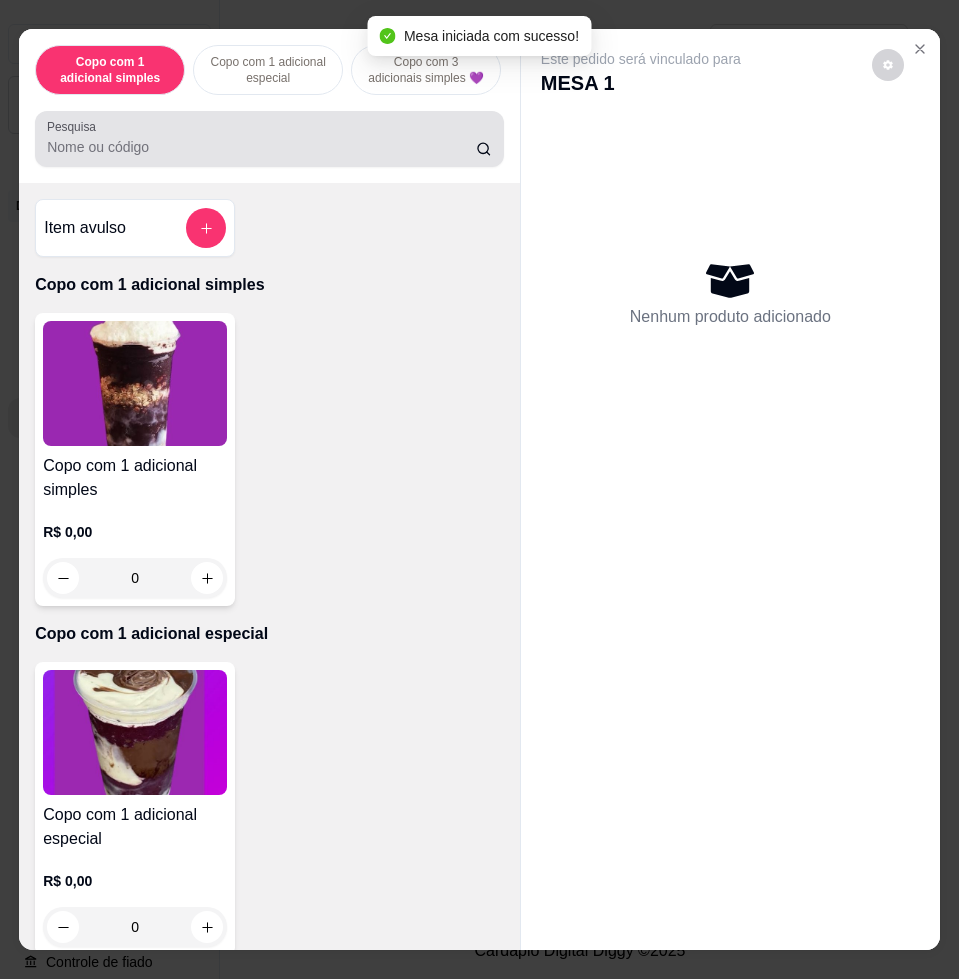 click on "Pesquisa" at bounding box center [261, 147] 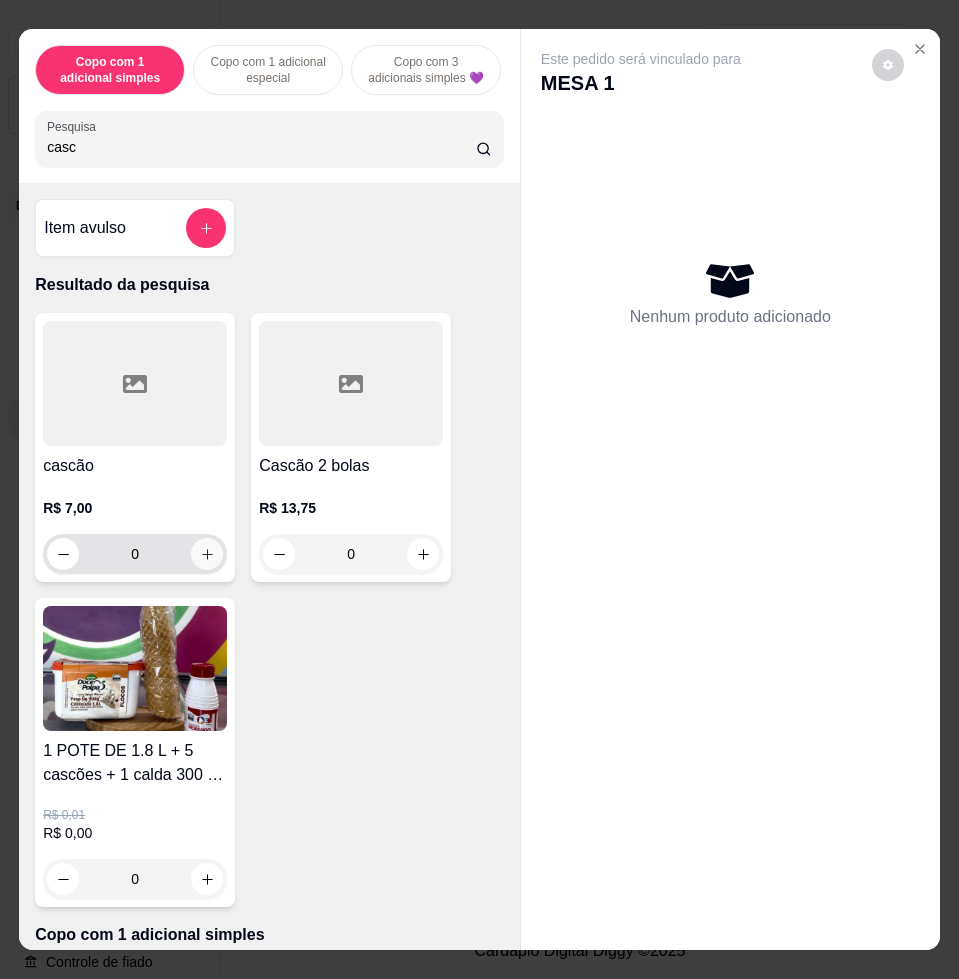 type on "casc" 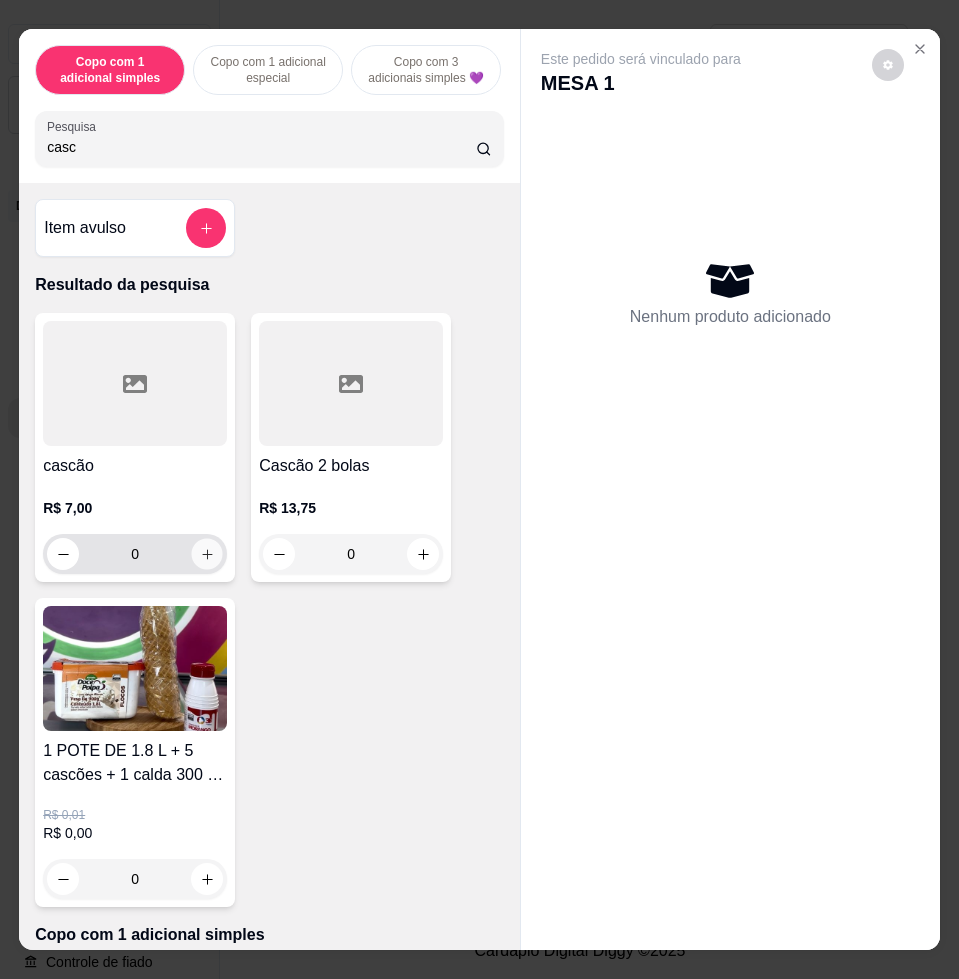 click at bounding box center (207, 554) 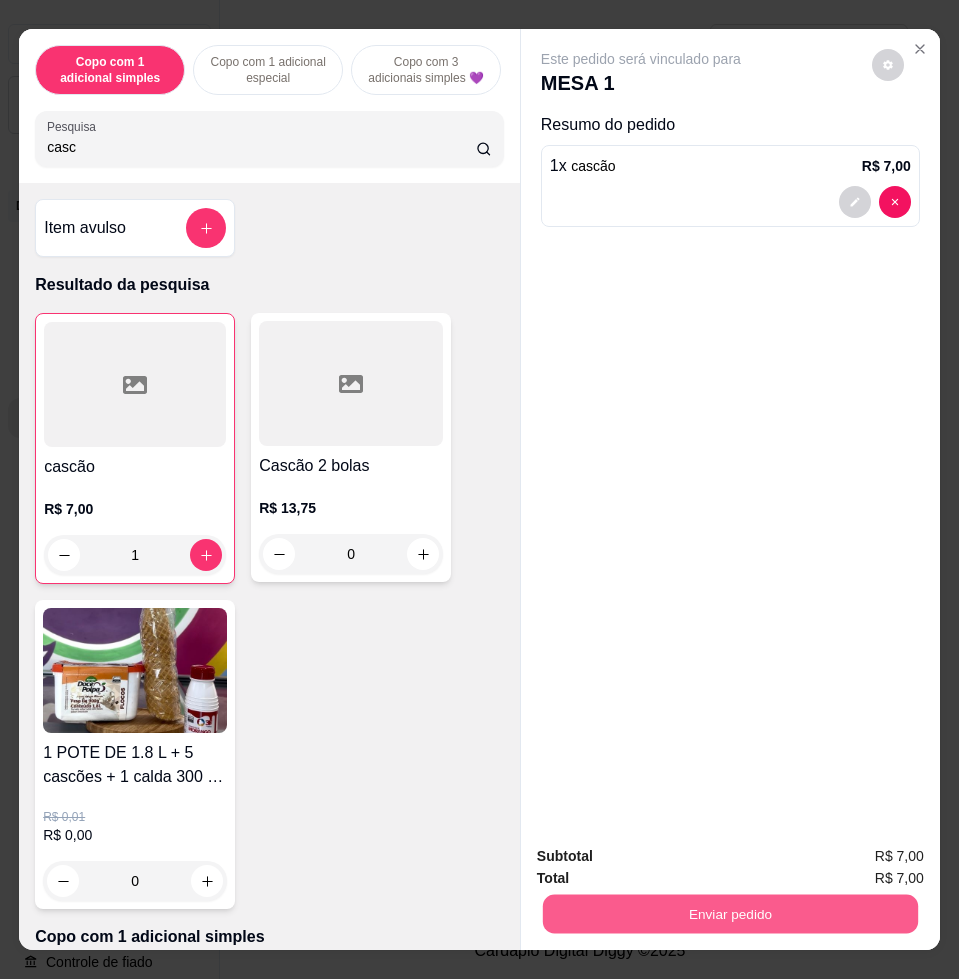 click on "Enviar pedido" at bounding box center [730, 913] 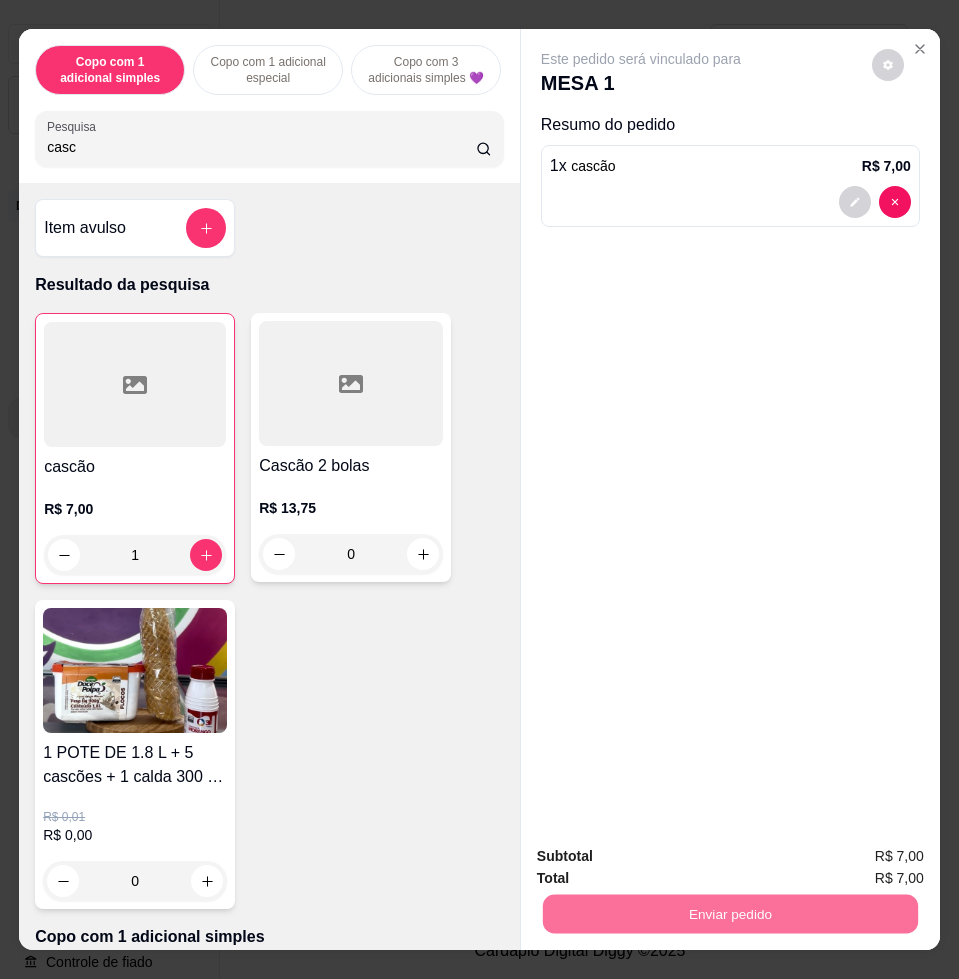 click on "Não registrar e enviar pedido" at bounding box center (662, 854) 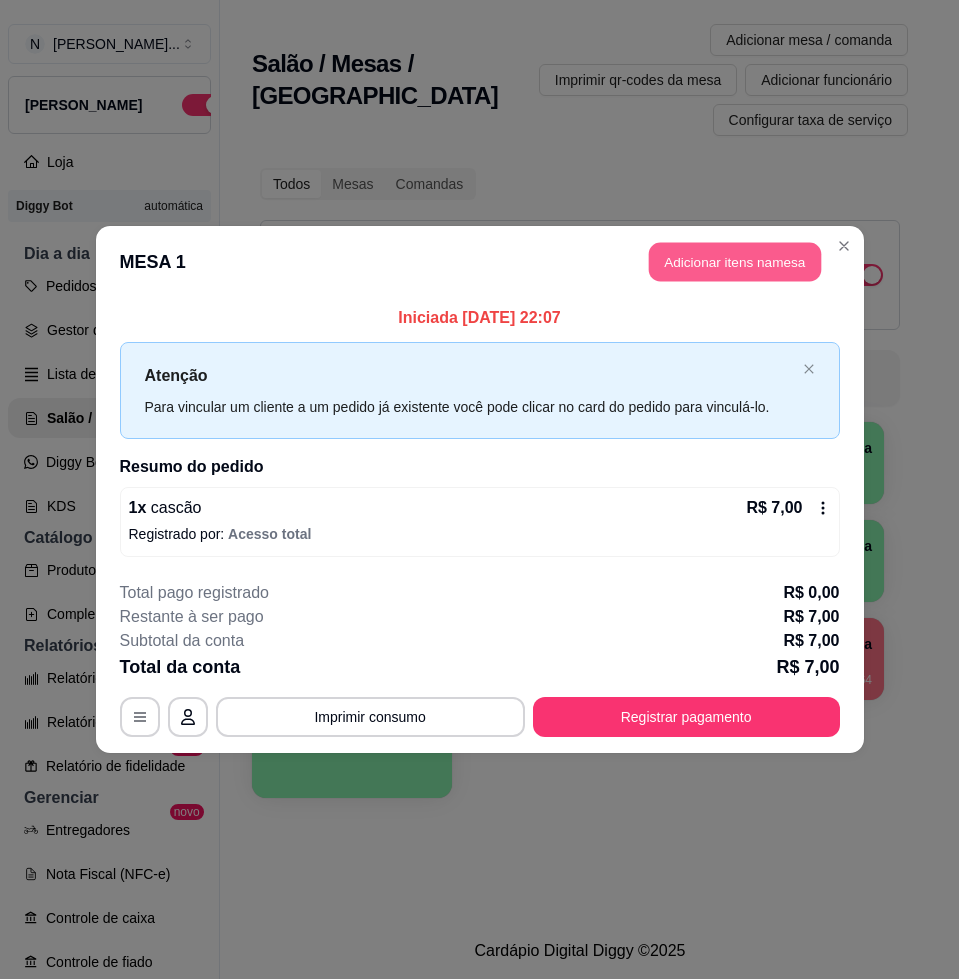 click on "Adicionar itens na  mesa" at bounding box center (735, 262) 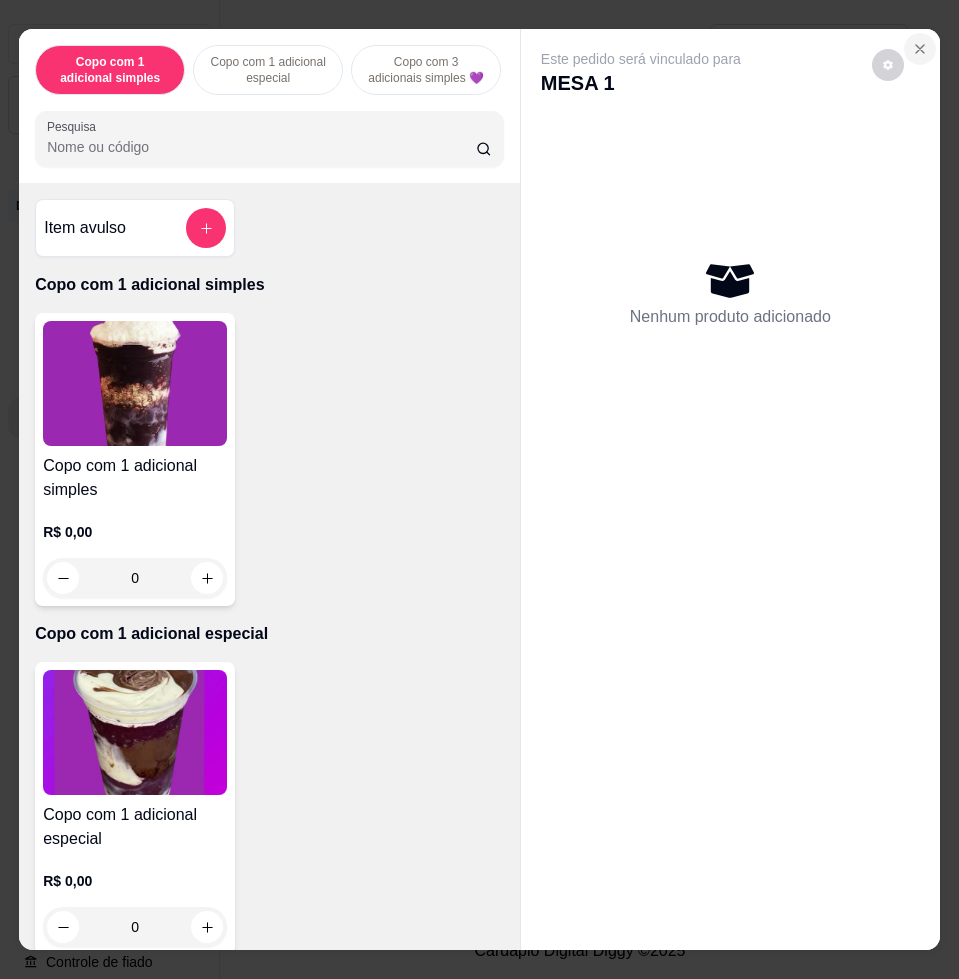 click 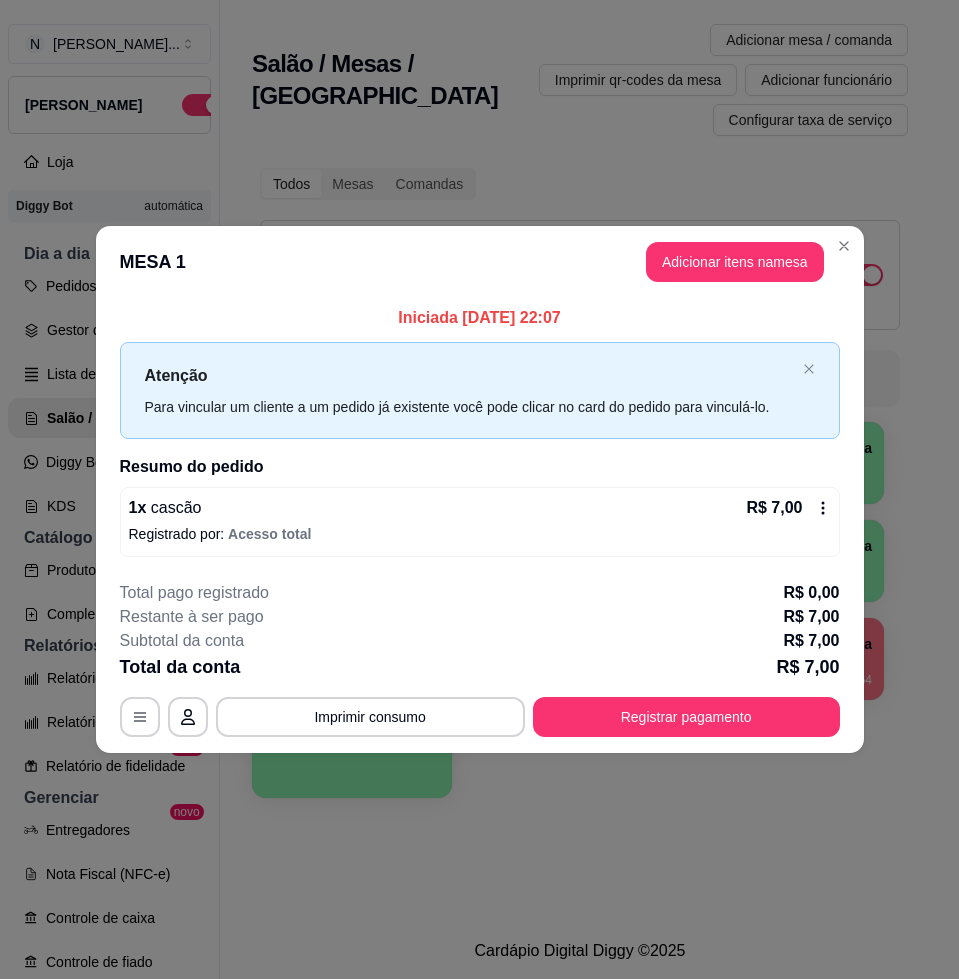 click on "**********" at bounding box center [480, 659] 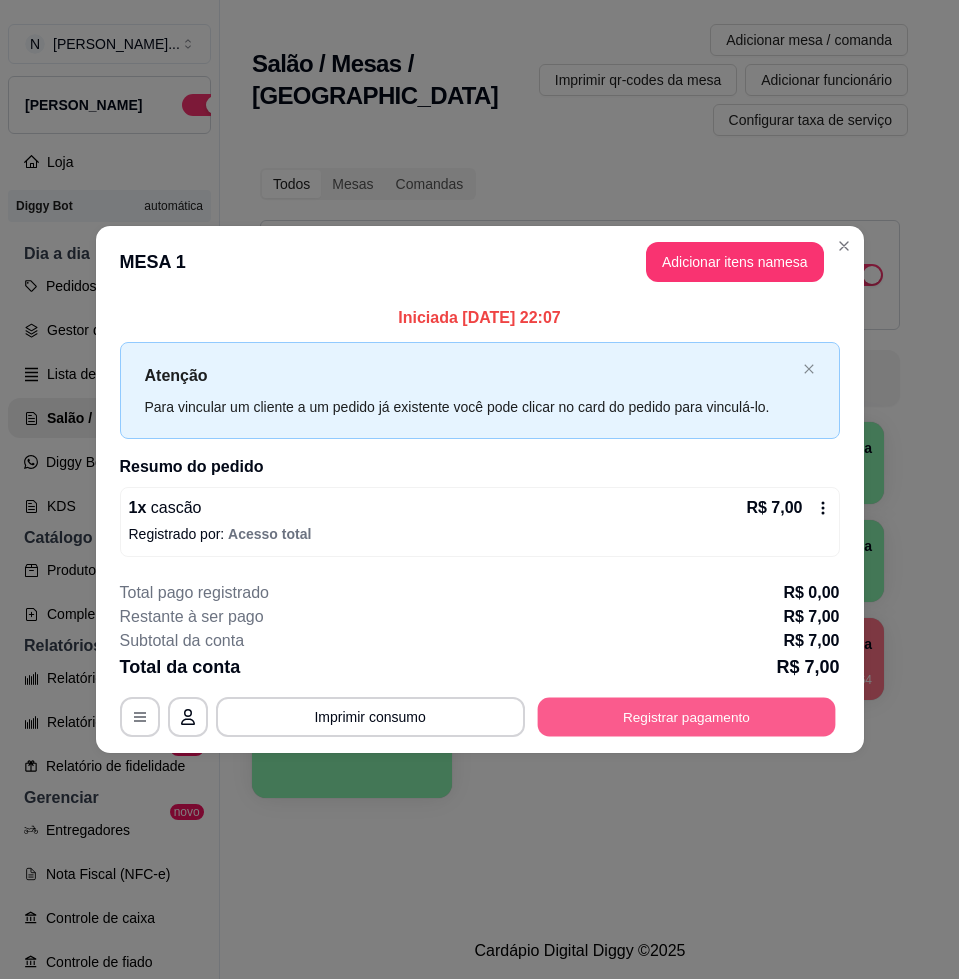 click on "Registrar pagamento" at bounding box center (686, 717) 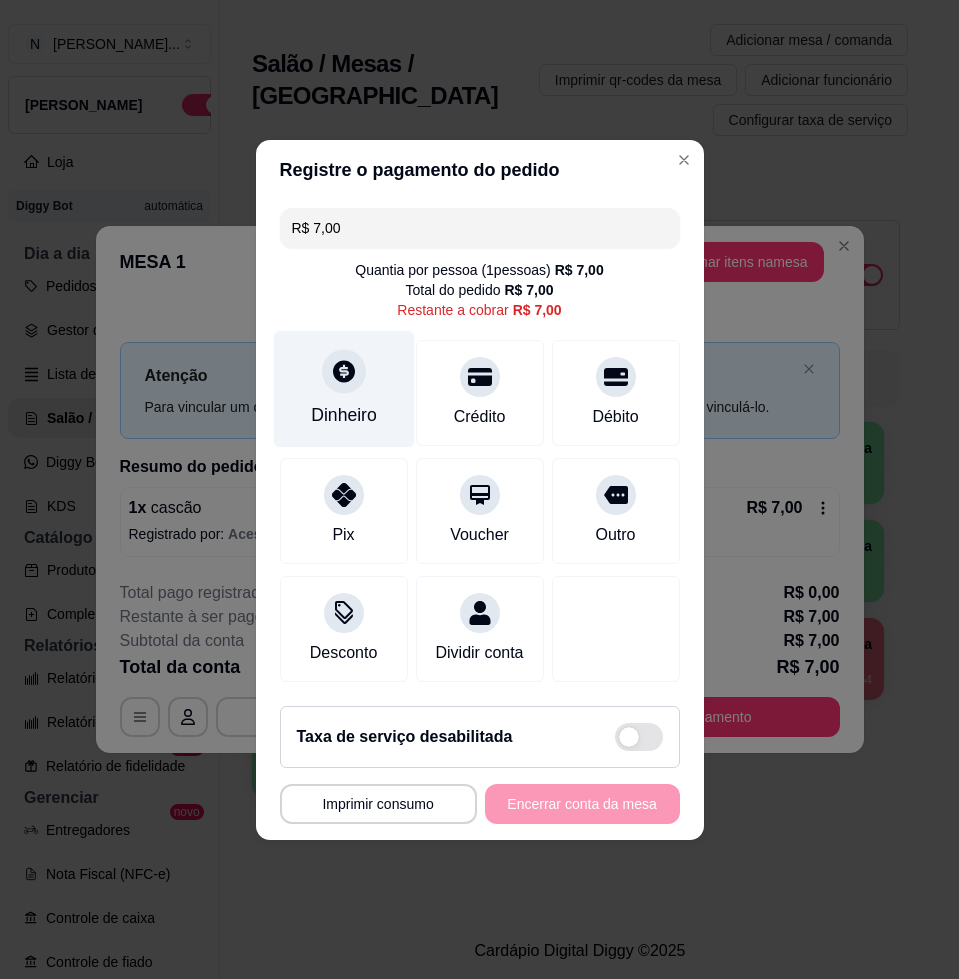 click on "Dinheiro" at bounding box center [343, 388] 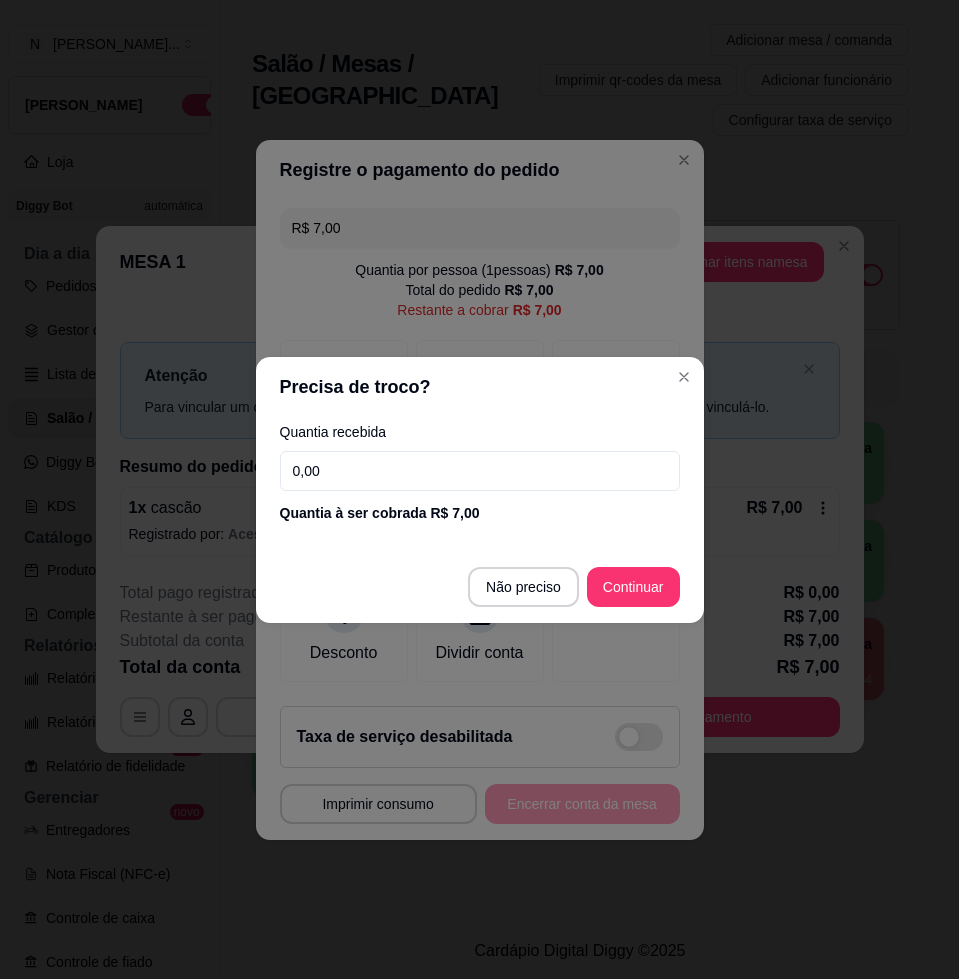 click on "0,00" at bounding box center (480, 471) 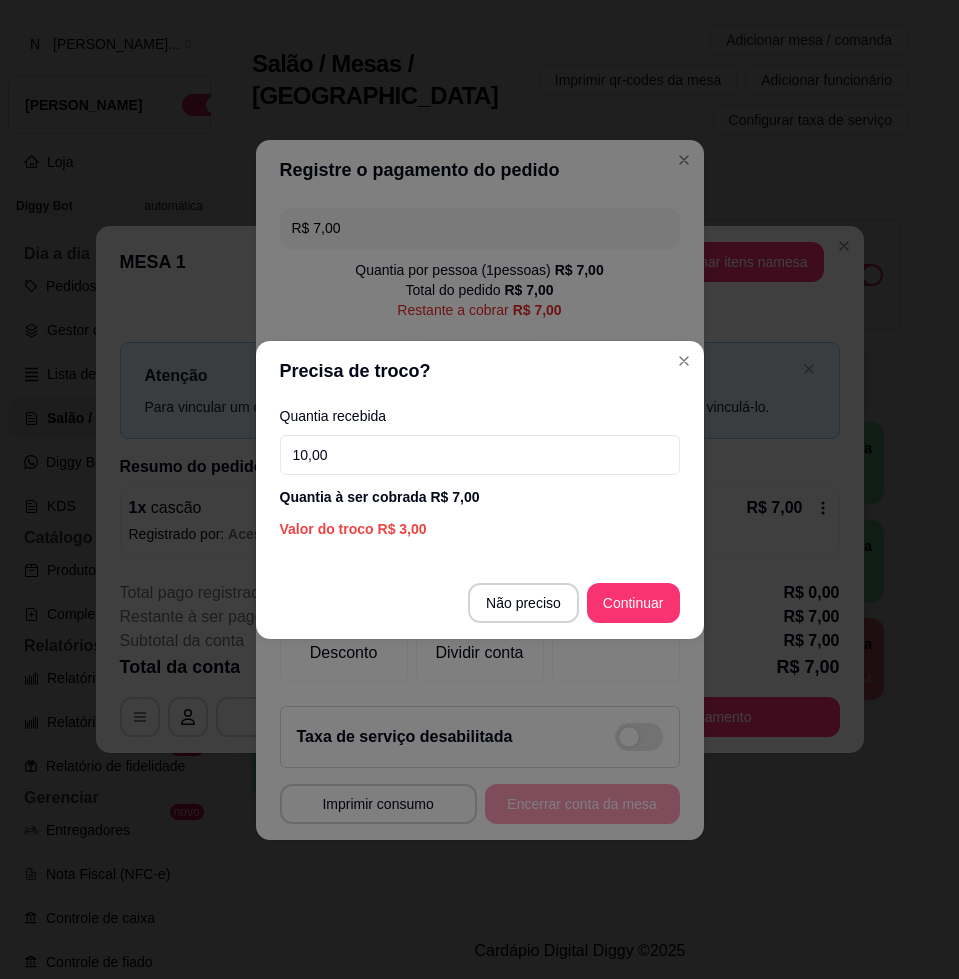 type on "100,00" 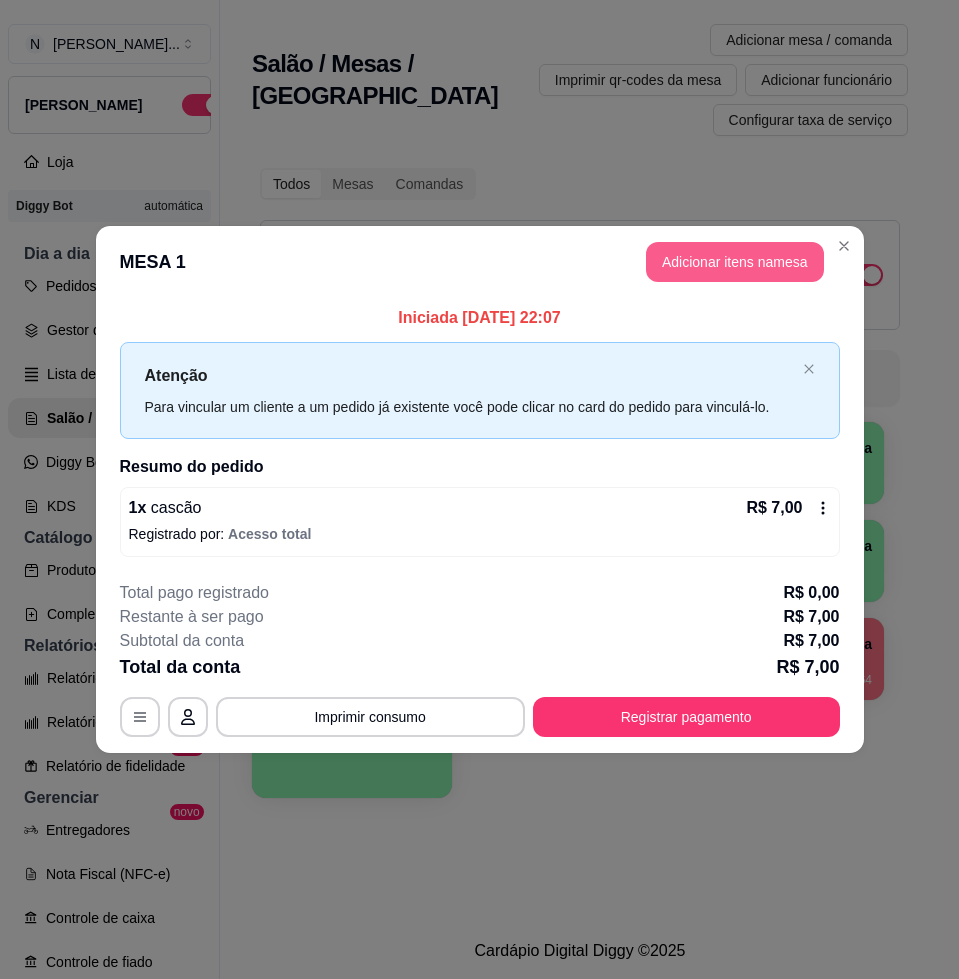 click on "Adicionar itens na  mesa" at bounding box center (735, 262) 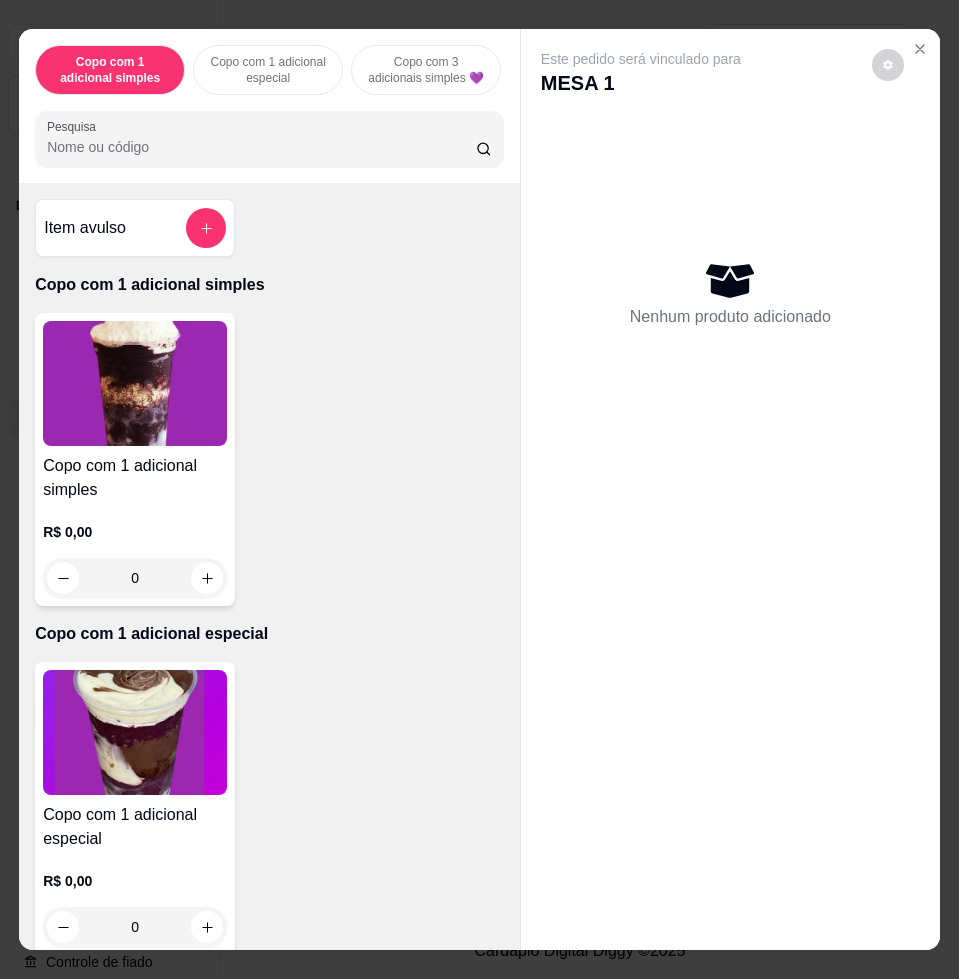 click on "Pesquisa" at bounding box center (261, 147) 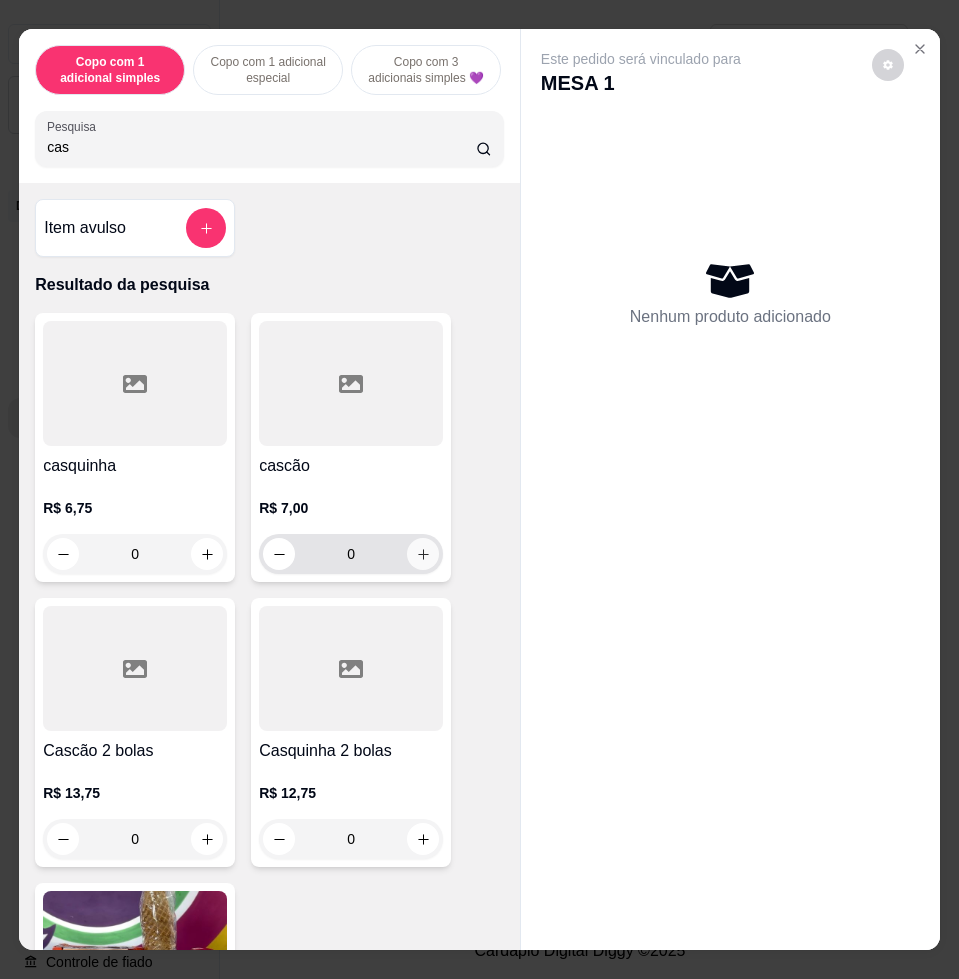 type on "cas" 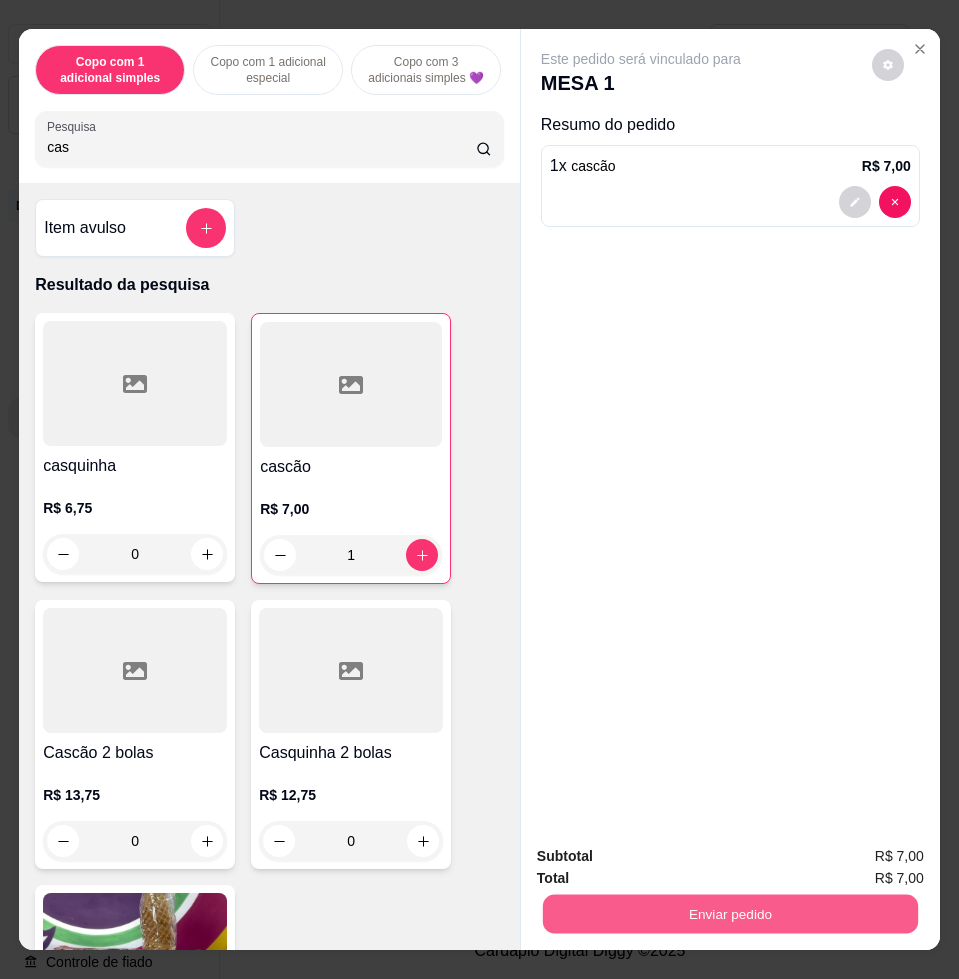 click on "Enviar pedido" at bounding box center [730, 913] 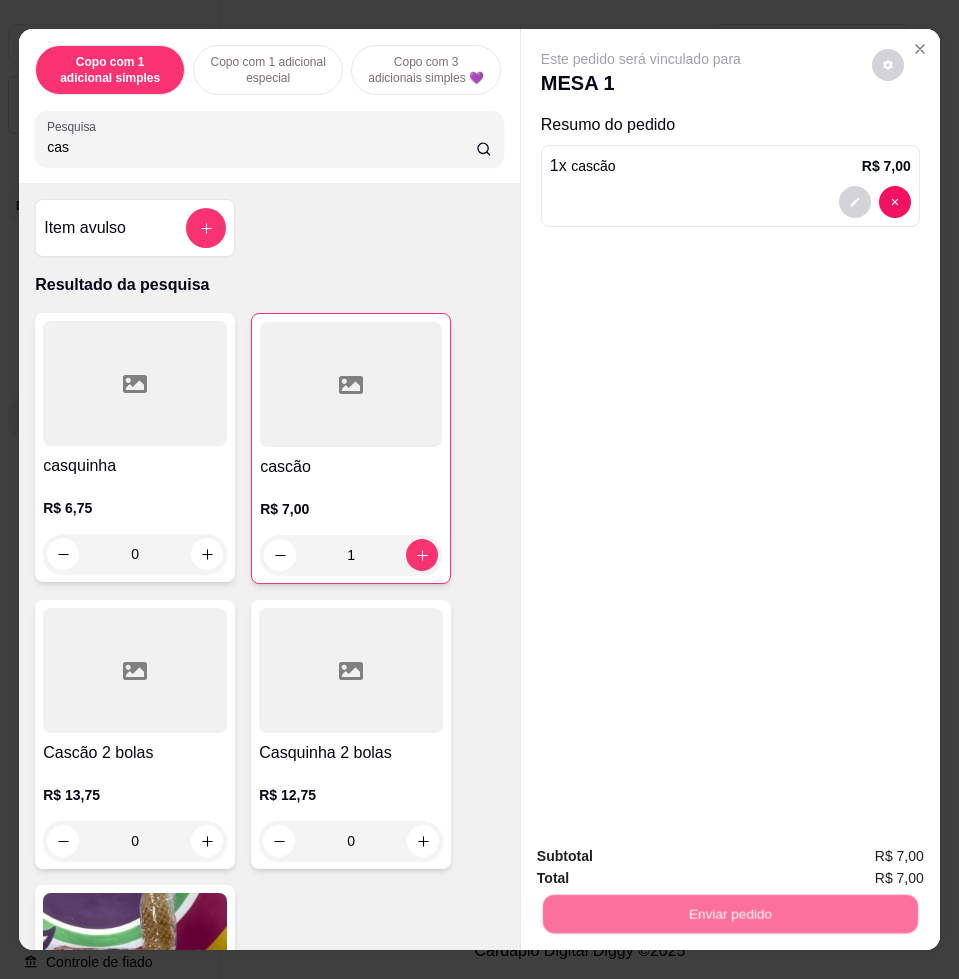 click on "Não registrar e enviar pedido" at bounding box center (662, 854) 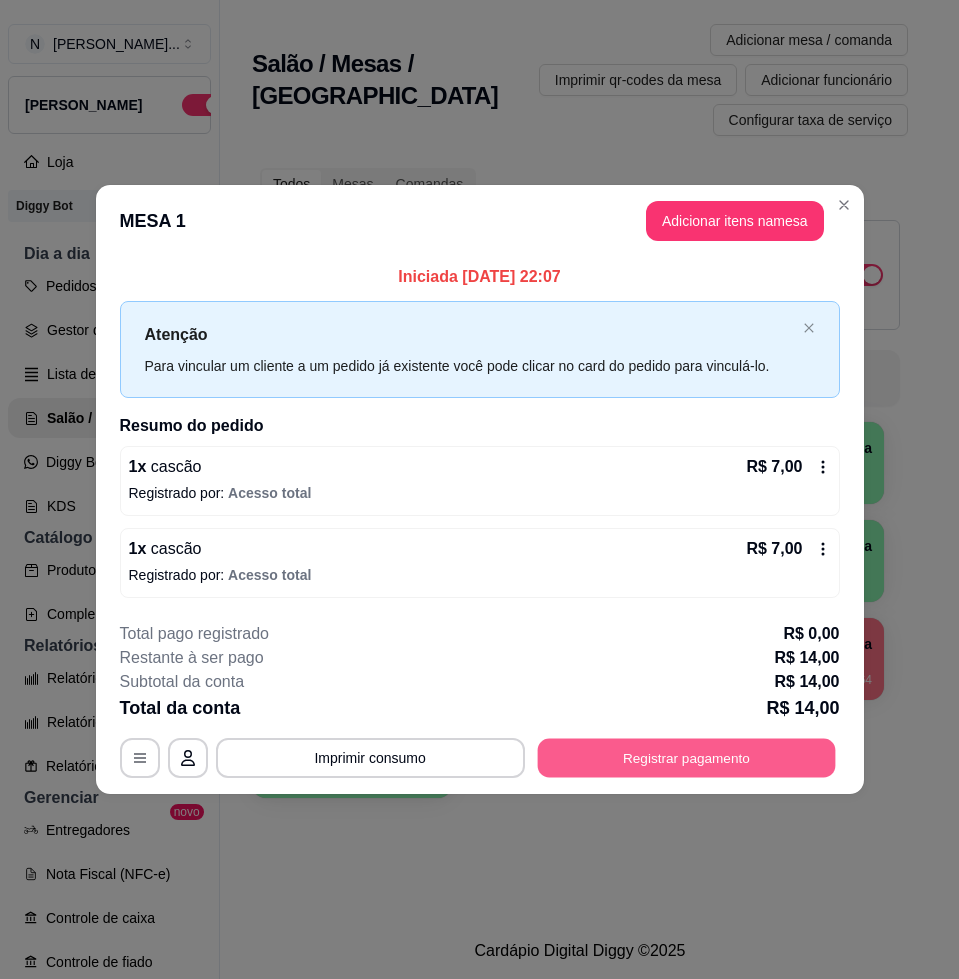 click on "Registrar pagamento" at bounding box center (686, 758) 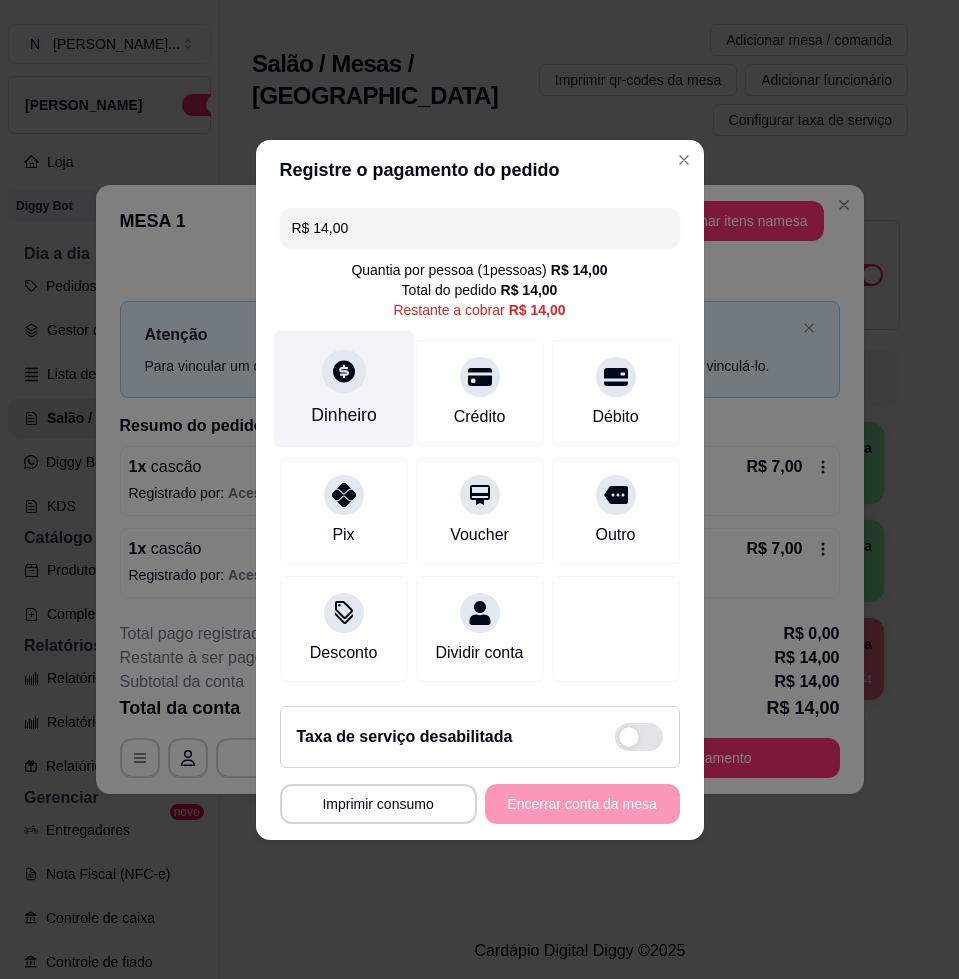 click on "Dinheiro" at bounding box center [343, 388] 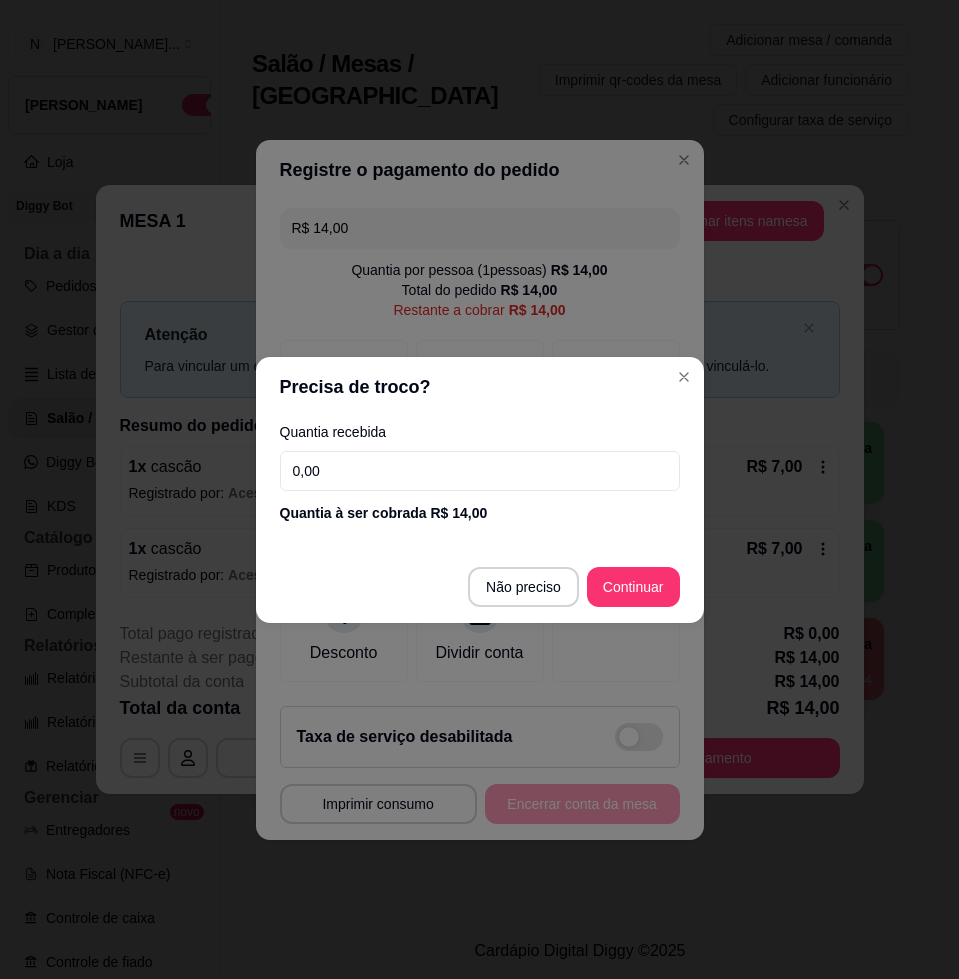 click on "0,00" at bounding box center (480, 471) 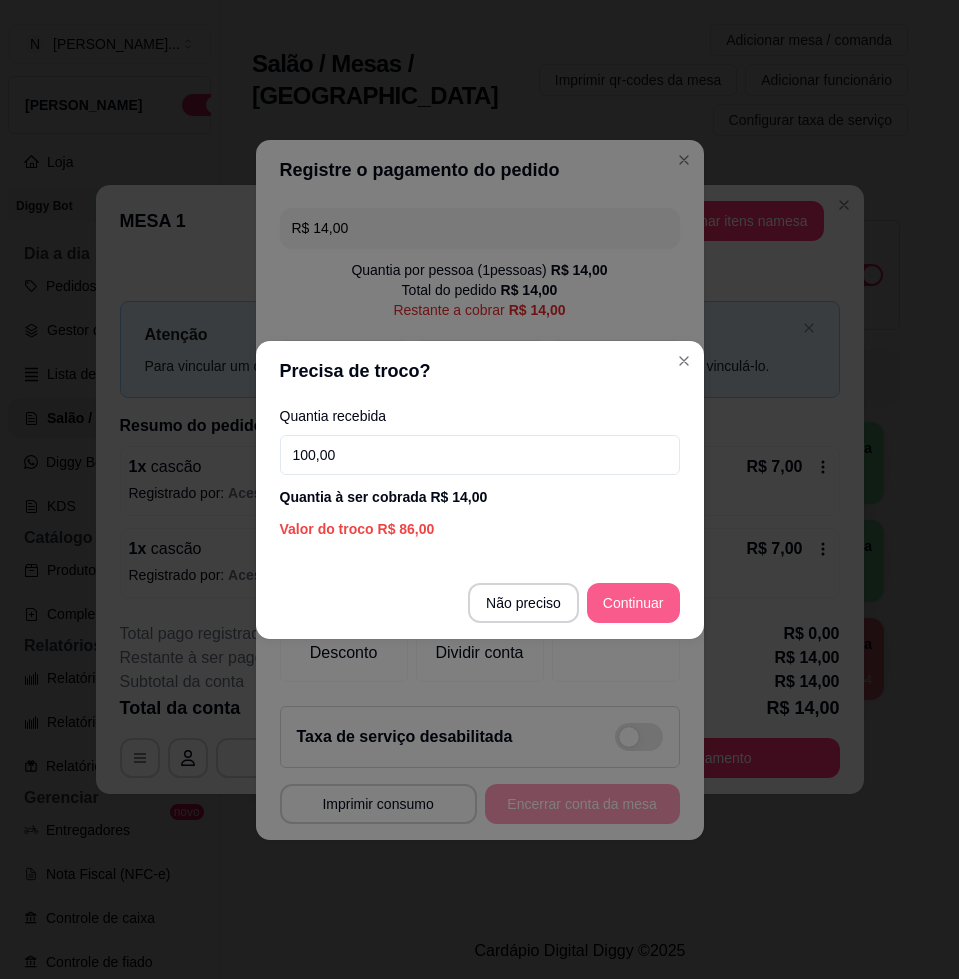 type on "100,00" 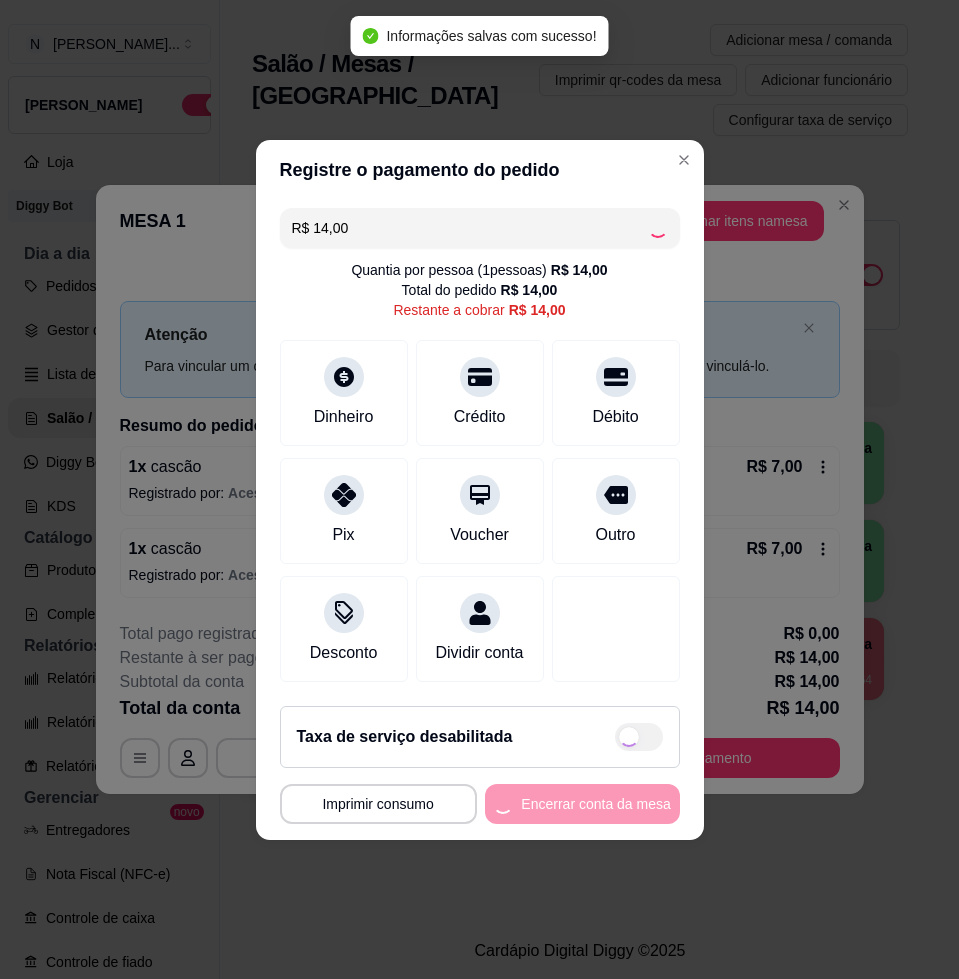 type on "R$ 0,00" 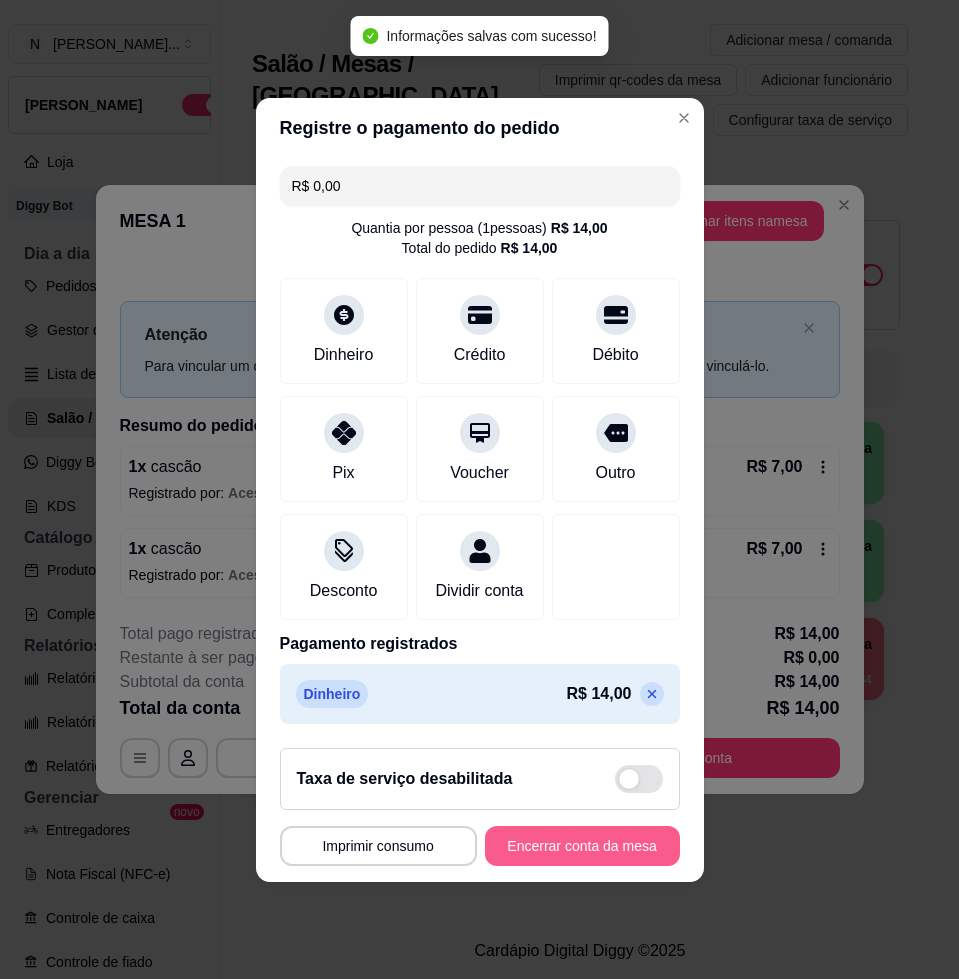 click on "Encerrar conta da mesa" at bounding box center [582, 846] 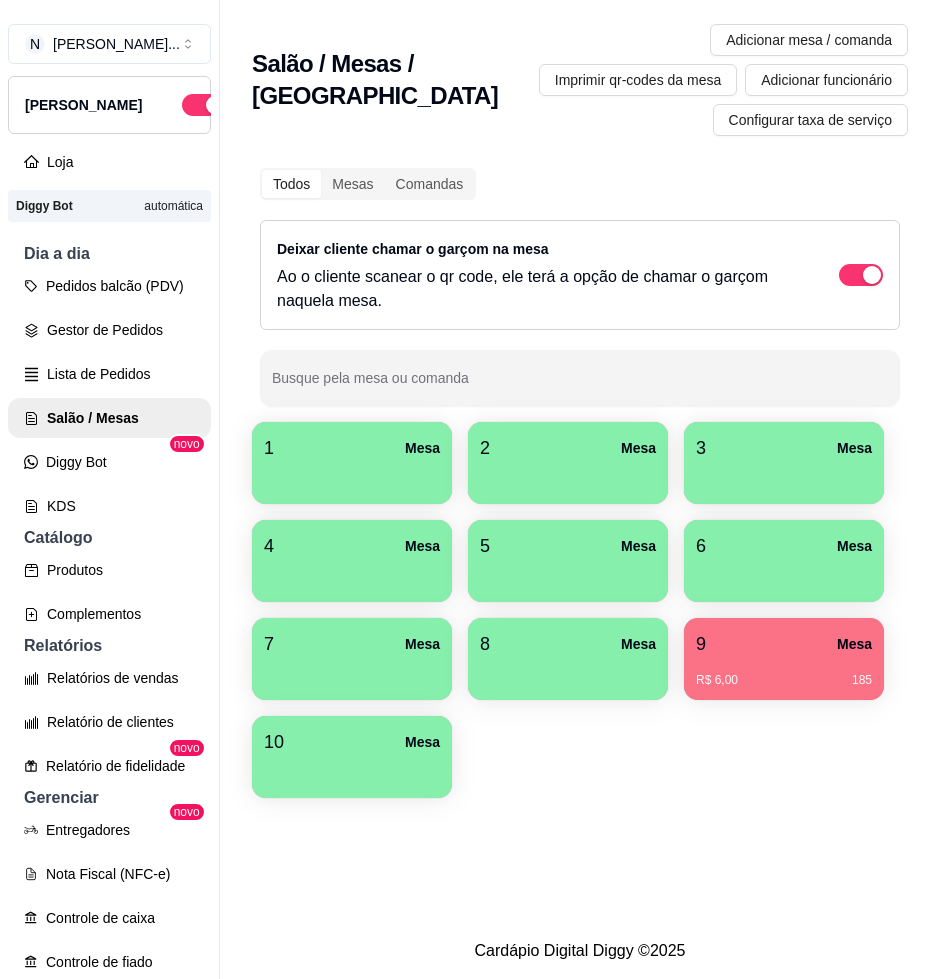 click at bounding box center [352, 477] 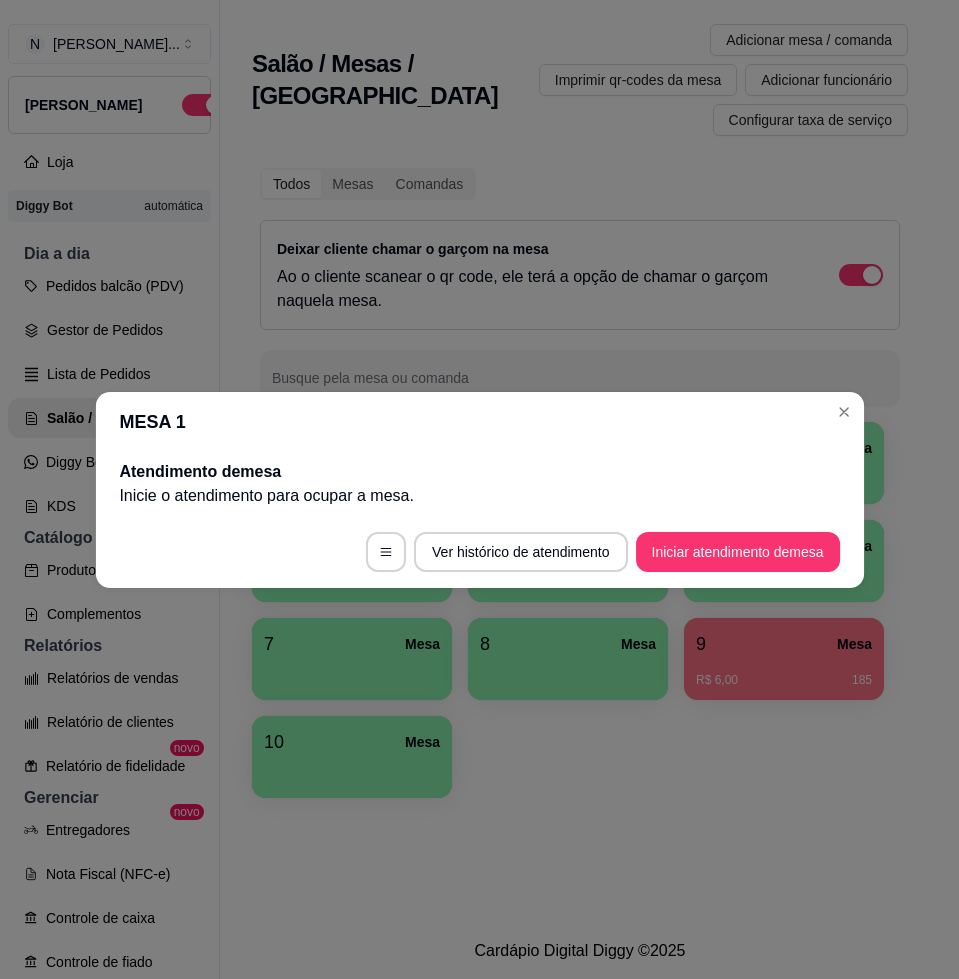 click on "Iniciar atendimento de  mesa" at bounding box center [738, 552] 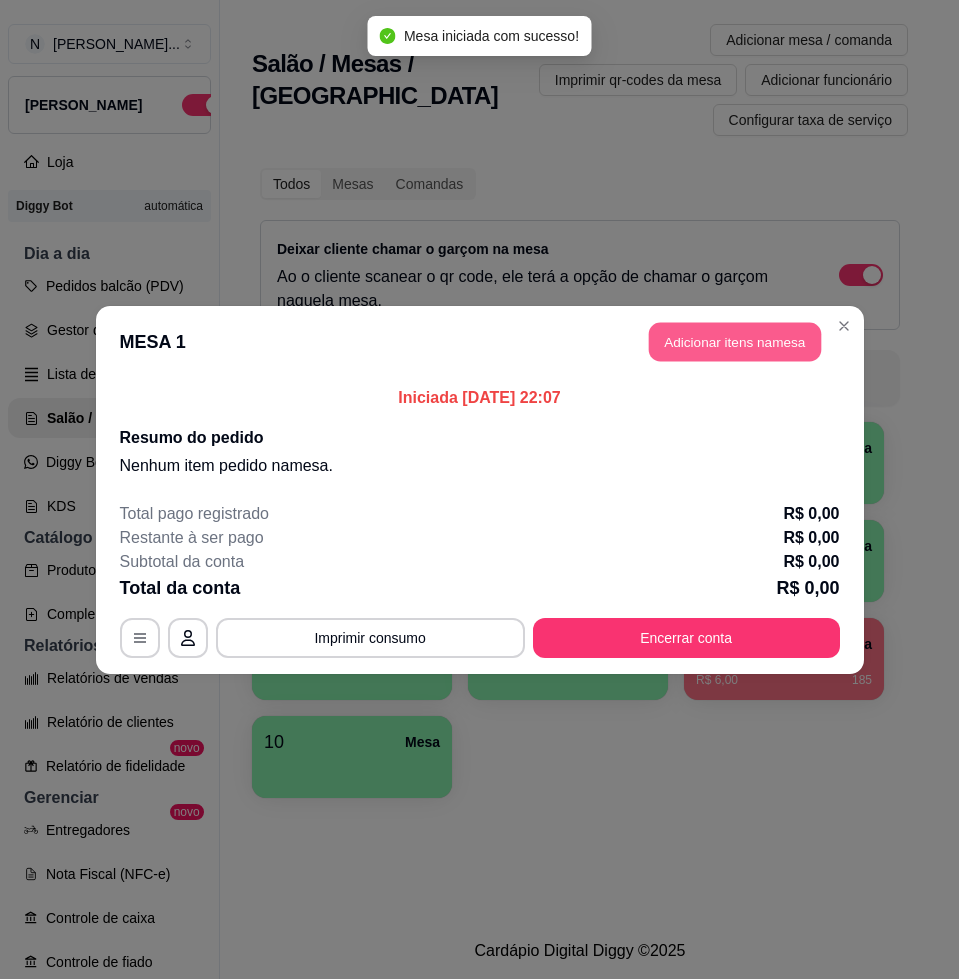 click on "Adicionar itens na  mesa" at bounding box center [735, 341] 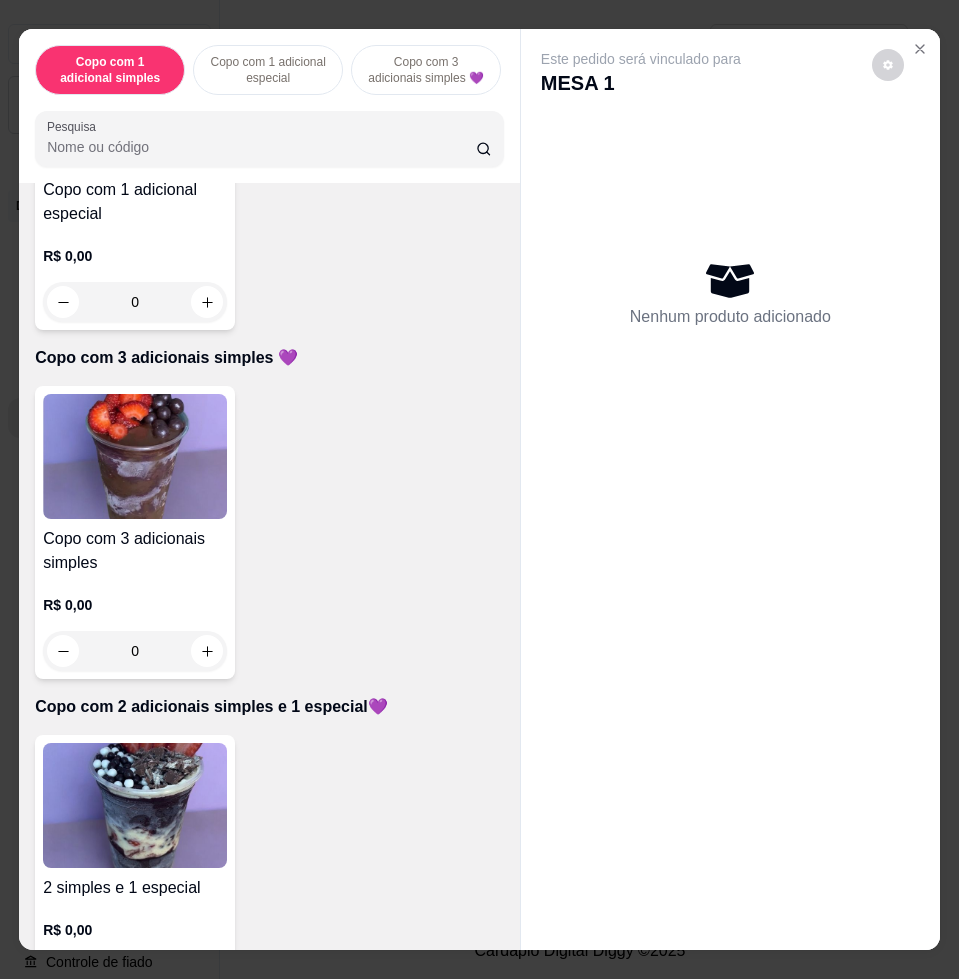 scroll, scrollTop: 1125, scrollLeft: 0, axis: vertical 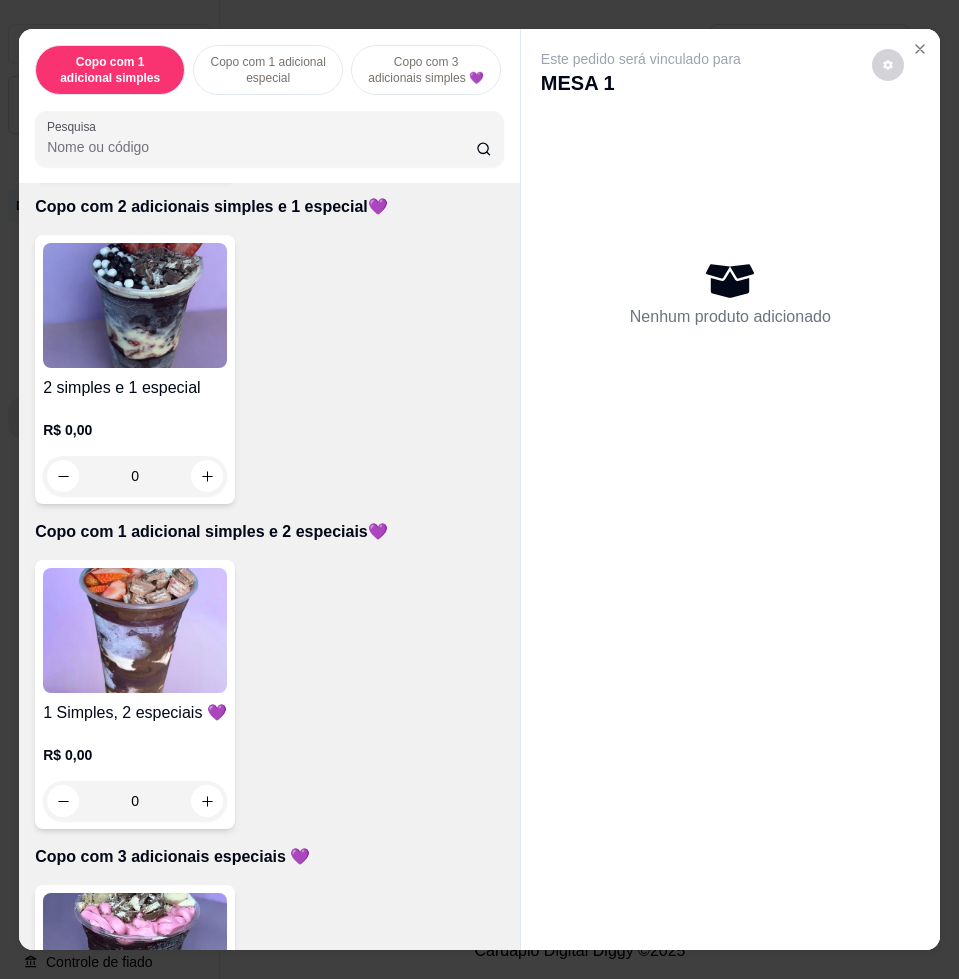 click at bounding box center [135, 630] 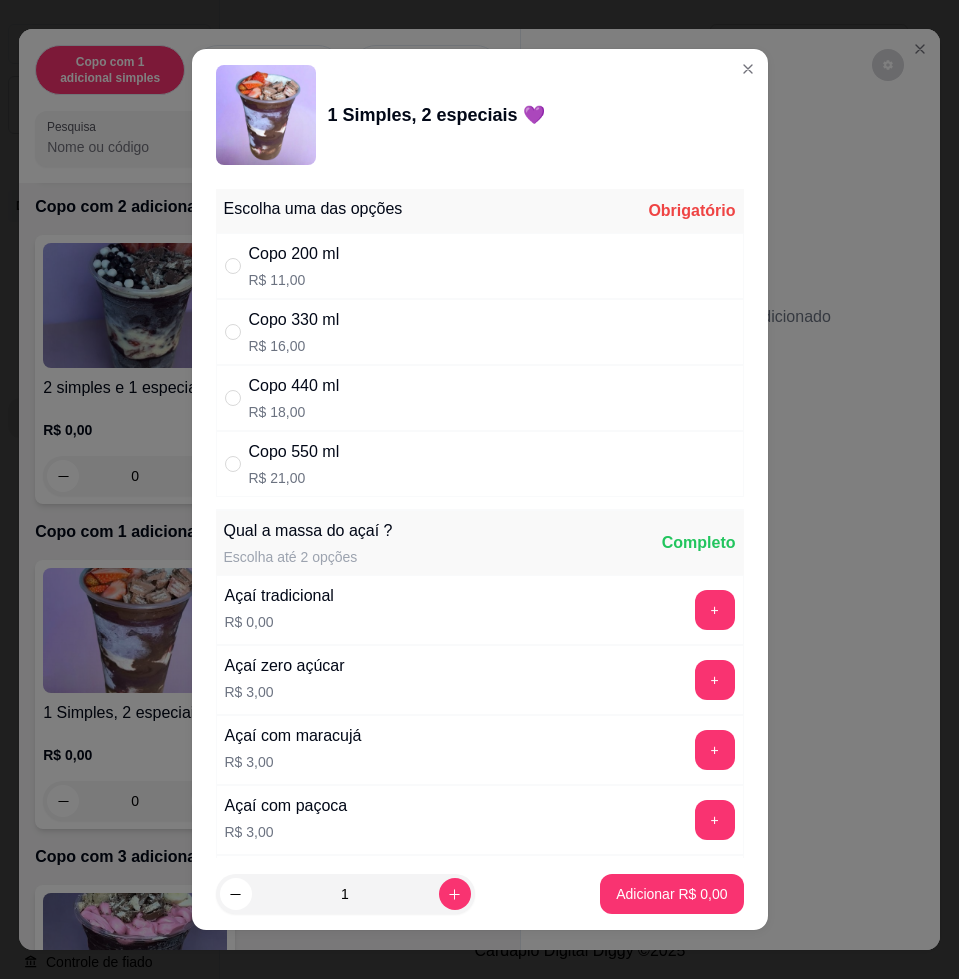 click on "Copo 330 ml R$ 16,00" at bounding box center (480, 332) 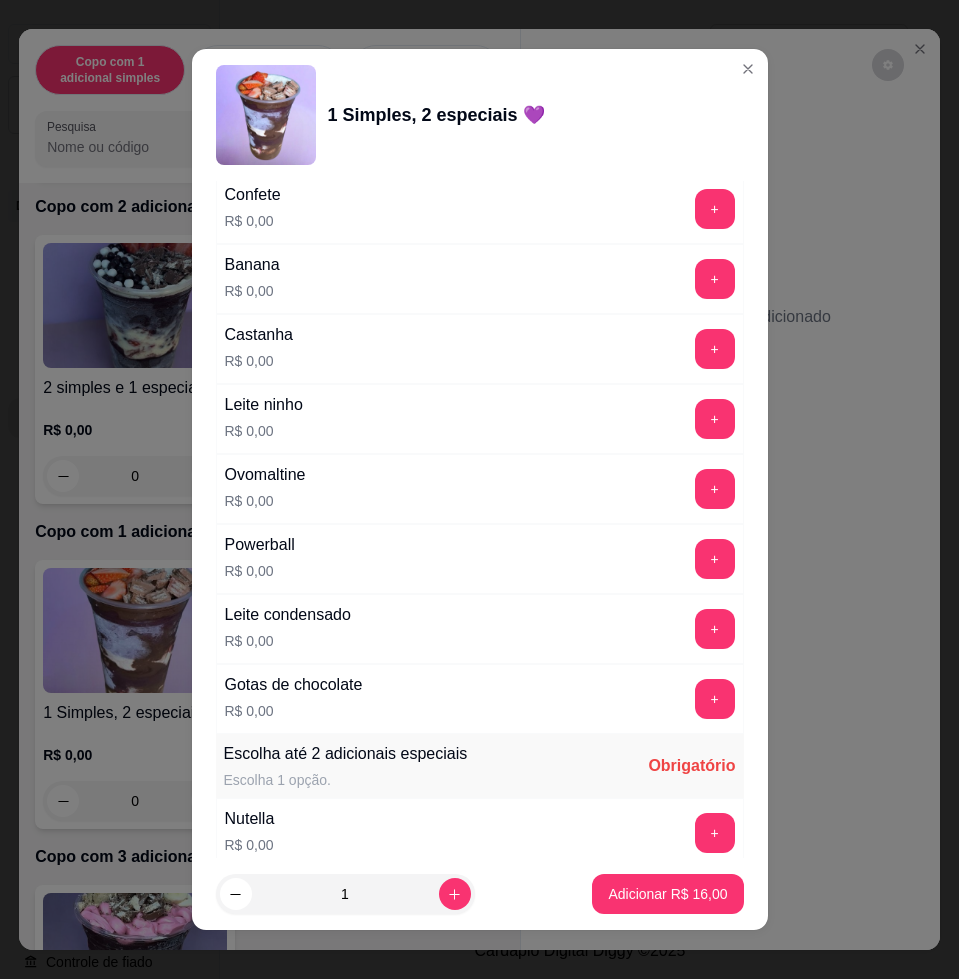 scroll, scrollTop: 1250, scrollLeft: 0, axis: vertical 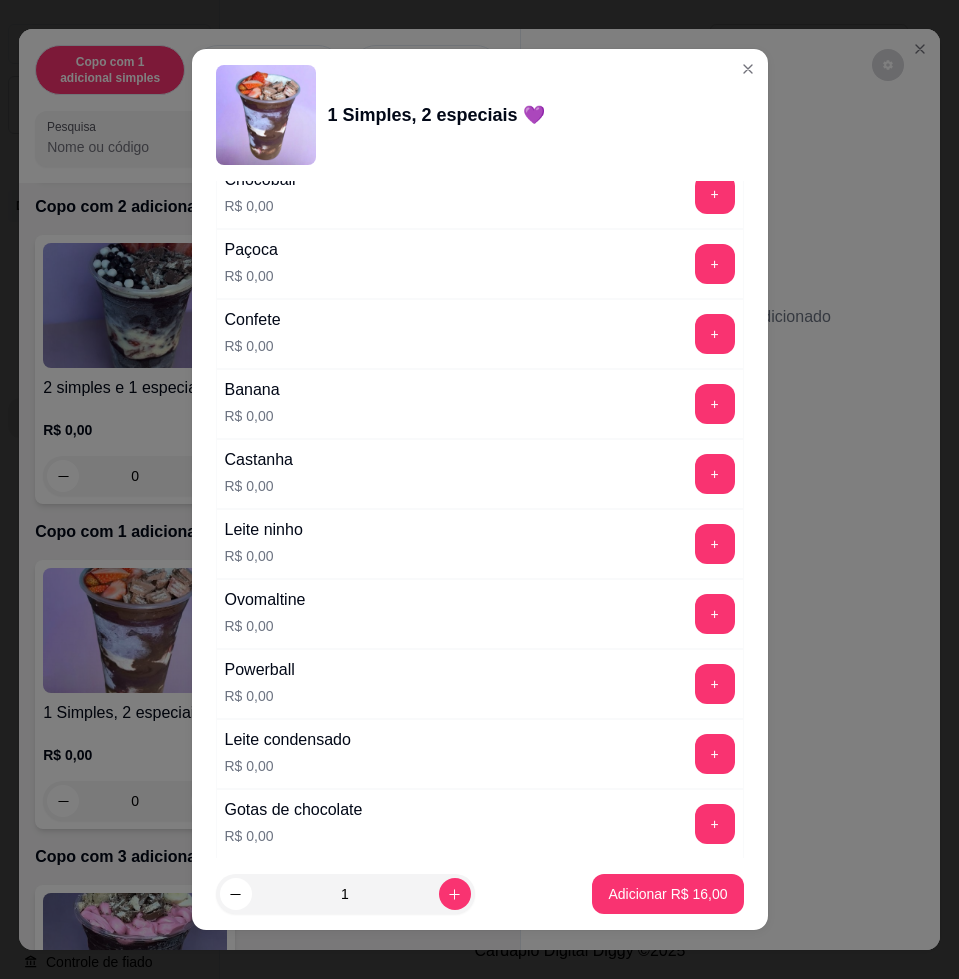 click on "+" at bounding box center (715, 264) 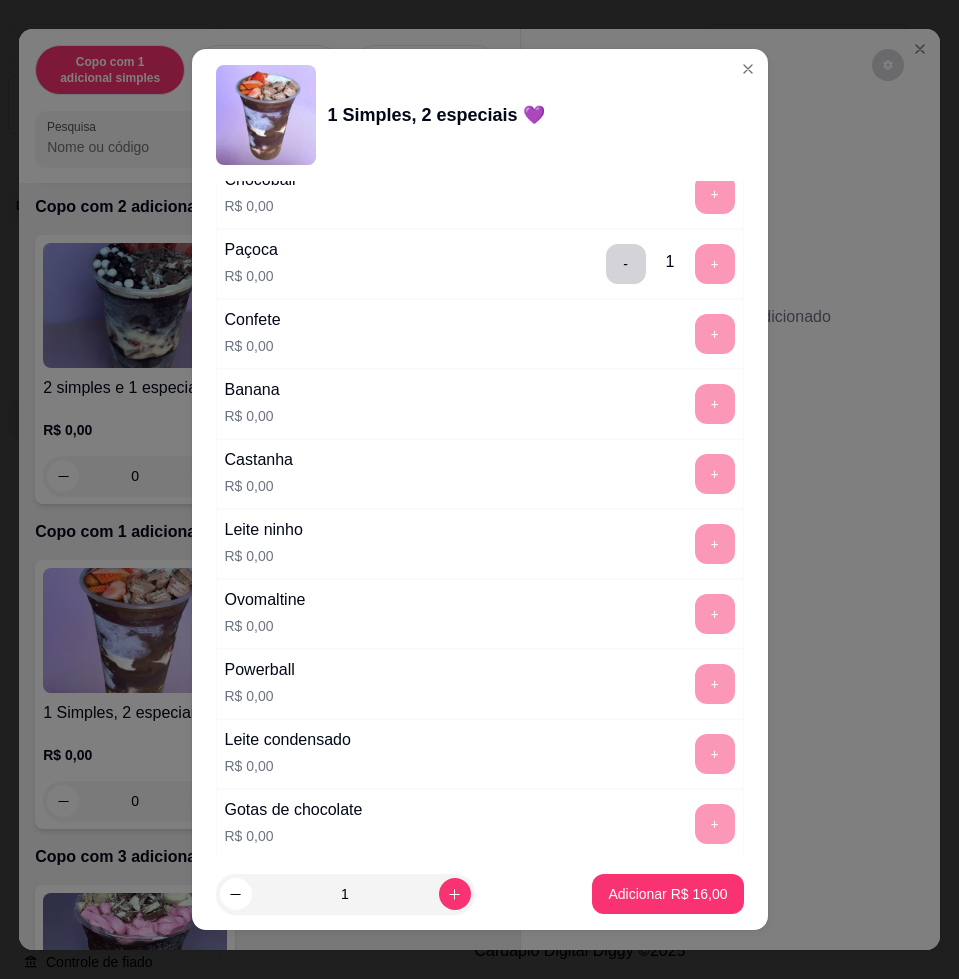 scroll, scrollTop: 2000, scrollLeft: 0, axis: vertical 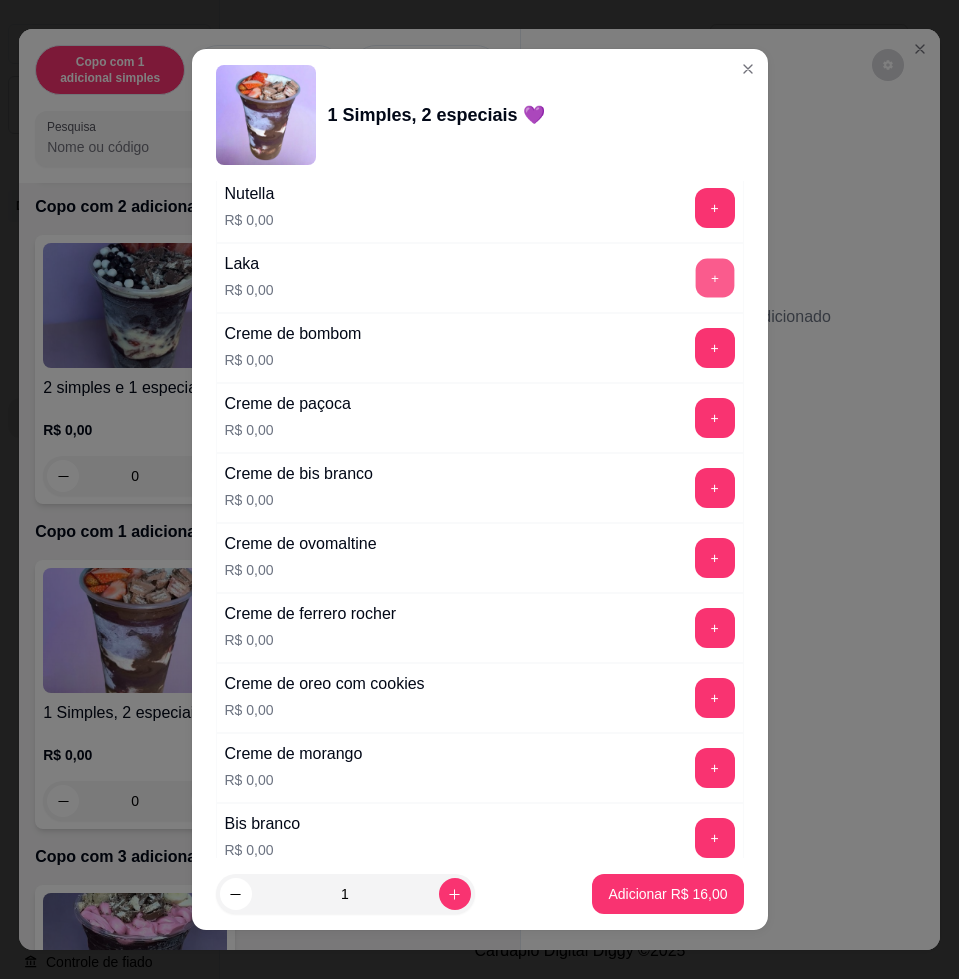 click on "+" at bounding box center [714, 278] 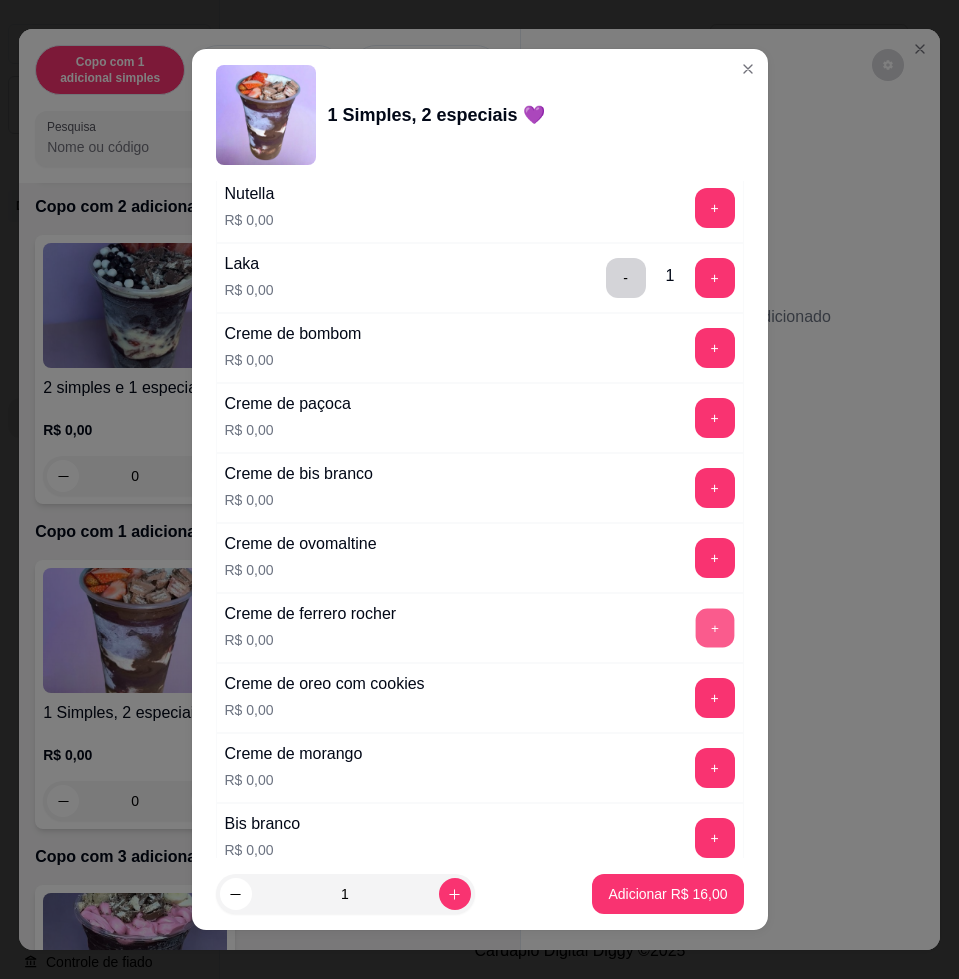 click on "+" at bounding box center [714, 628] 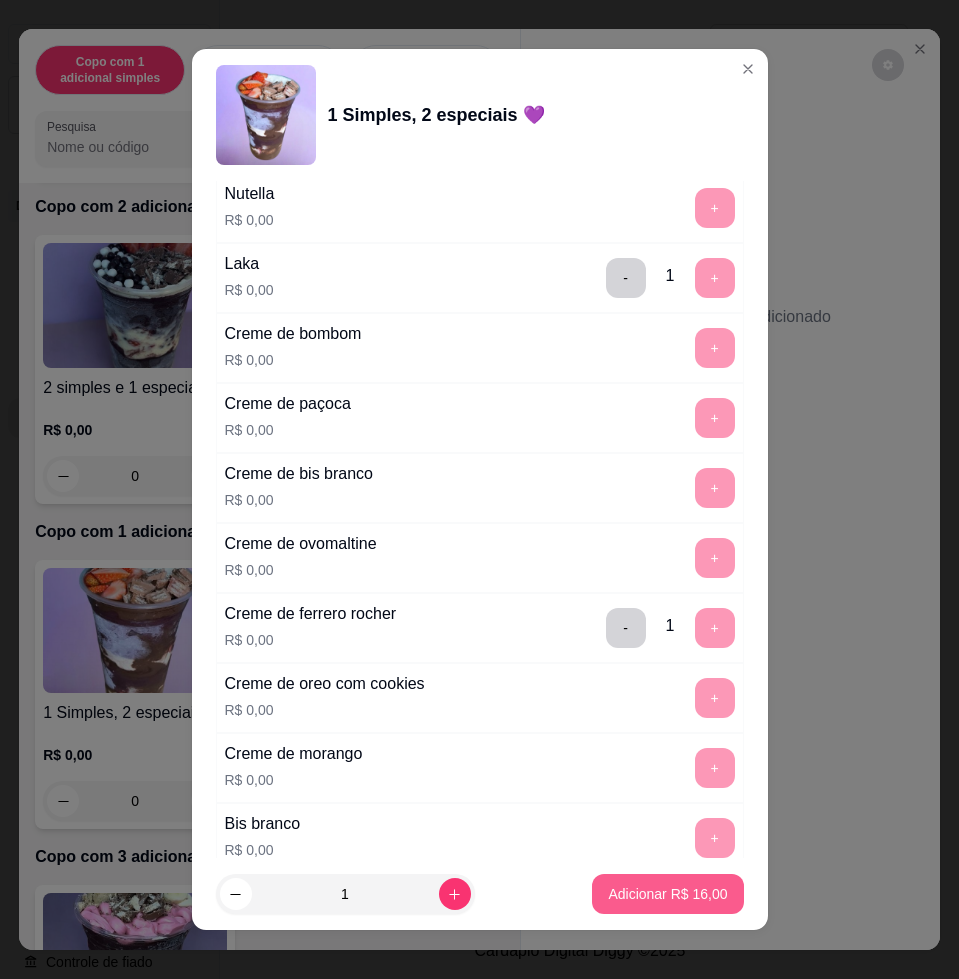 click on "1 Adicionar   R$ 16,00" at bounding box center (480, 894) 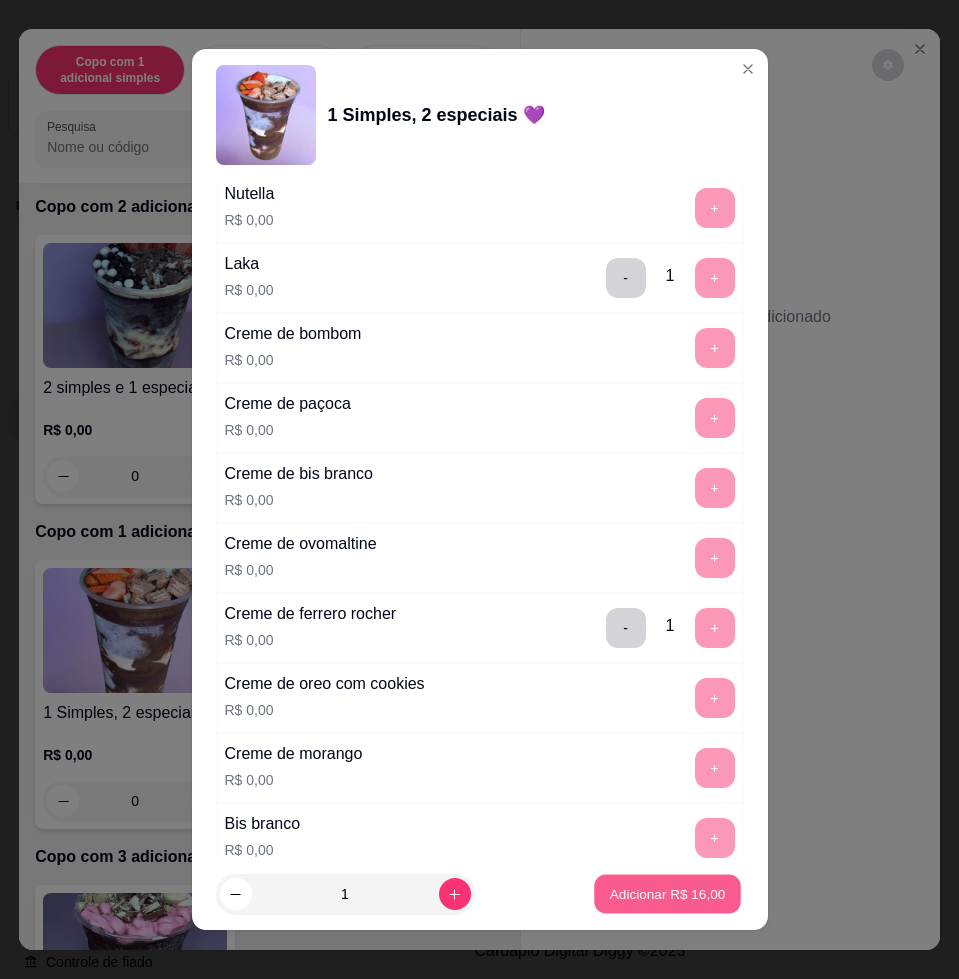 click on "Adicionar   R$ 16,00" at bounding box center (668, 893) 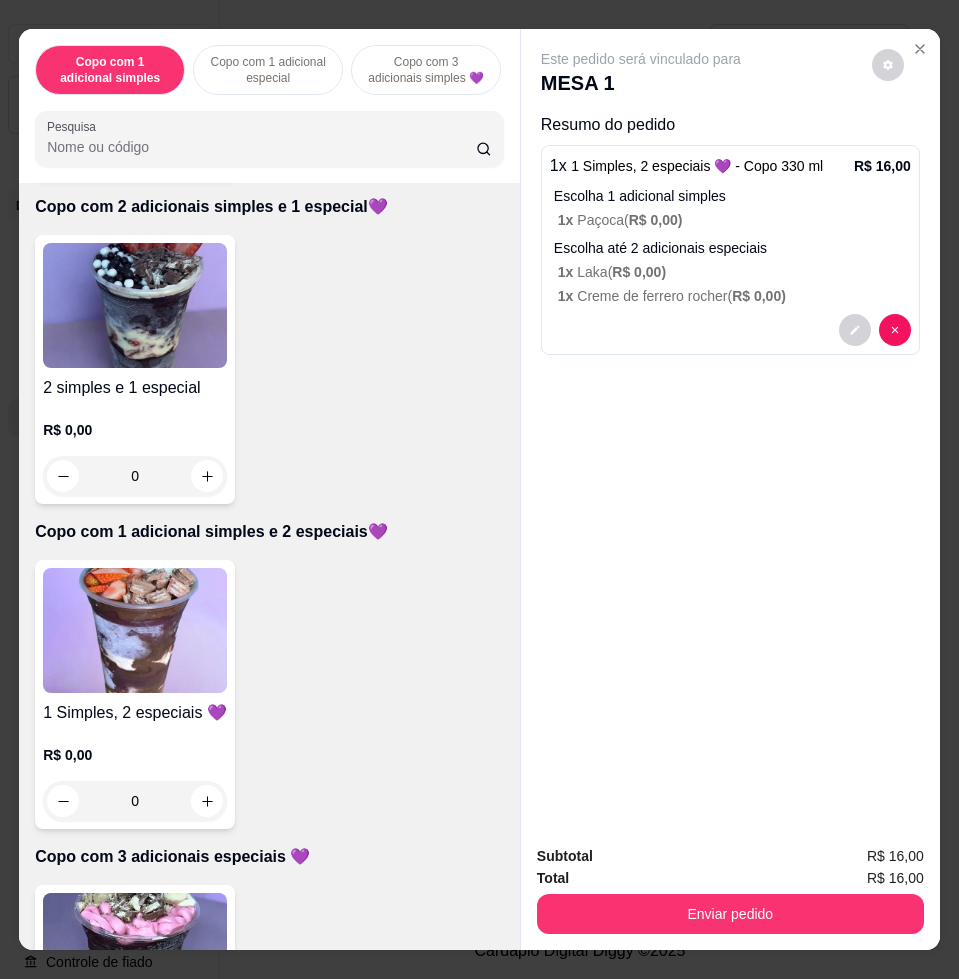 drag, startPoint x: 331, startPoint y: 541, endPoint x: 571, endPoint y: 664, distance: 269.68314 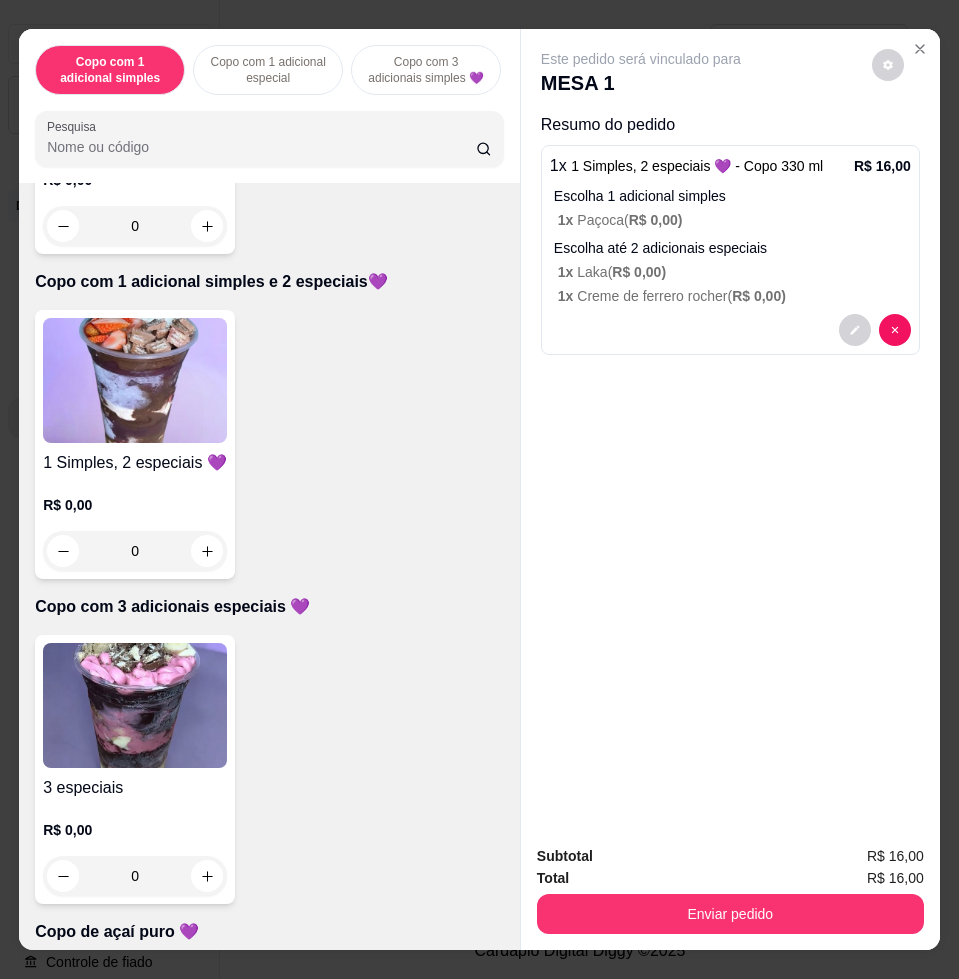 click at bounding box center (135, 380) 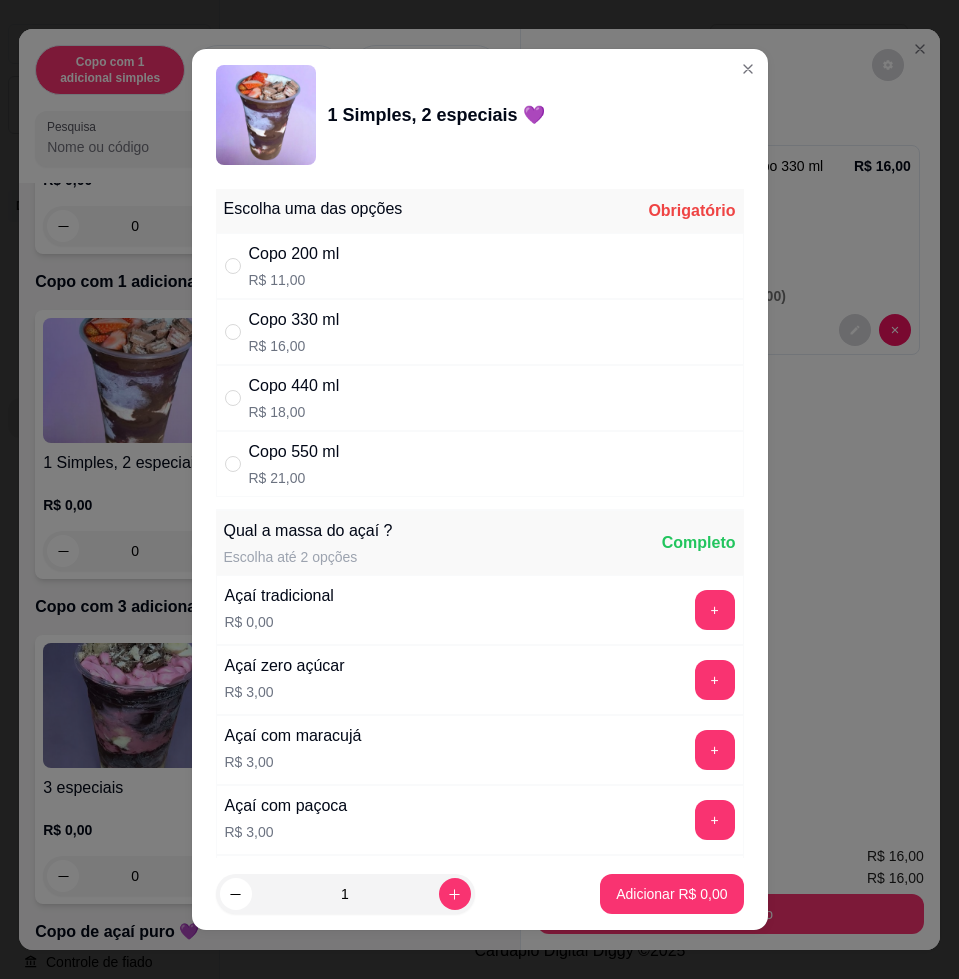 click on "Copo 330 ml R$ 16,00" at bounding box center (480, 332) 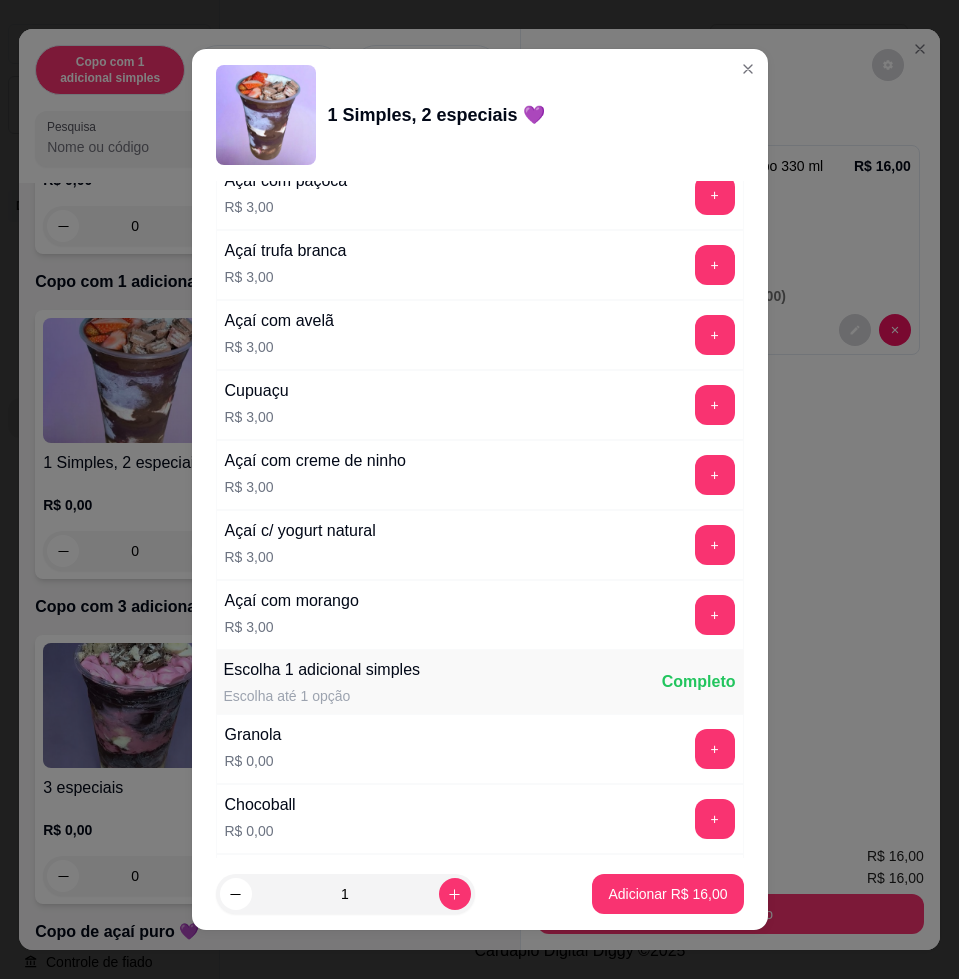scroll, scrollTop: 1125, scrollLeft: 0, axis: vertical 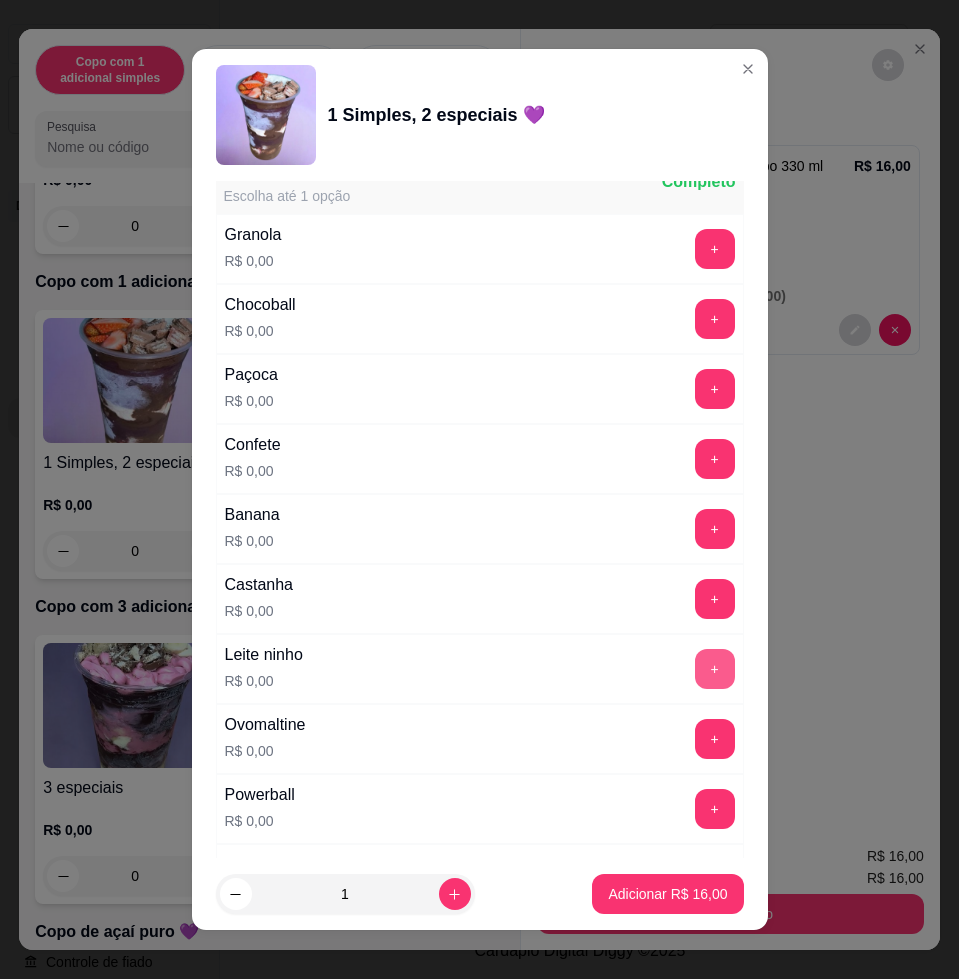 click on "+" at bounding box center (715, 669) 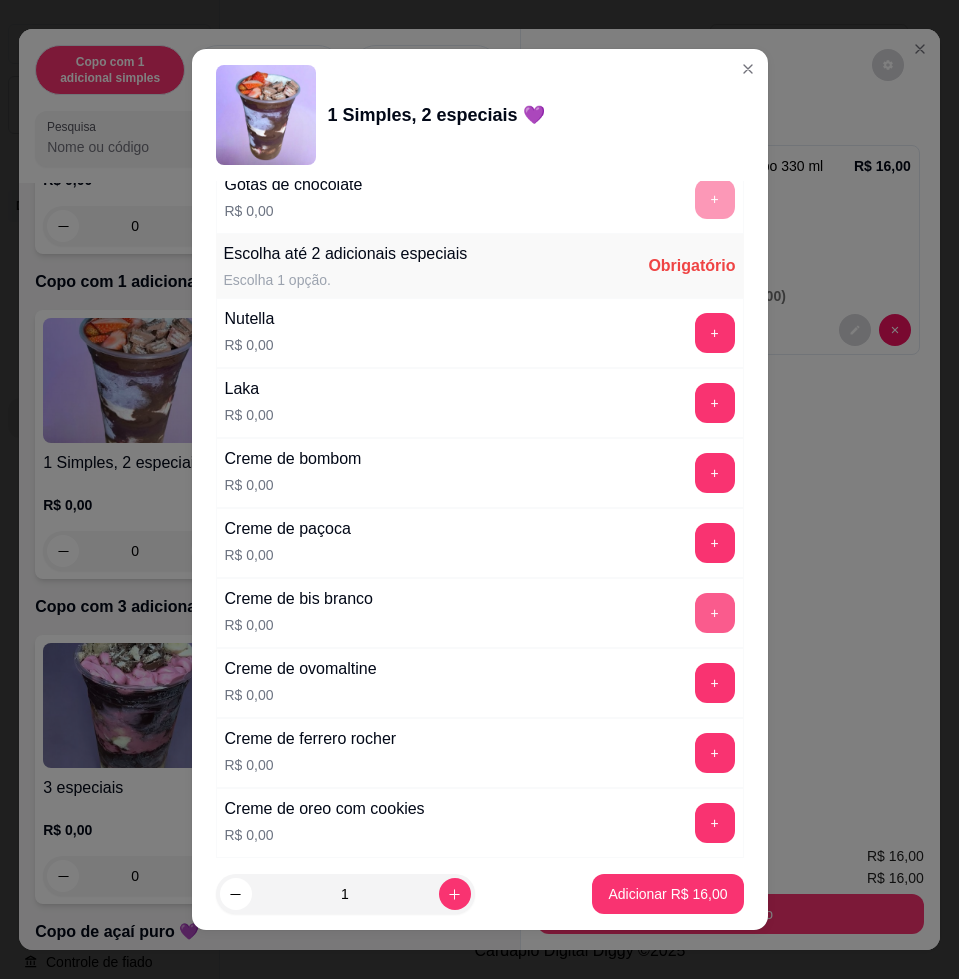 scroll, scrollTop: 2375, scrollLeft: 0, axis: vertical 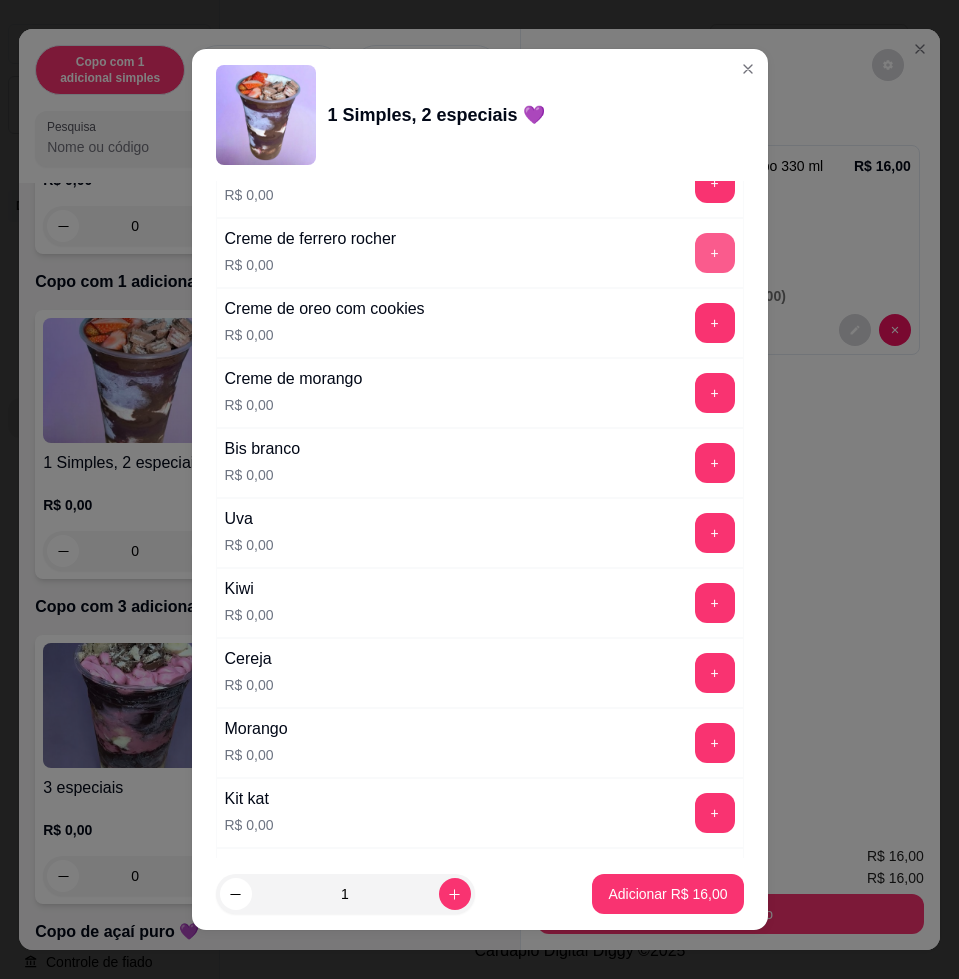 click on "+" at bounding box center (715, 253) 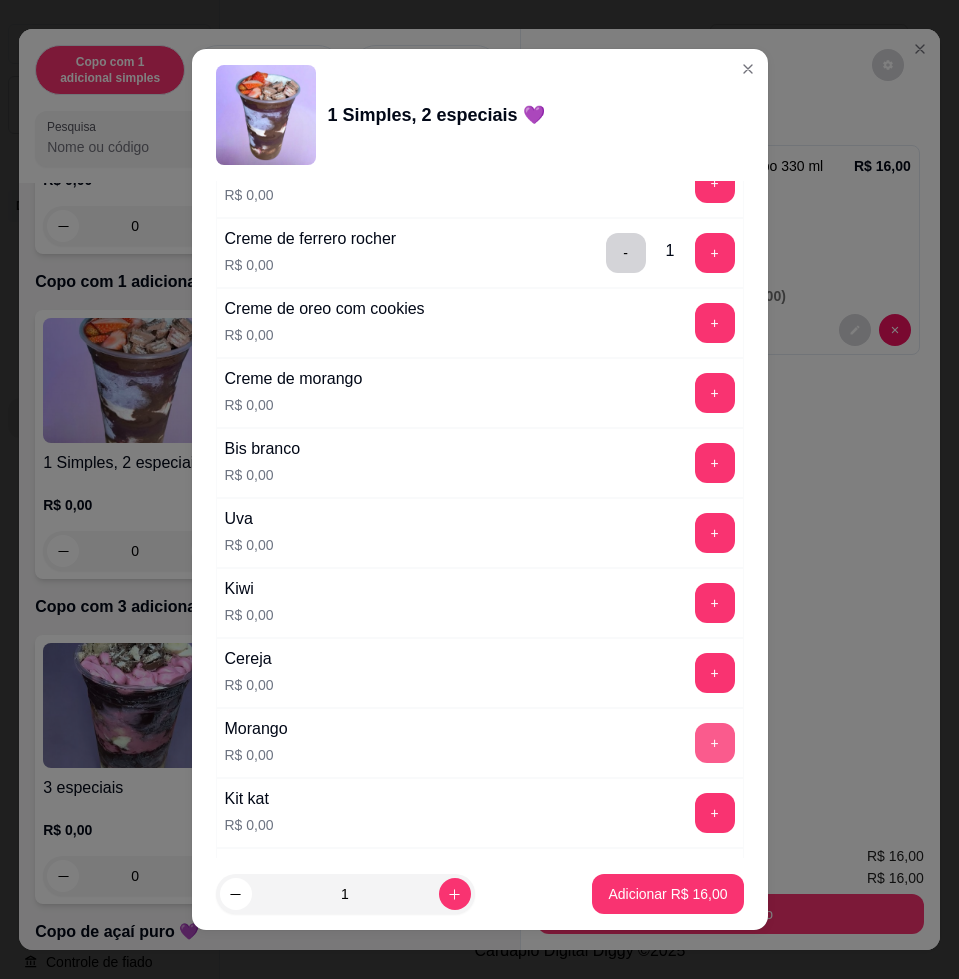click on "+" at bounding box center [715, 743] 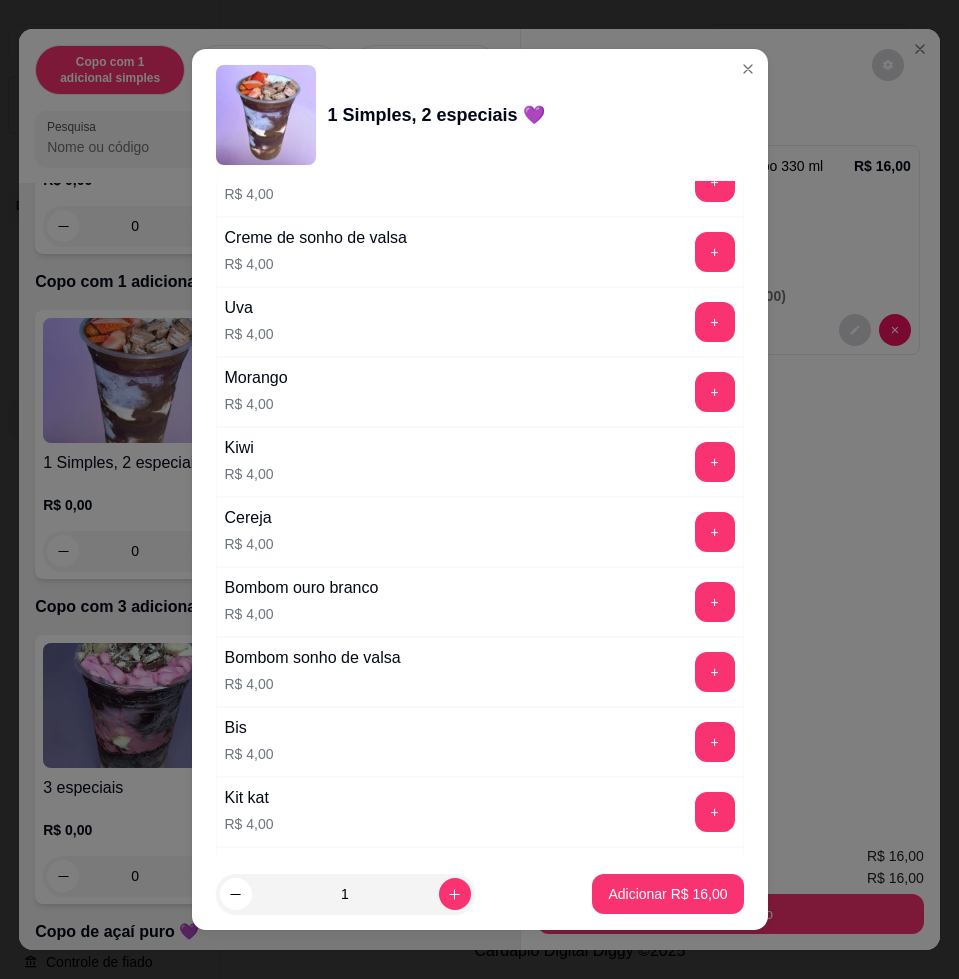 scroll, scrollTop: 4959, scrollLeft: 0, axis: vertical 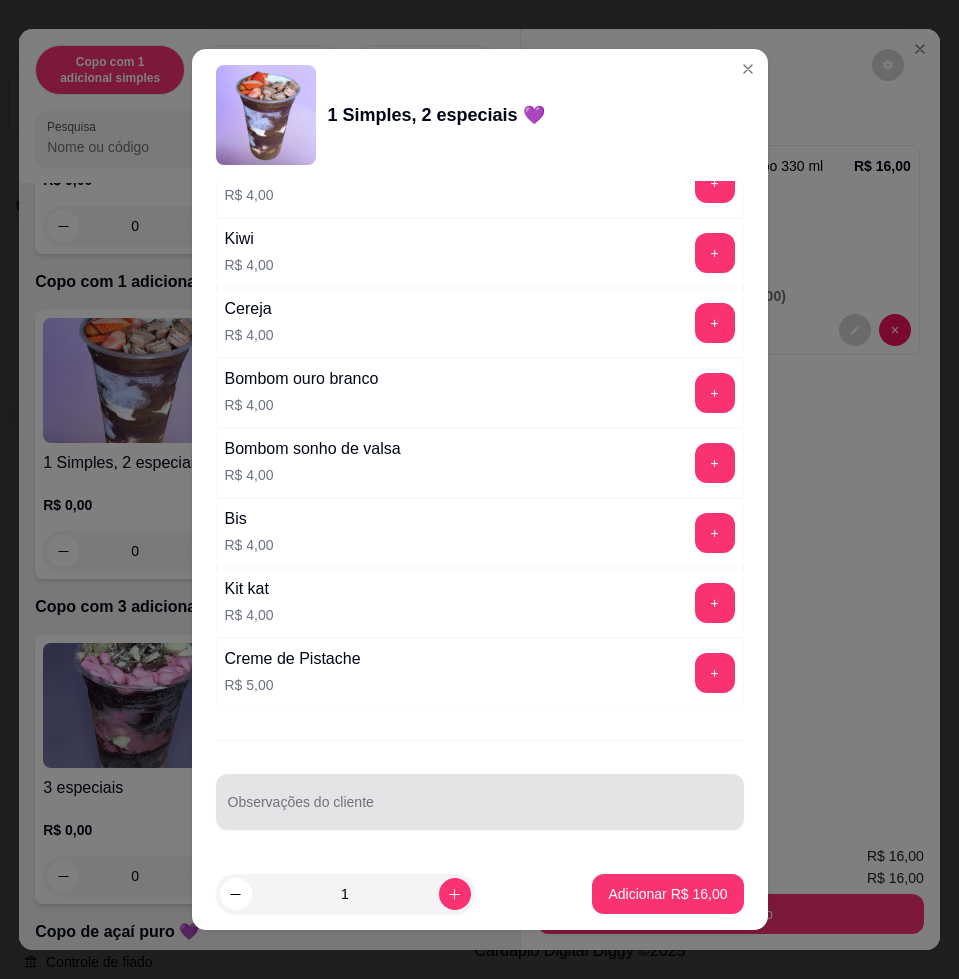 click at bounding box center [480, 802] 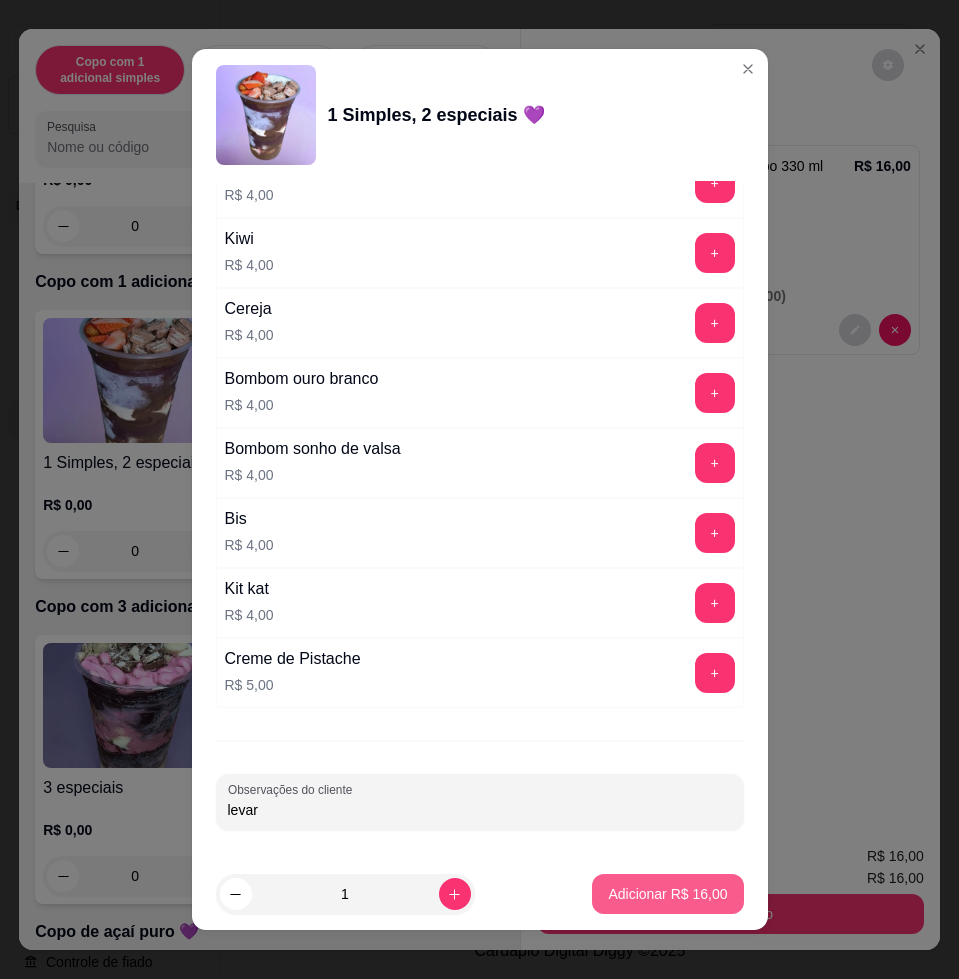 type on "levar" 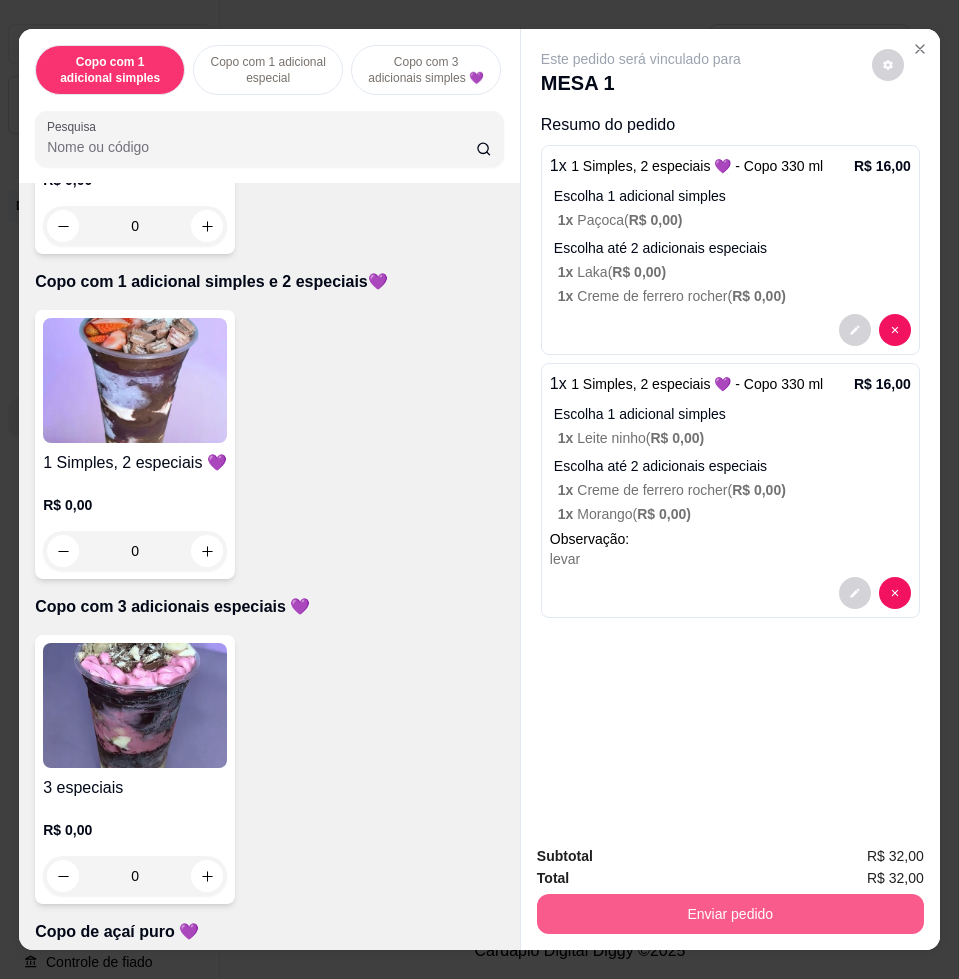 click on "Enviar pedido" at bounding box center [730, 914] 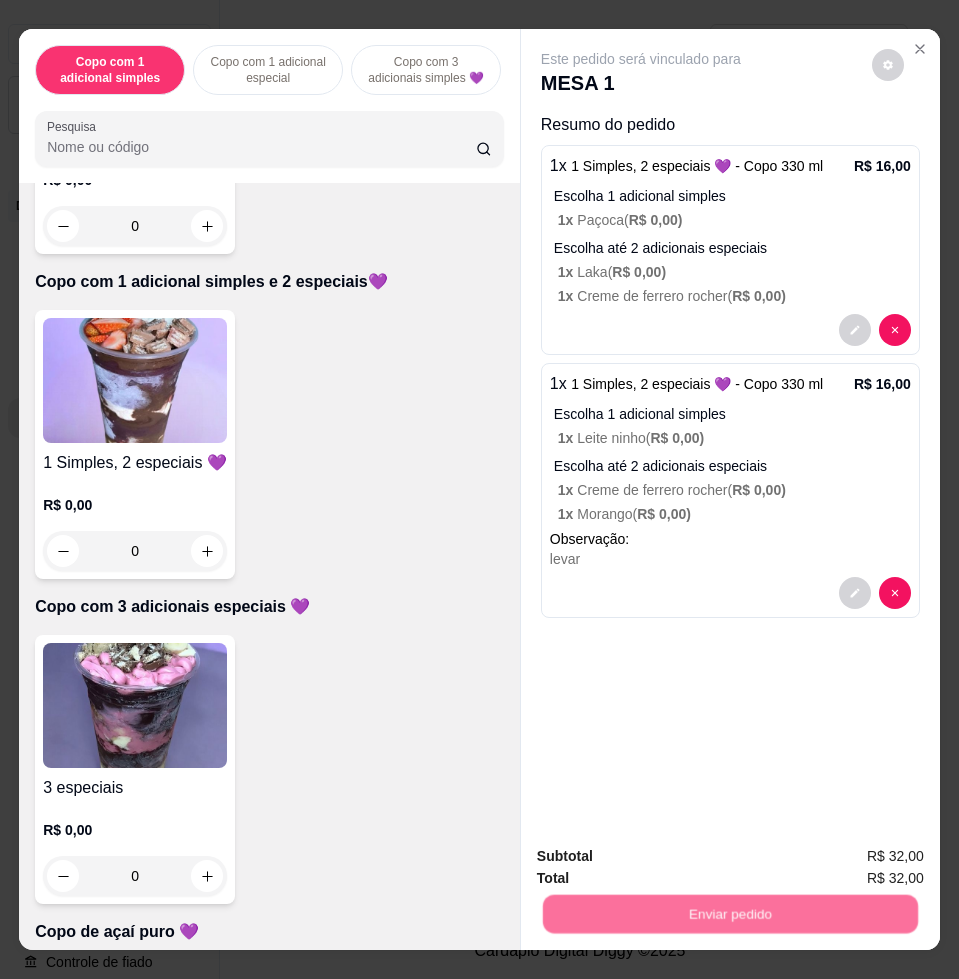 click on "Não registrar e enviar pedido" at bounding box center (662, 855) 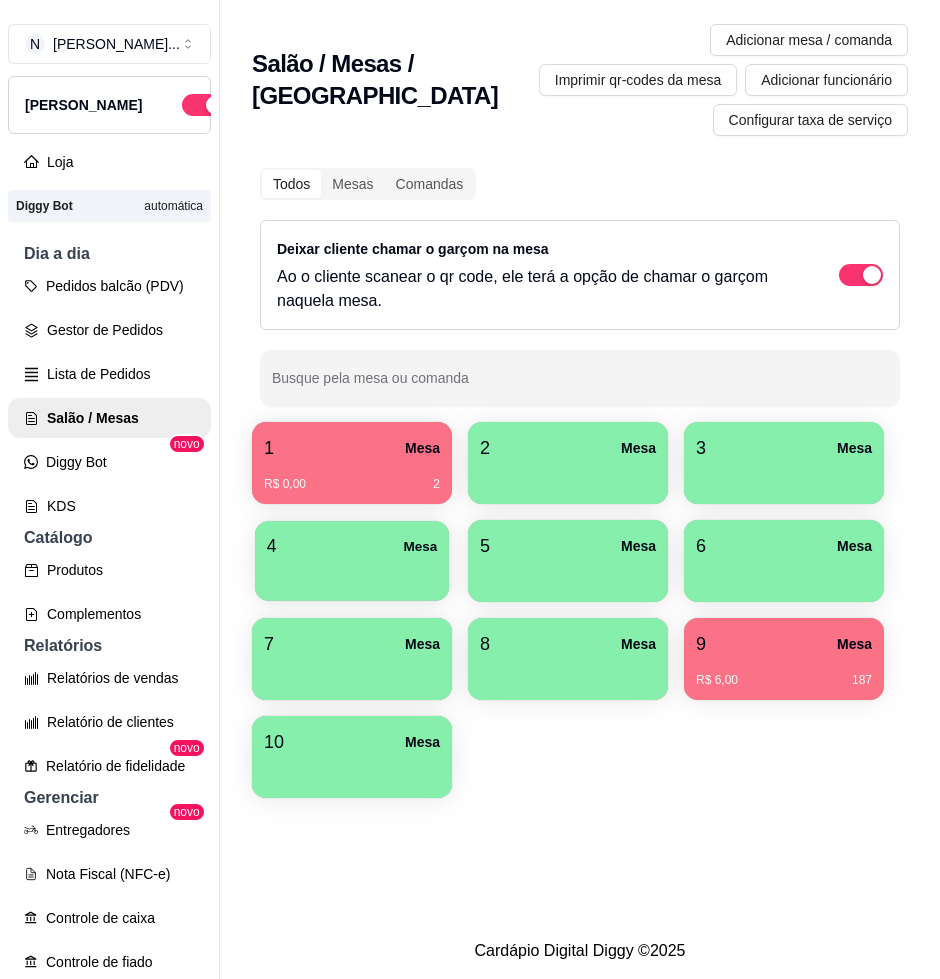click at bounding box center (352, 574) 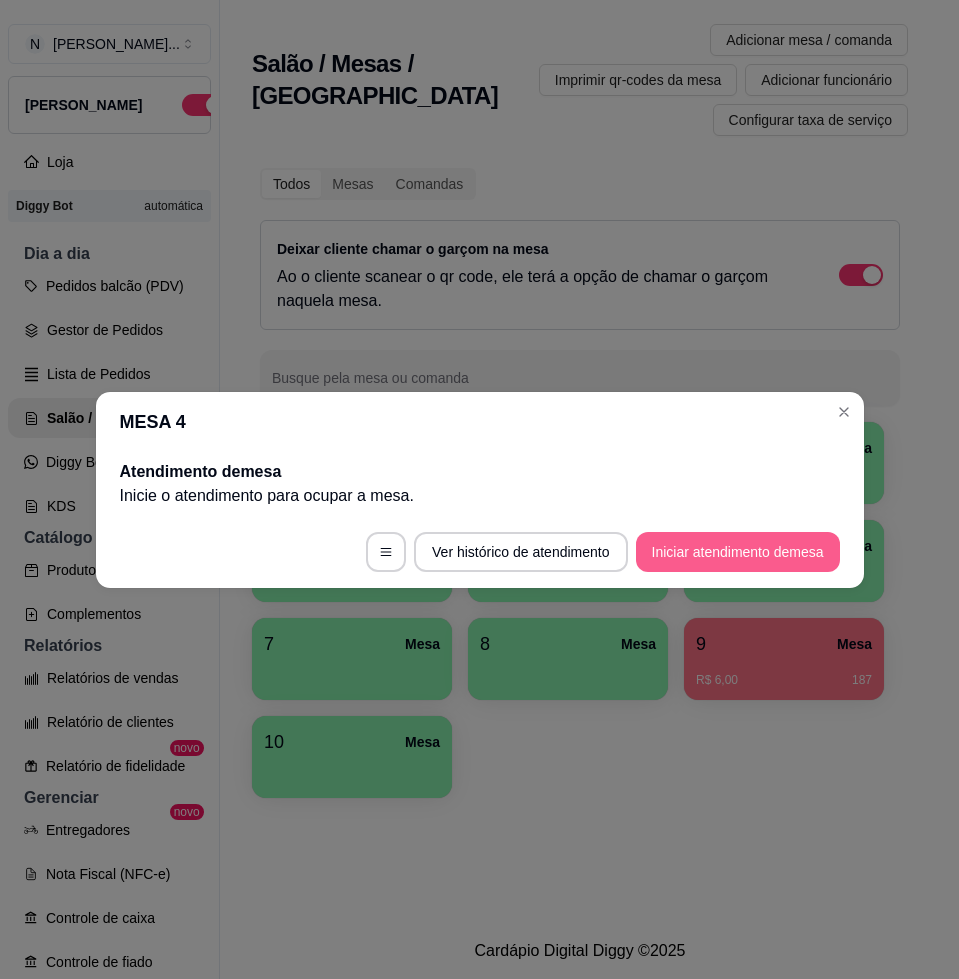 click on "Iniciar atendimento de  mesa" at bounding box center (738, 552) 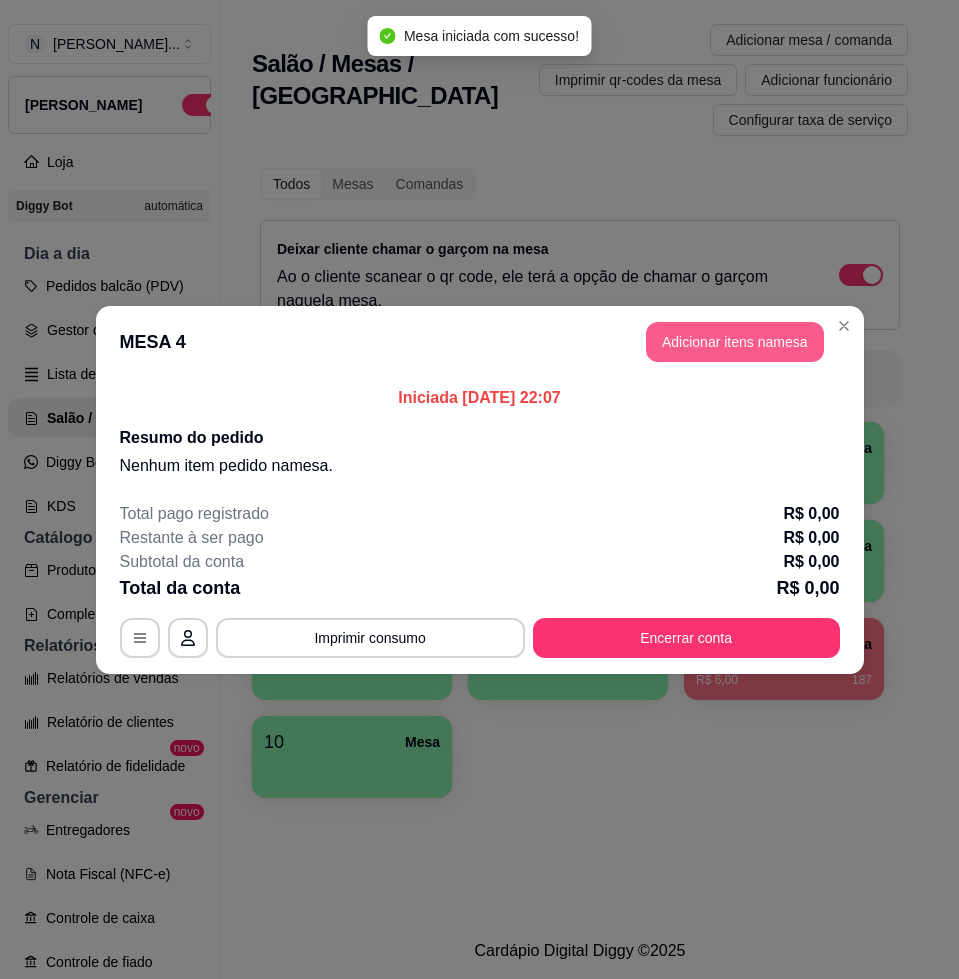 click on "Adicionar itens na  mesa" at bounding box center [735, 342] 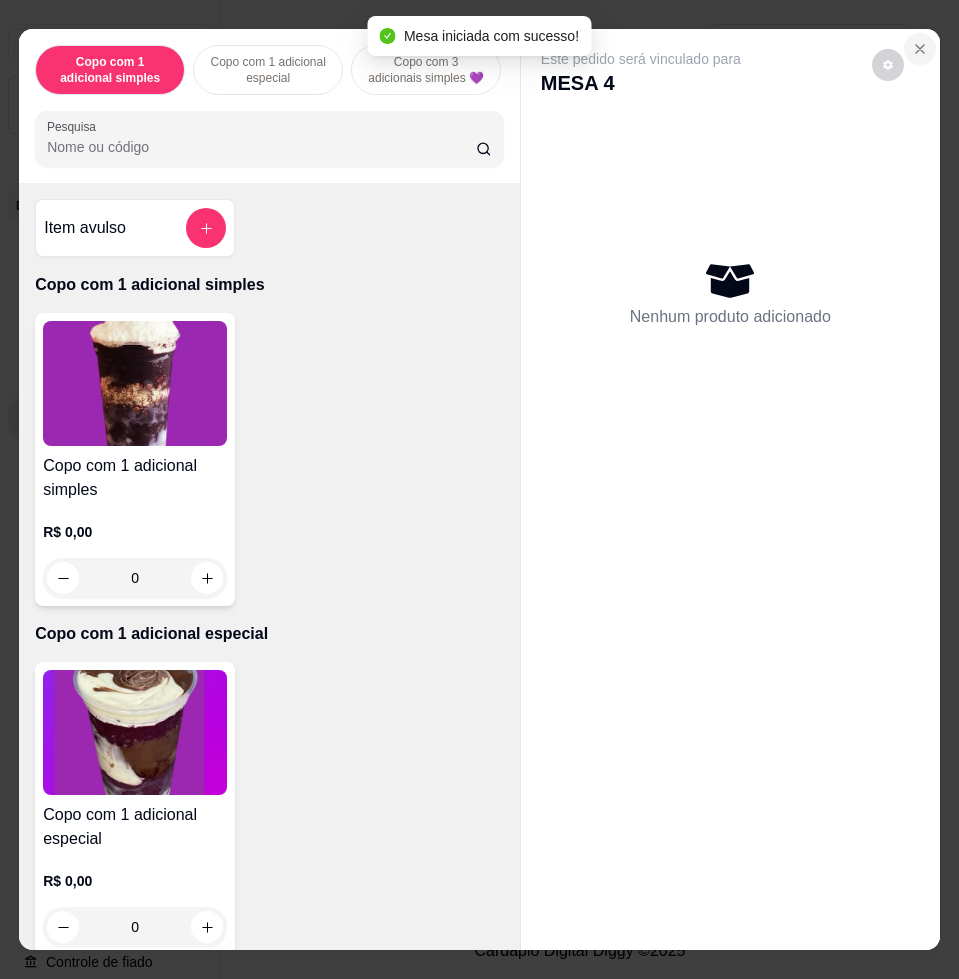 click 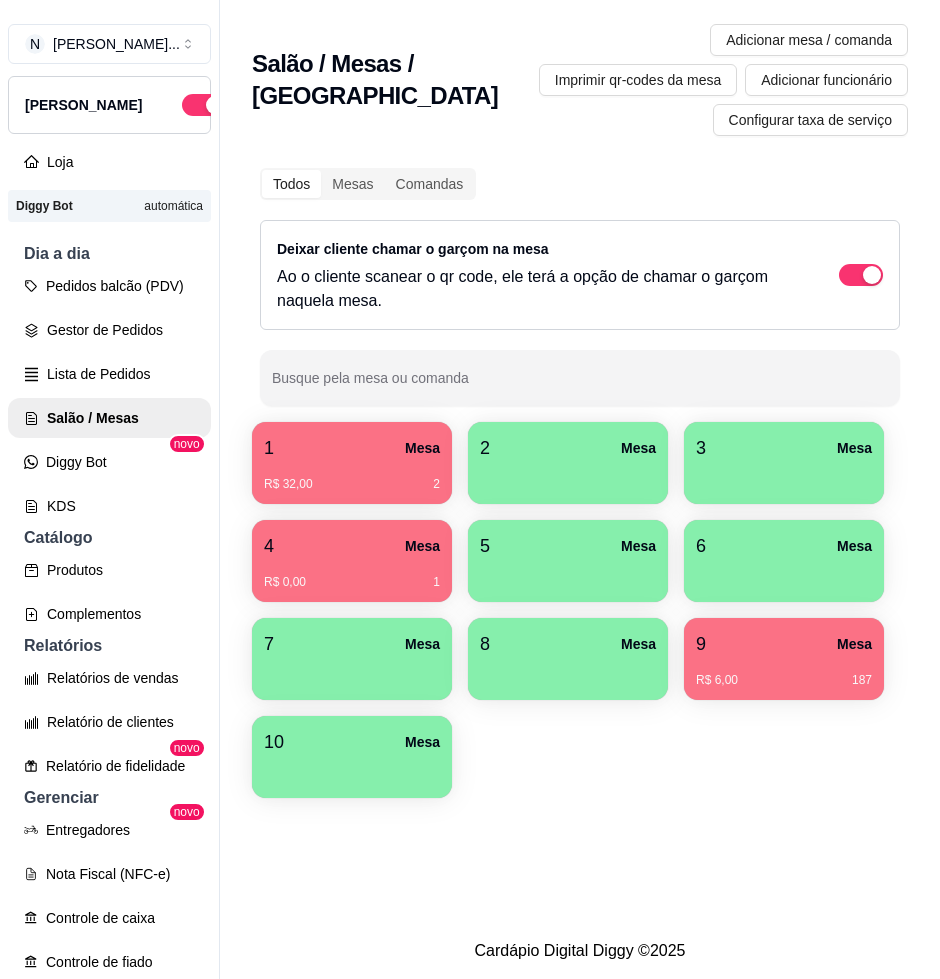 click on "1 Mesa R$ 32,00 2" at bounding box center [352, 463] 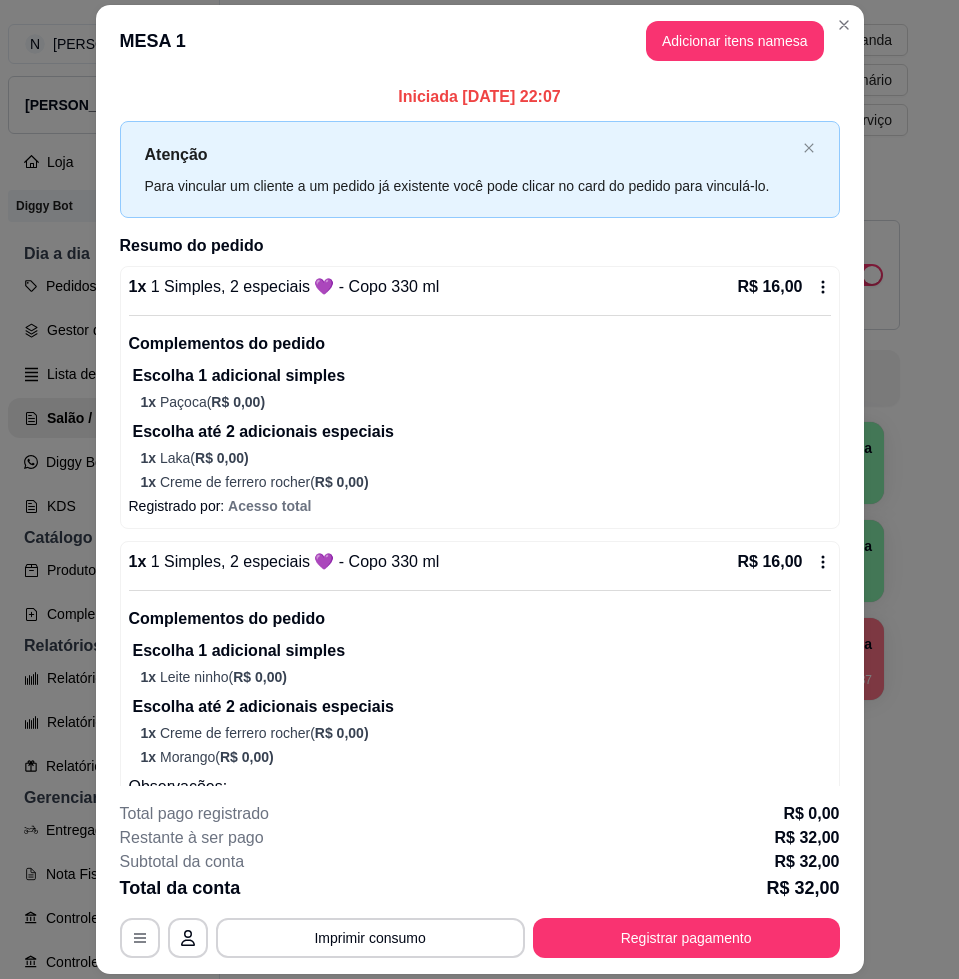 click on "MESA 1 Adicionar itens na  mesa" at bounding box center [480, 41] 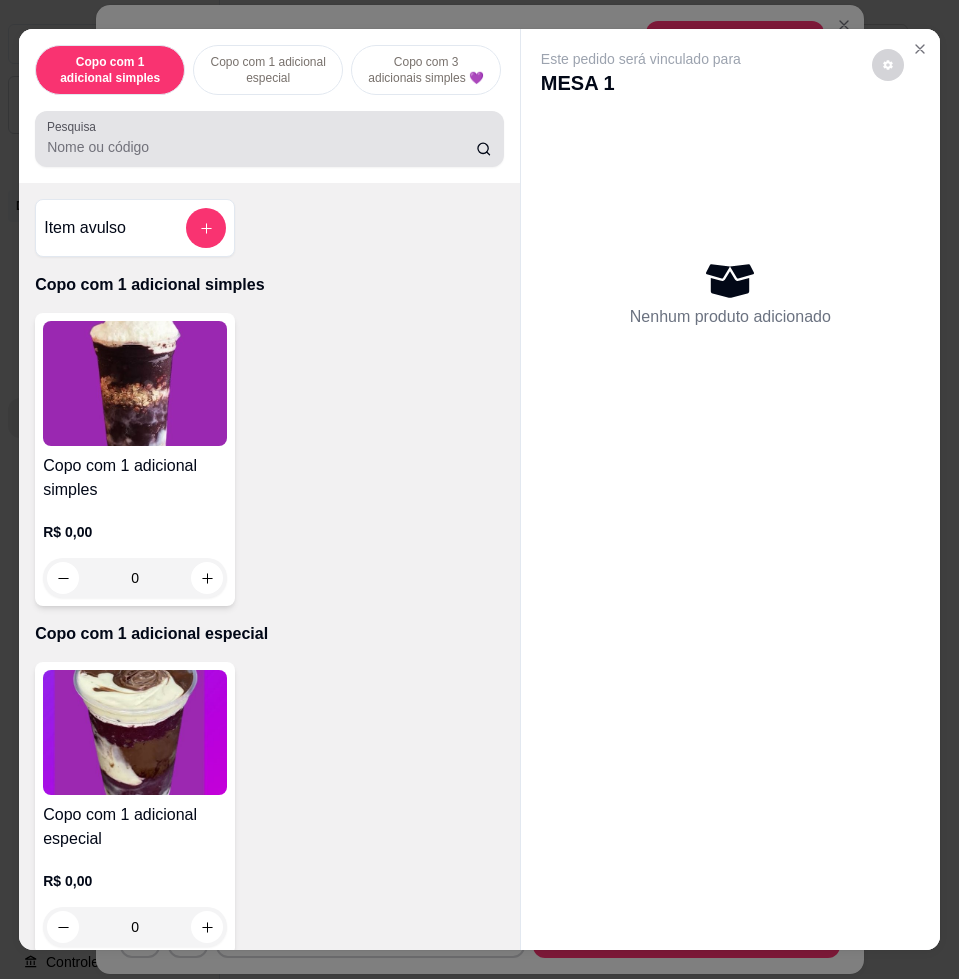 click on "Pesquisa" at bounding box center (261, 147) 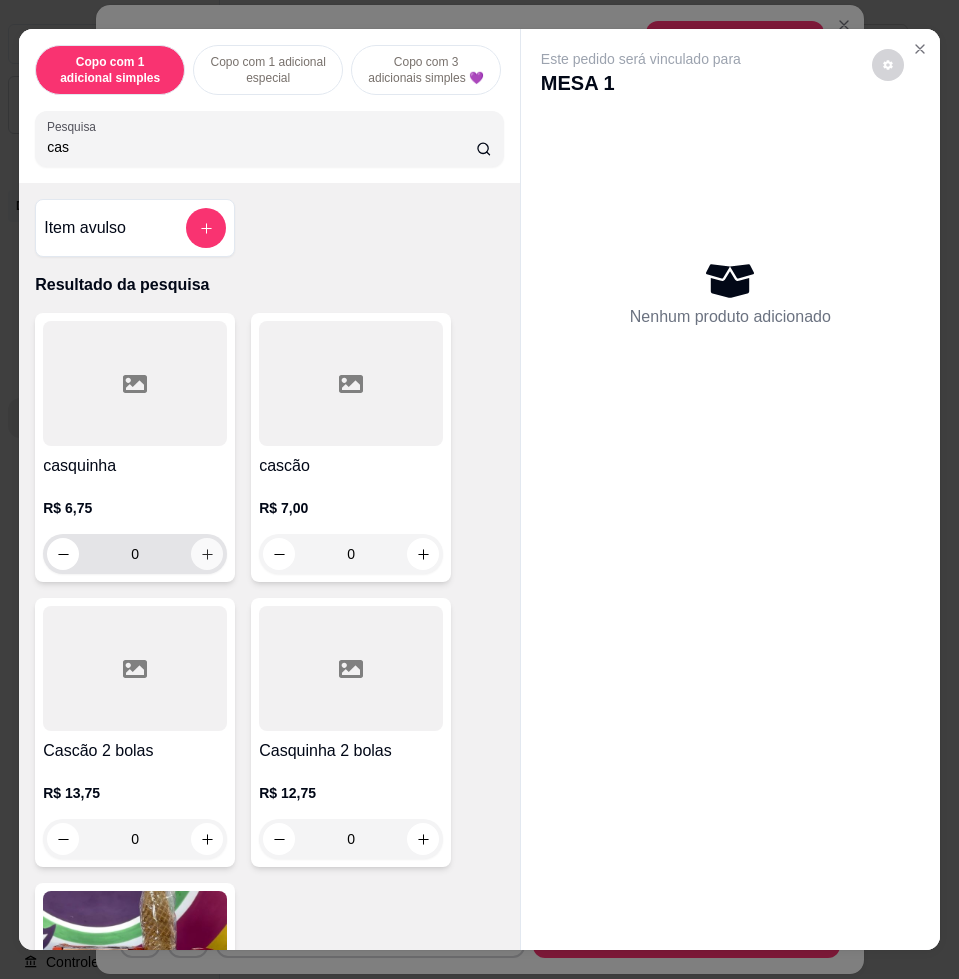 type on "cas" 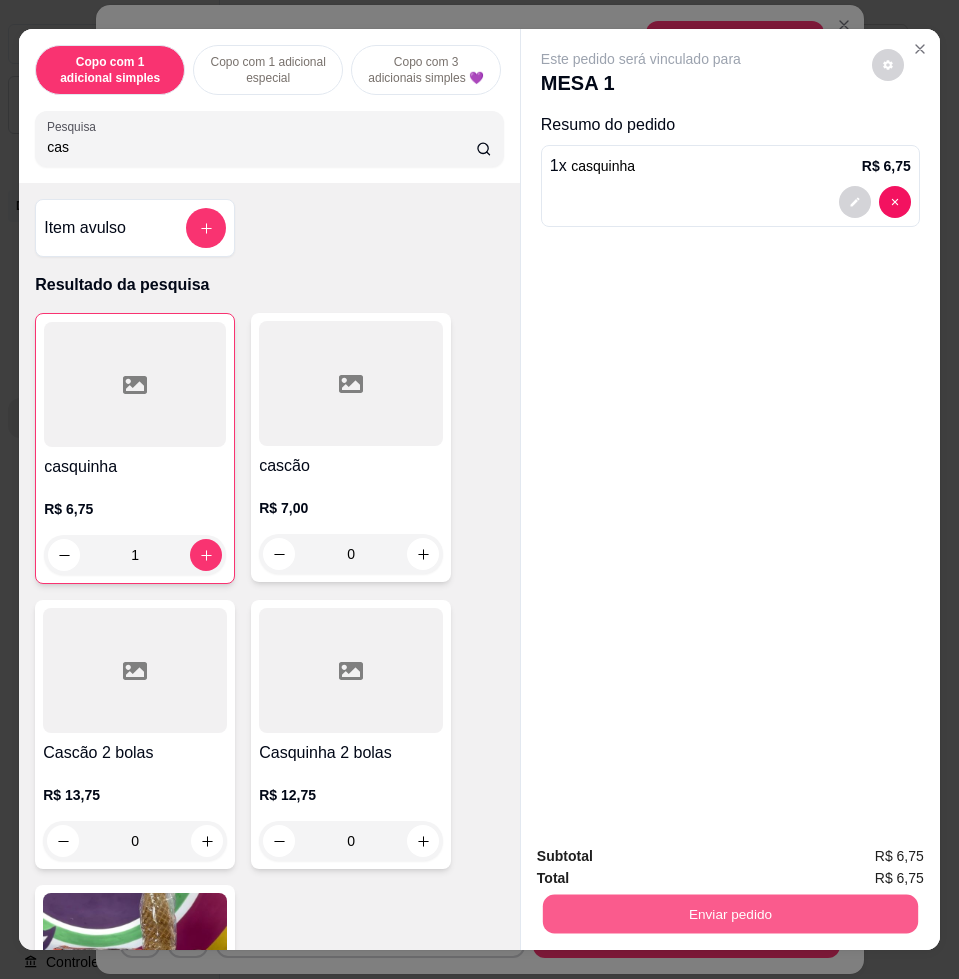 click on "Enviar pedido" at bounding box center [730, 913] 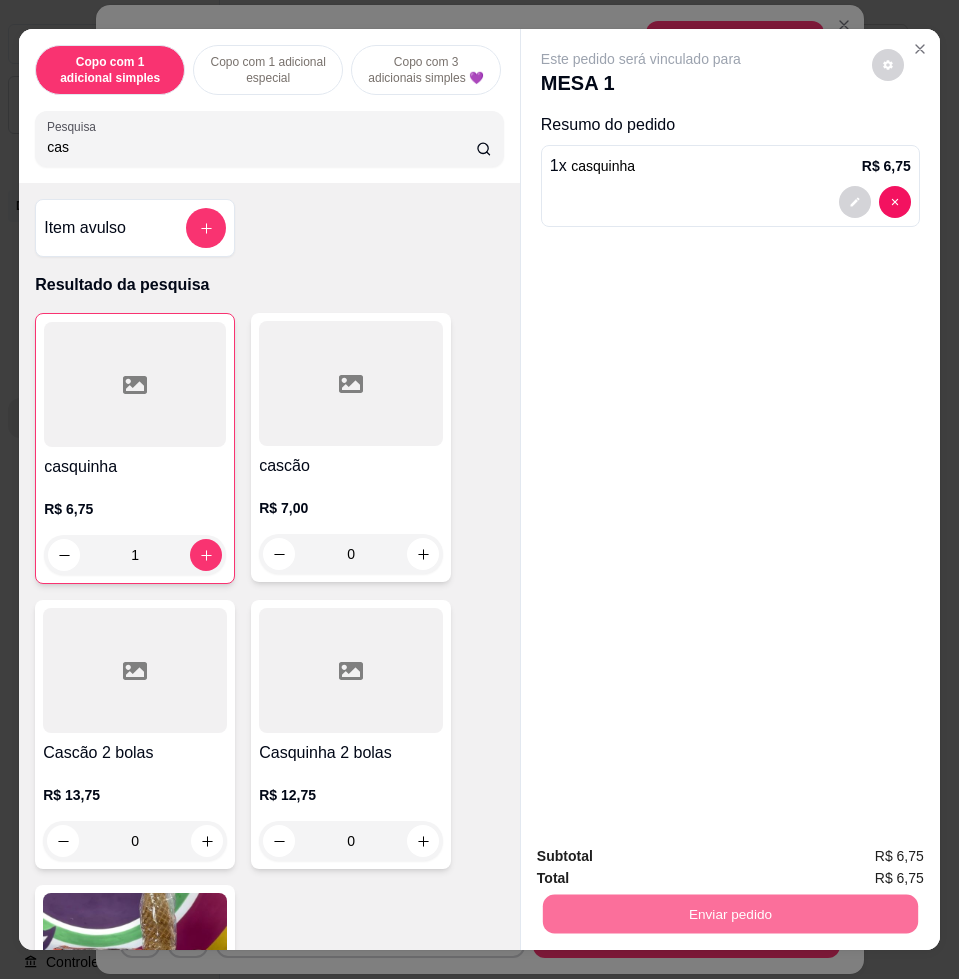 click on "Não registrar e enviar pedido" at bounding box center [662, 855] 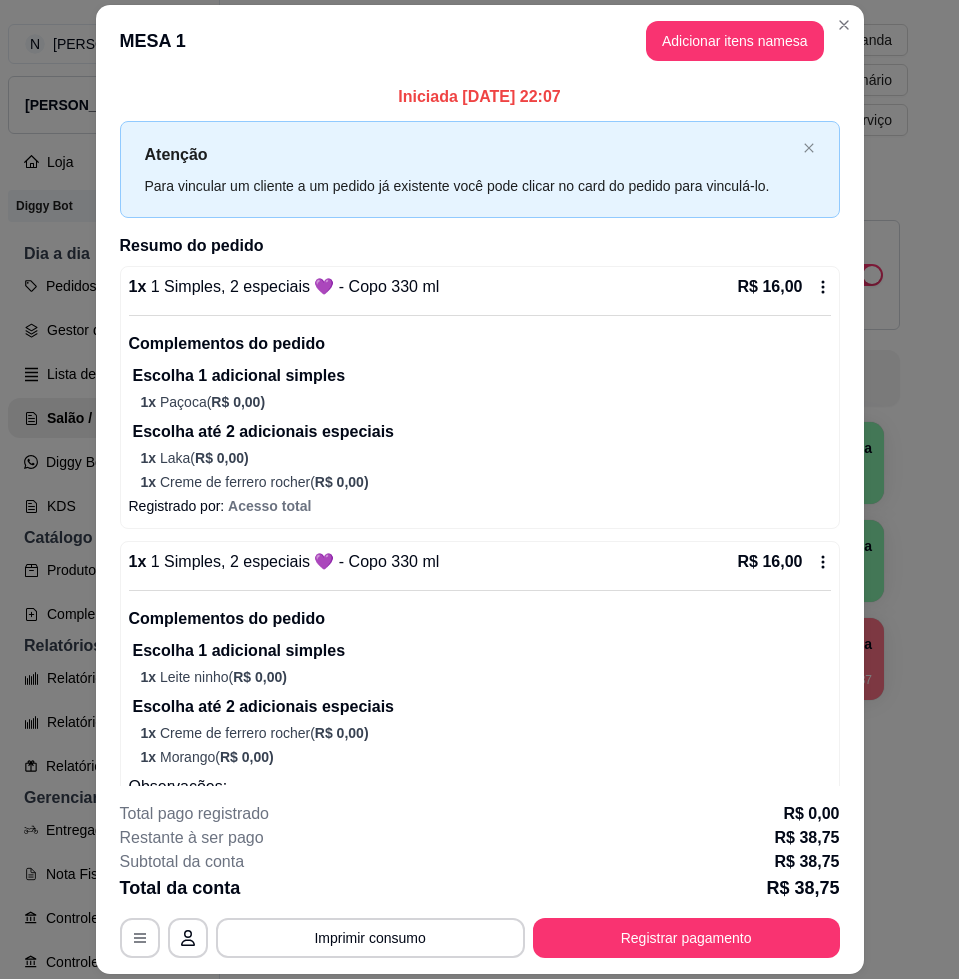 scroll, scrollTop: 164, scrollLeft: 0, axis: vertical 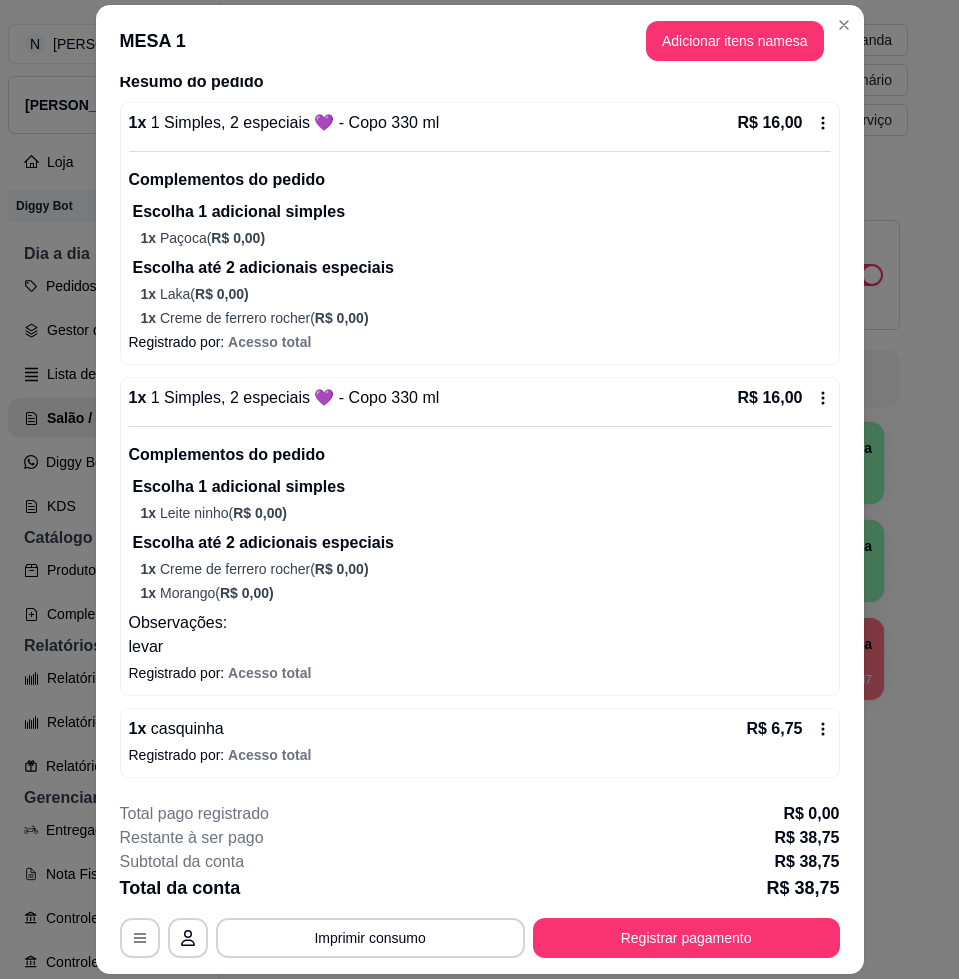 click 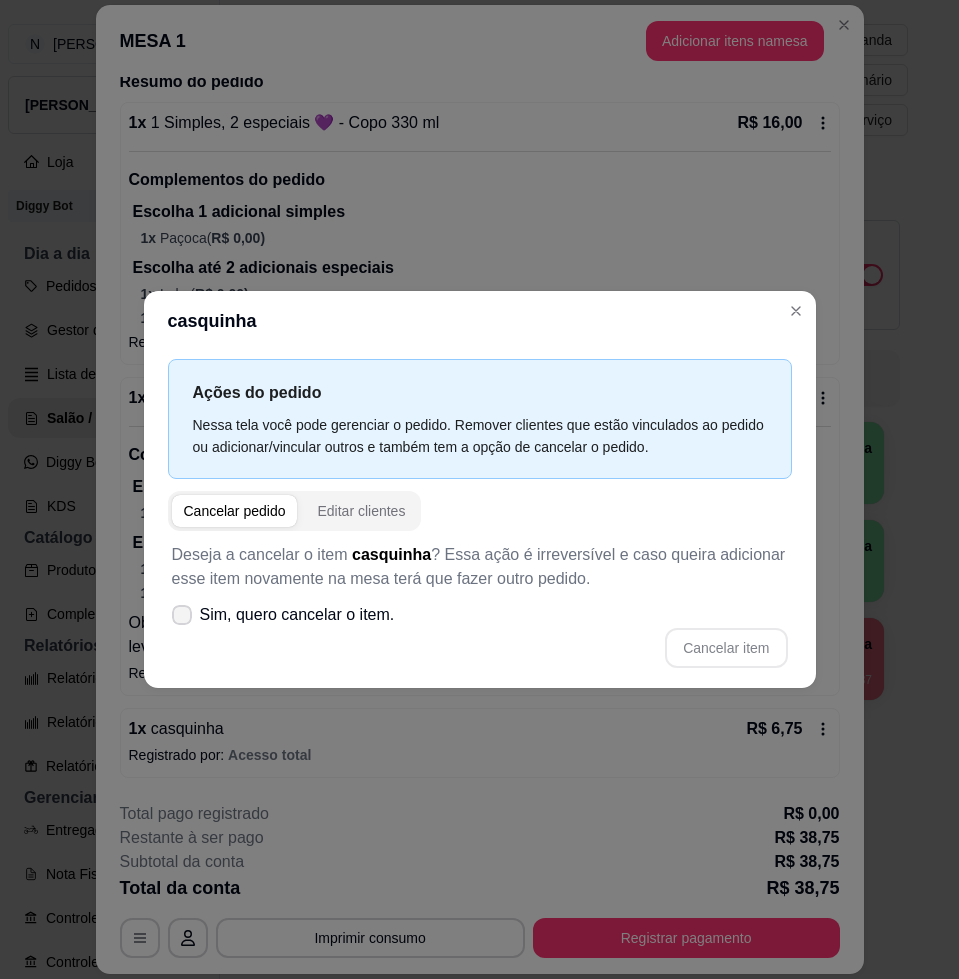 click on "Sim, quero cancelar o item." at bounding box center [297, 615] 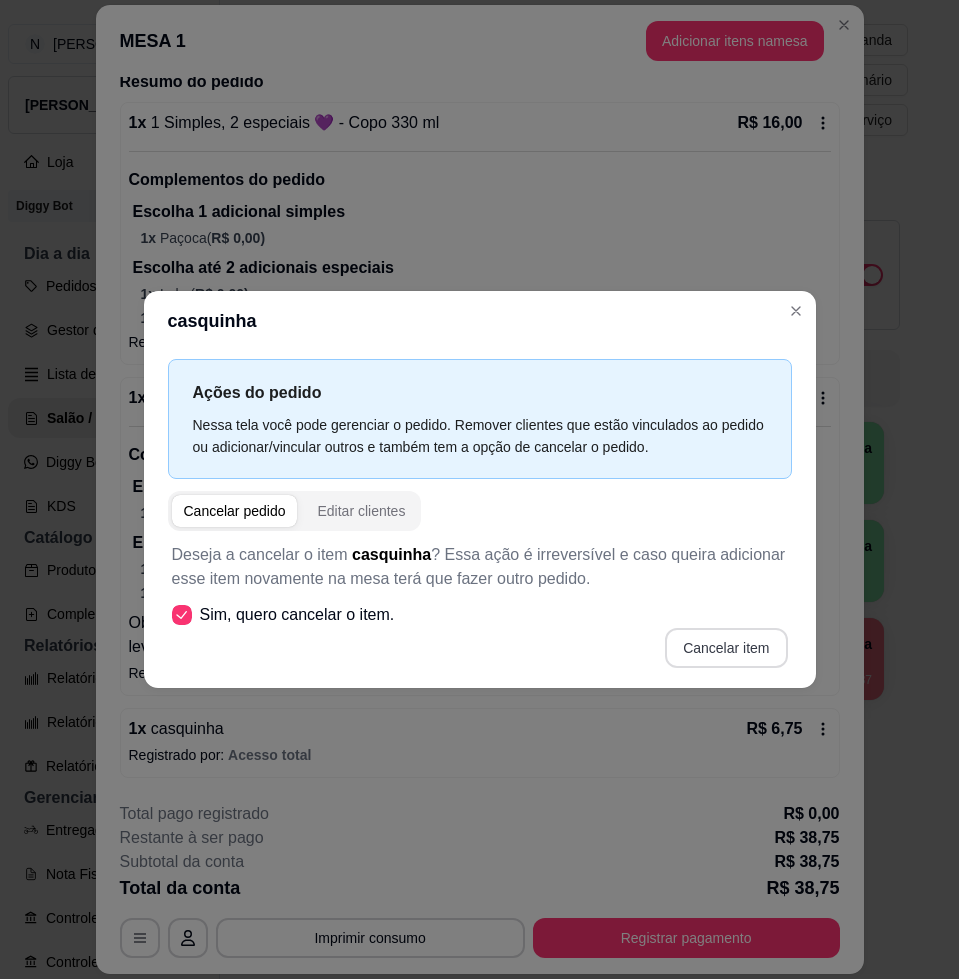 click on "Cancelar item" at bounding box center [726, 648] 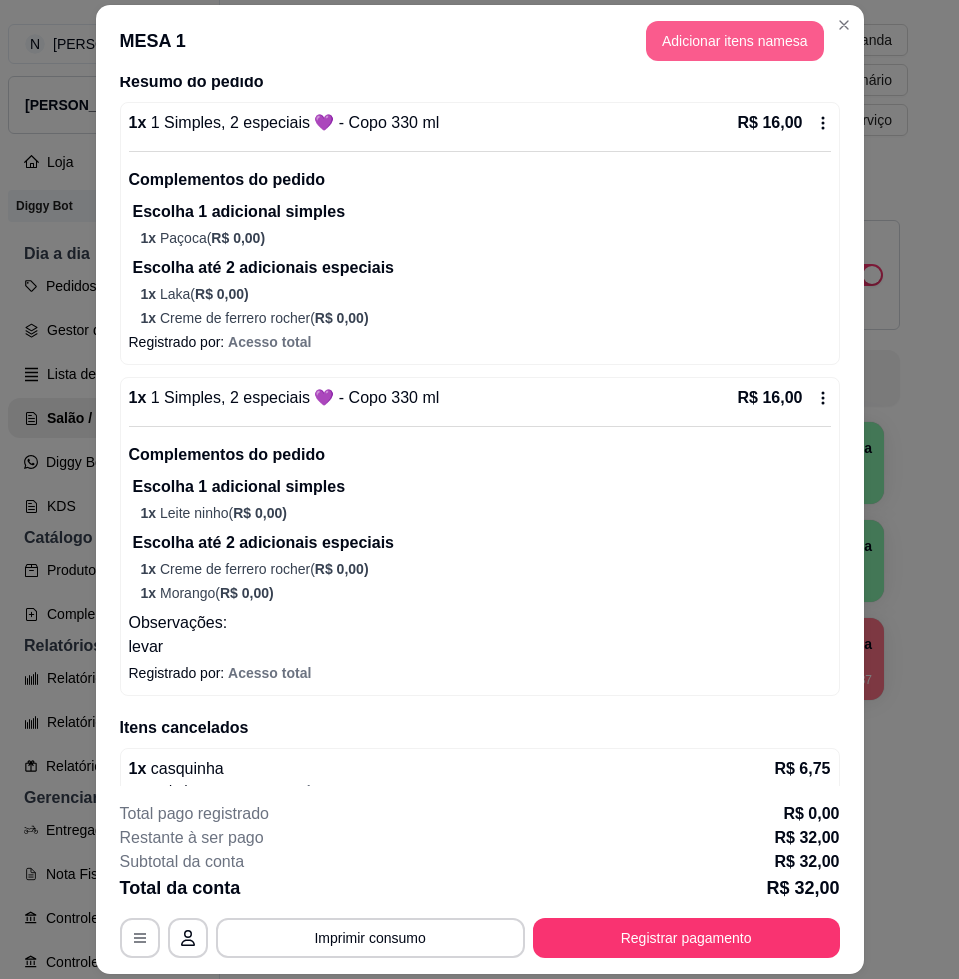 click on "Adicionar itens na  mesa" at bounding box center (735, 41) 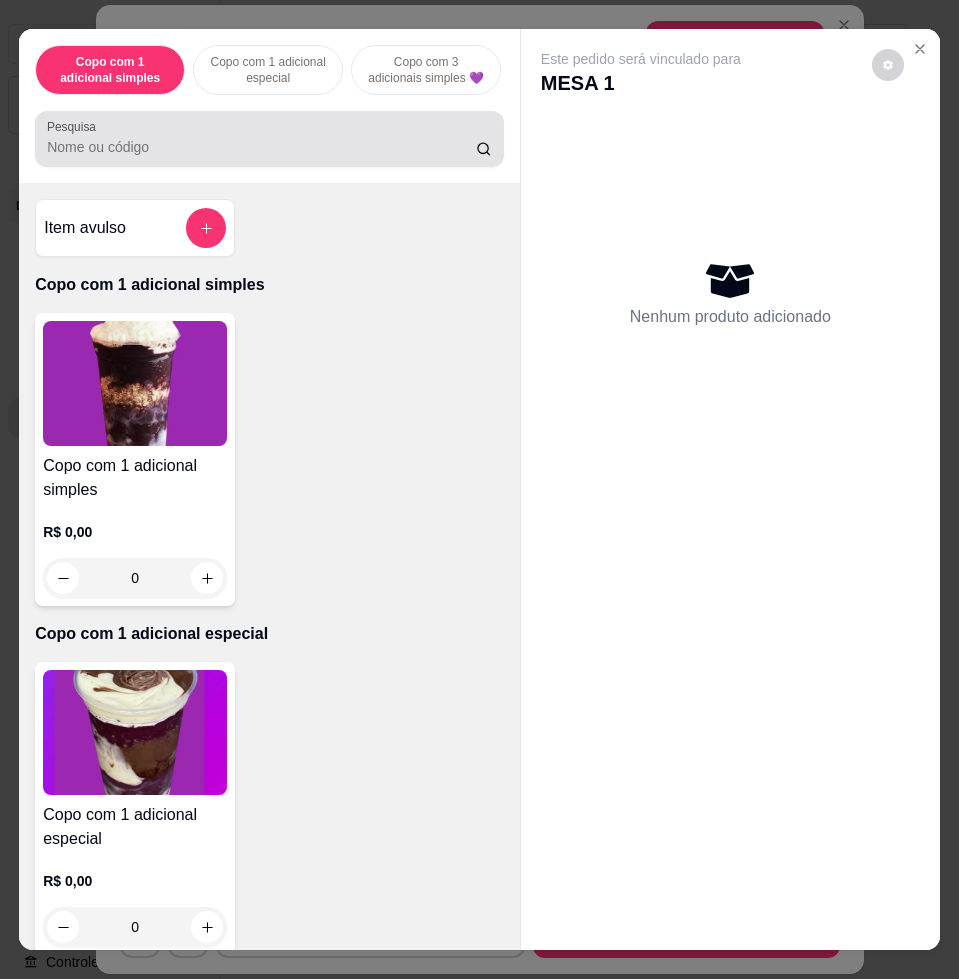click at bounding box center [269, 139] 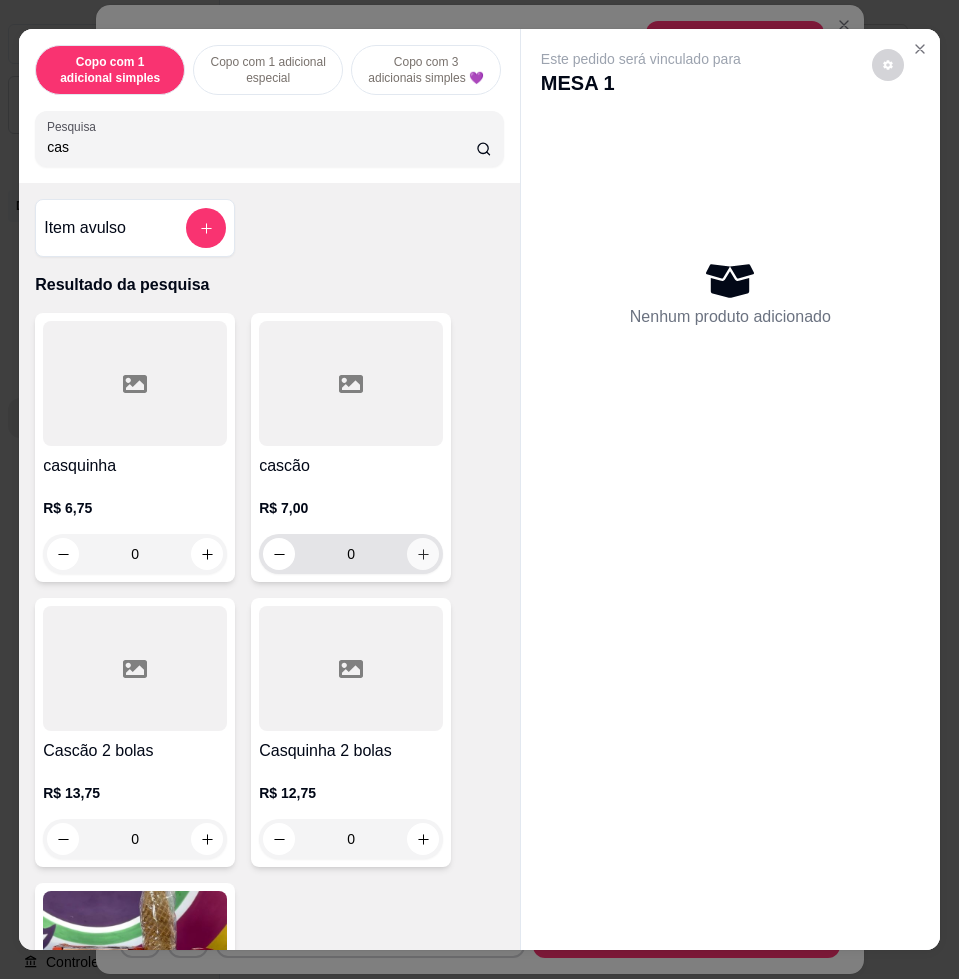 type on "cas" 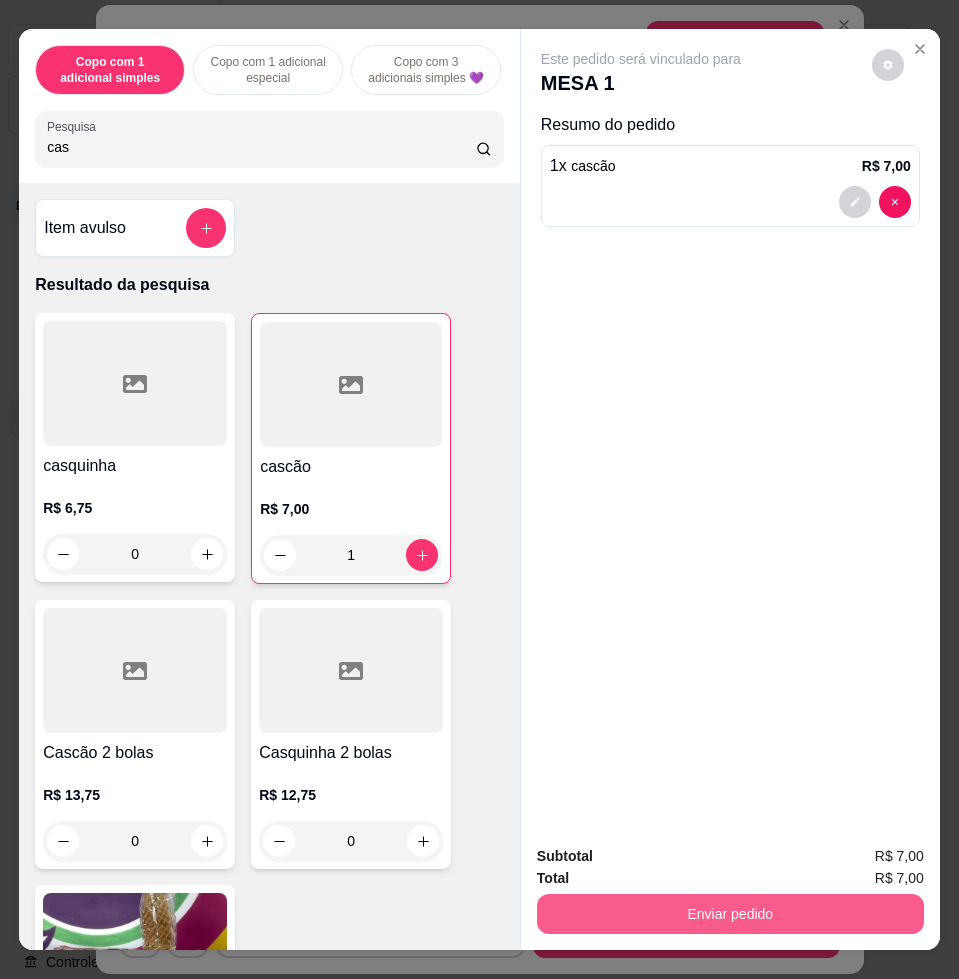 click on "Enviar pedido" at bounding box center [730, 914] 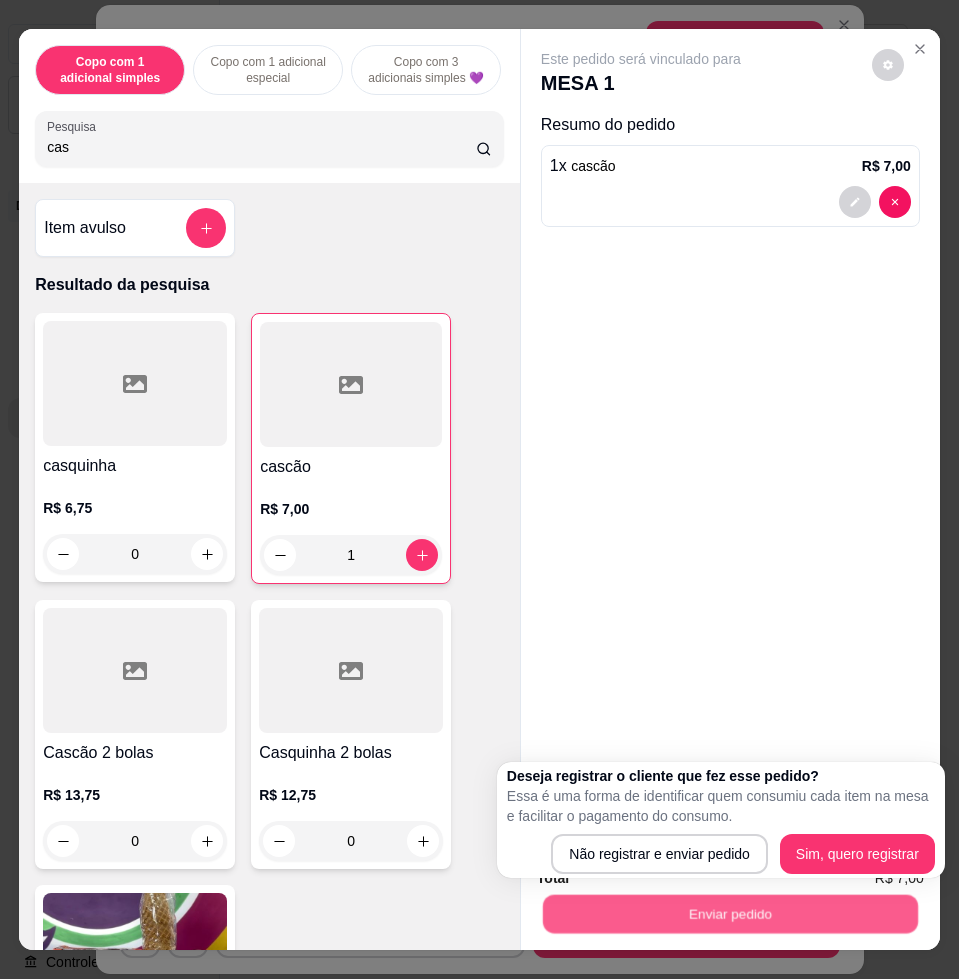 click on "Enviar pedido" at bounding box center (730, 913) 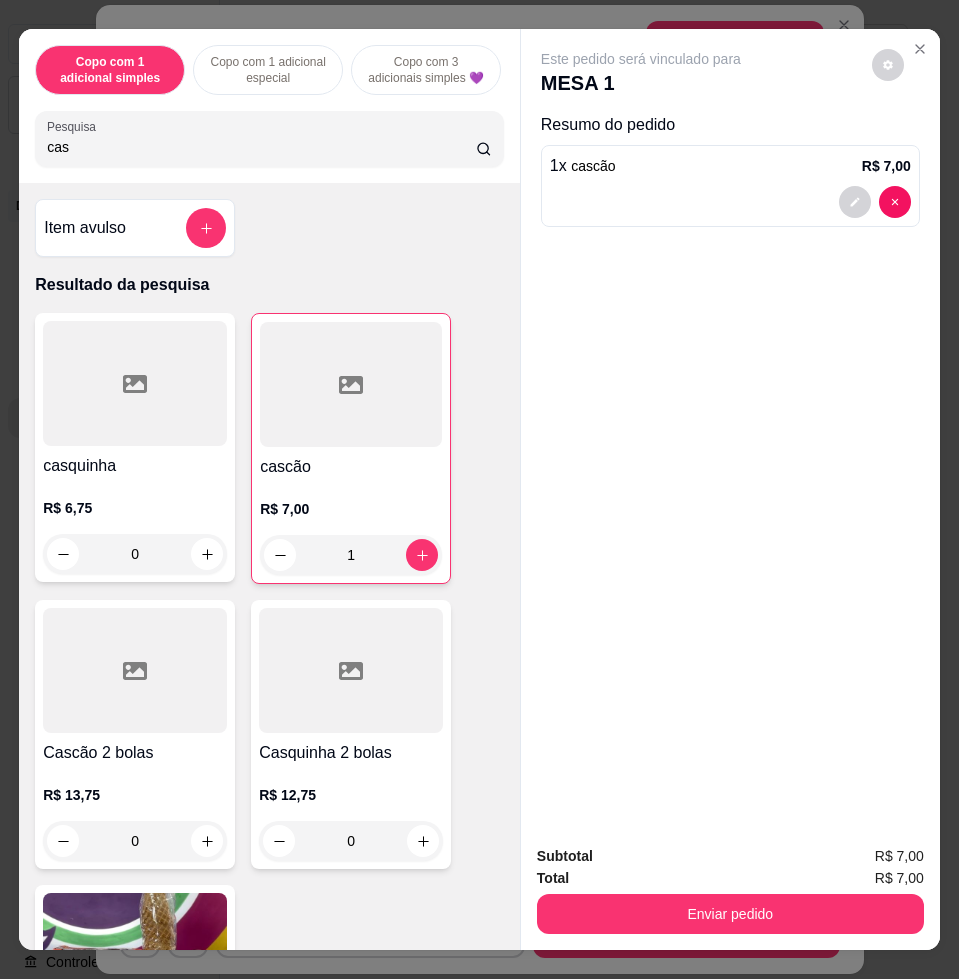 click on "Enviar pedido" at bounding box center (730, 914) 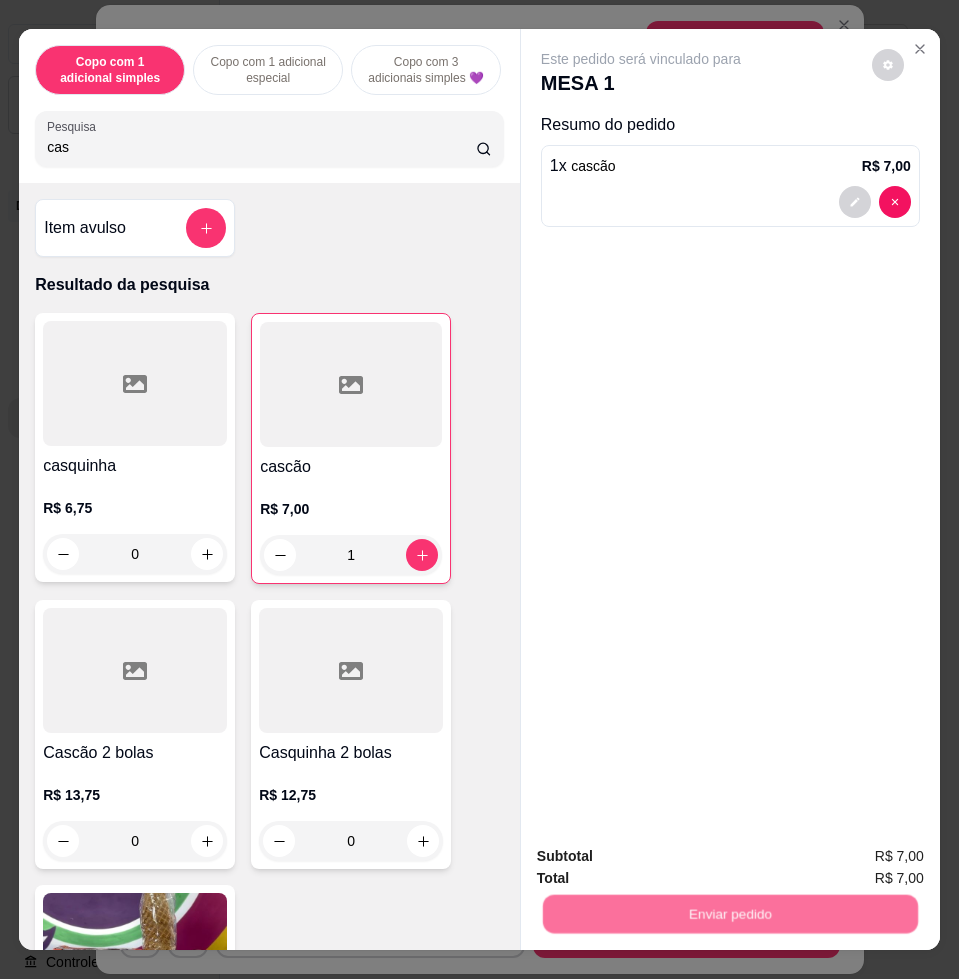 click on "Não registrar e enviar pedido" at bounding box center [662, 855] 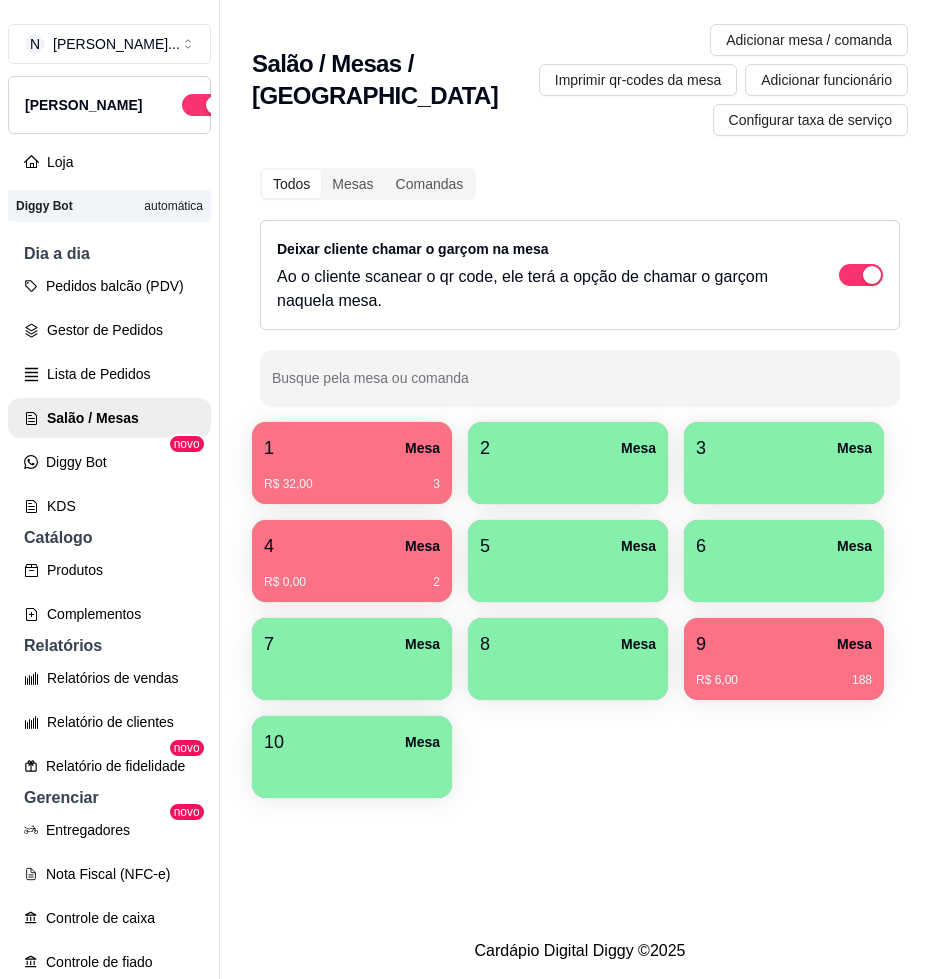 click on "4 Mesa" at bounding box center [352, 546] 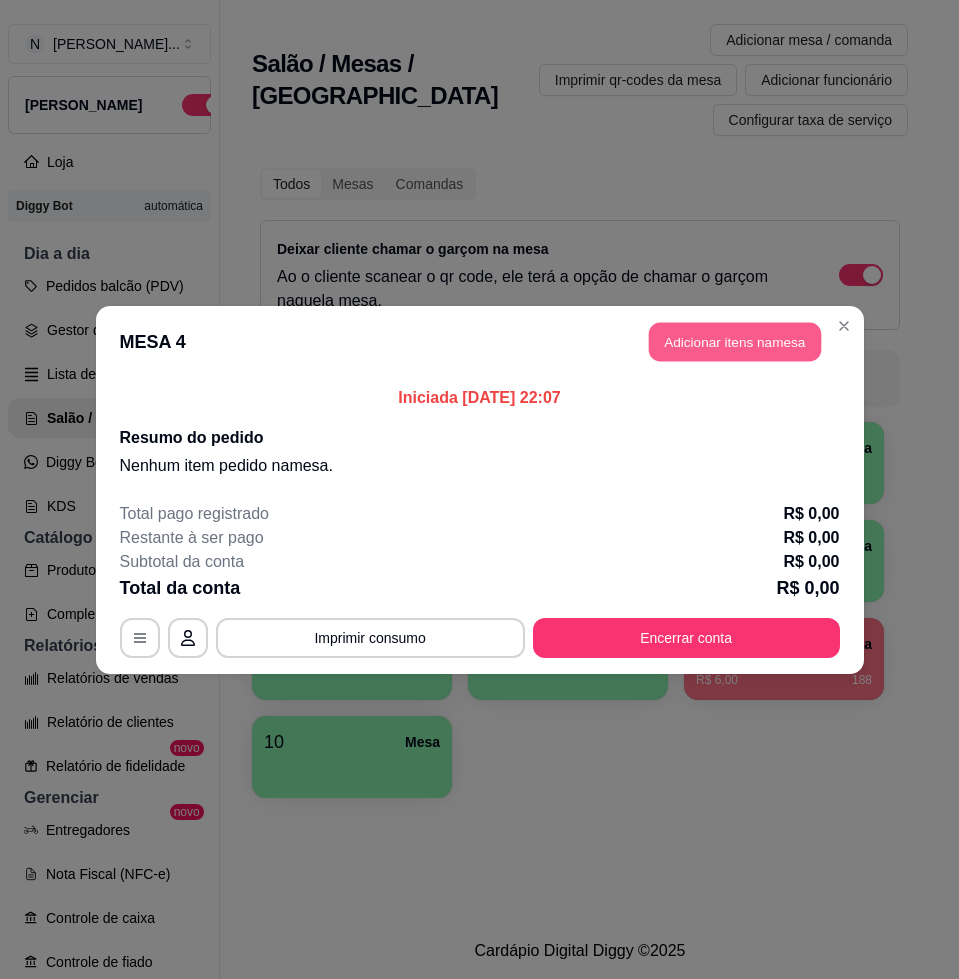 click on "Adicionar itens na  mesa" at bounding box center [735, 341] 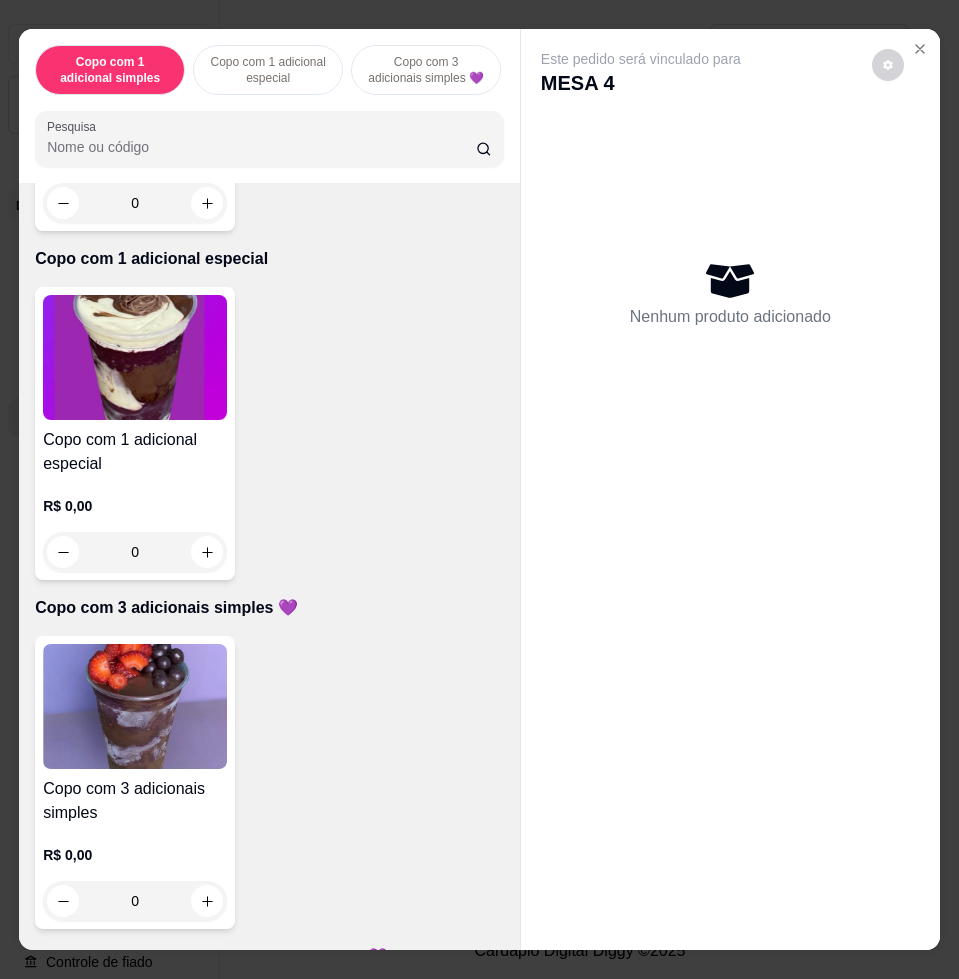scroll, scrollTop: 750, scrollLeft: 0, axis: vertical 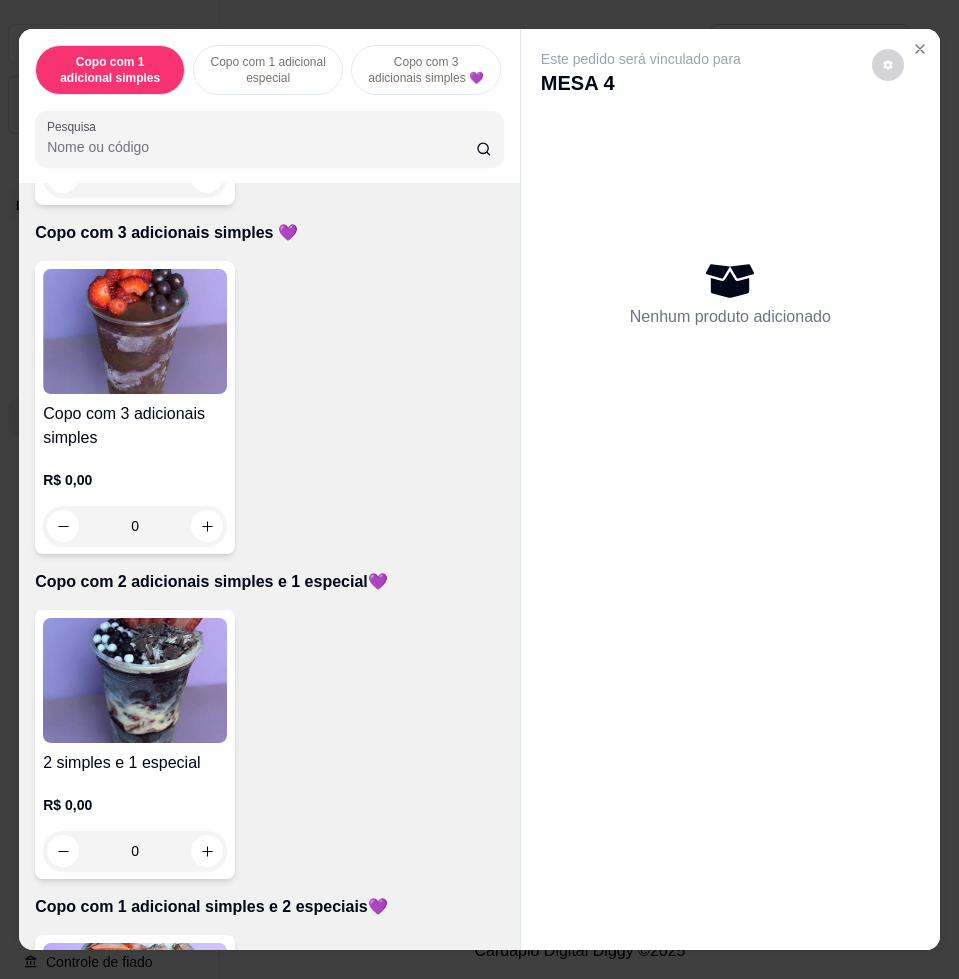click on "Copo com 3 adicionais simples" at bounding box center [135, 426] 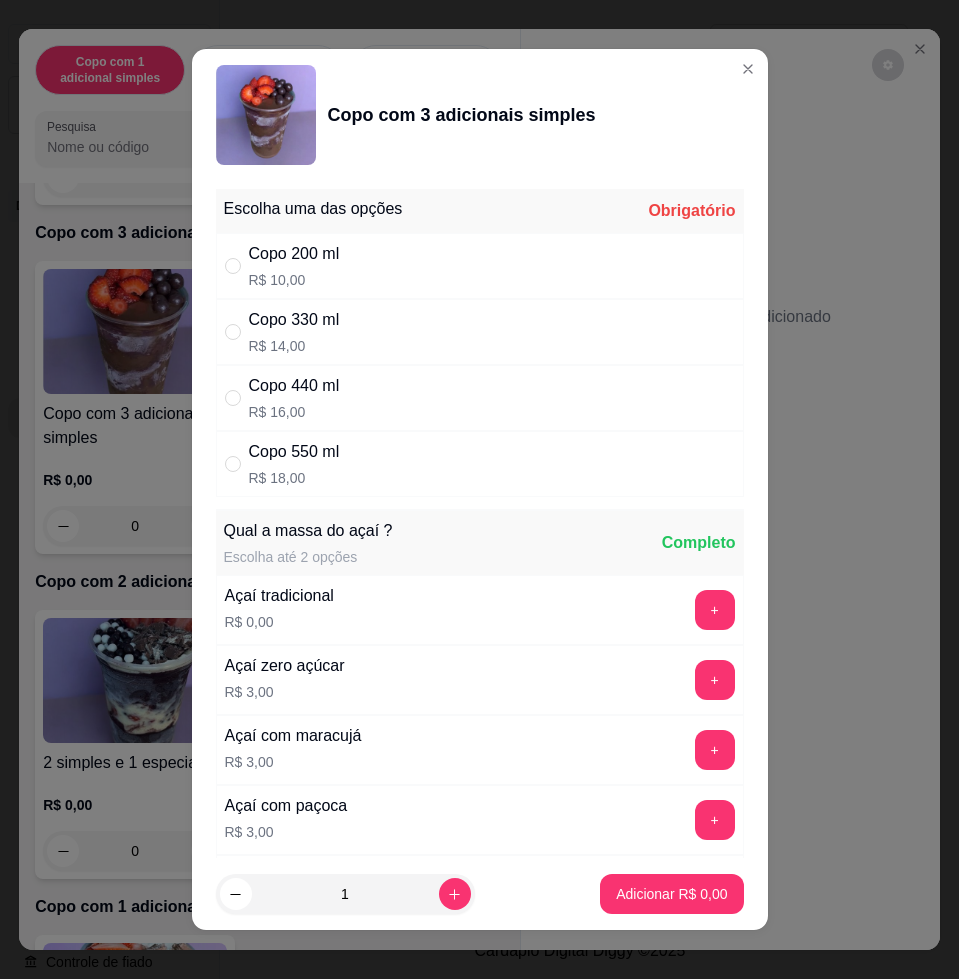 click on "Copo 330 ml R$ 14,00" at bounding box center (480, 332) 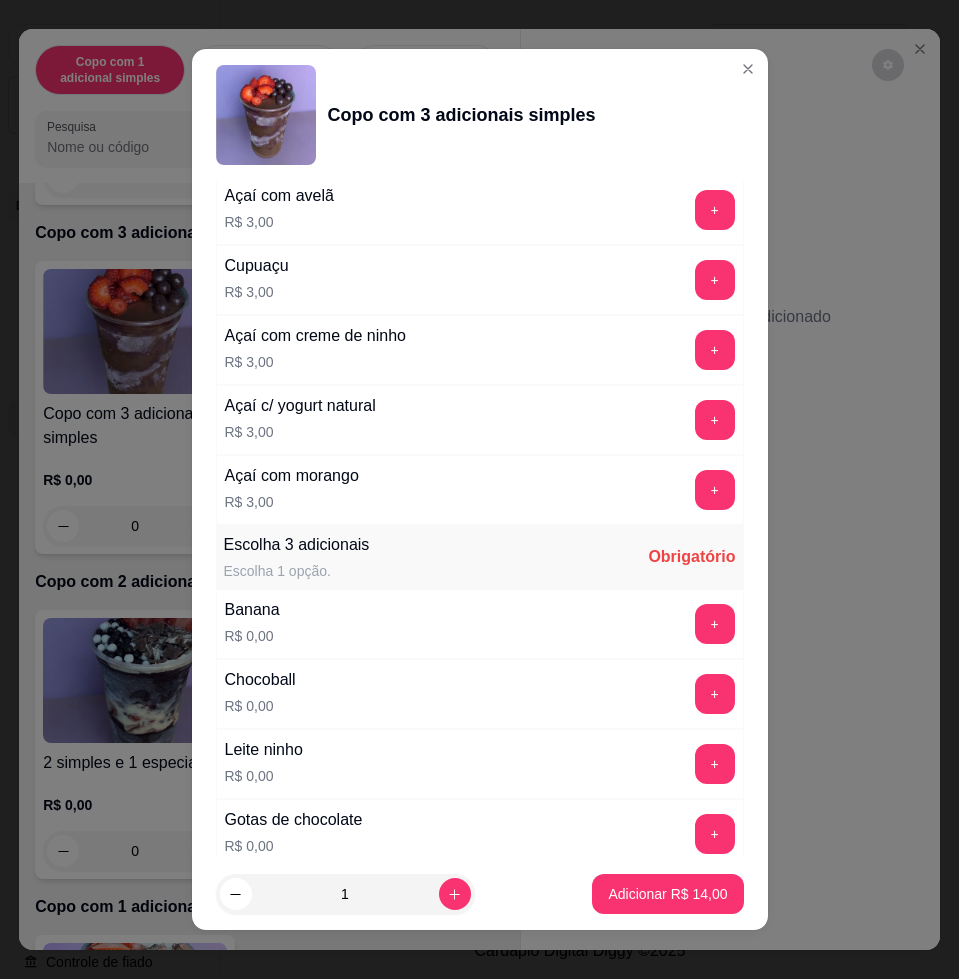 scroll, scrollTop: 1000, scrollLeft: 0, axis: vertical 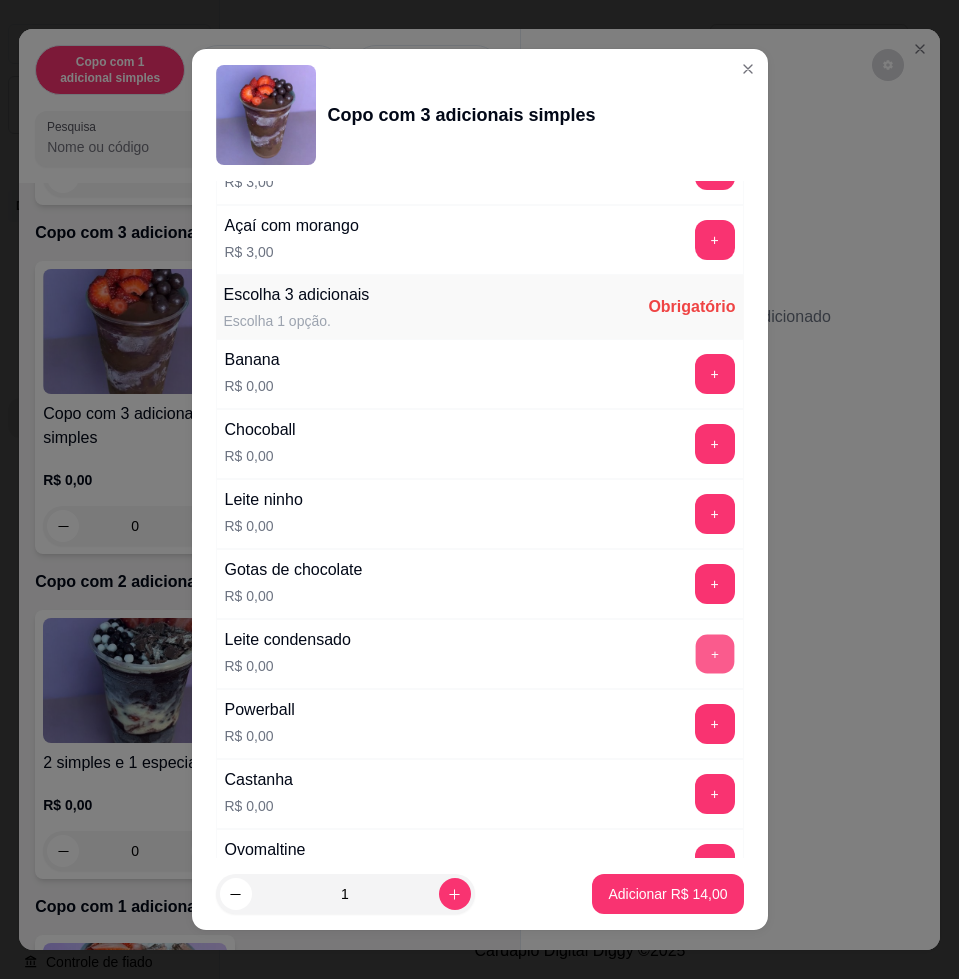 click on "+" at bounding box center [714, 654] 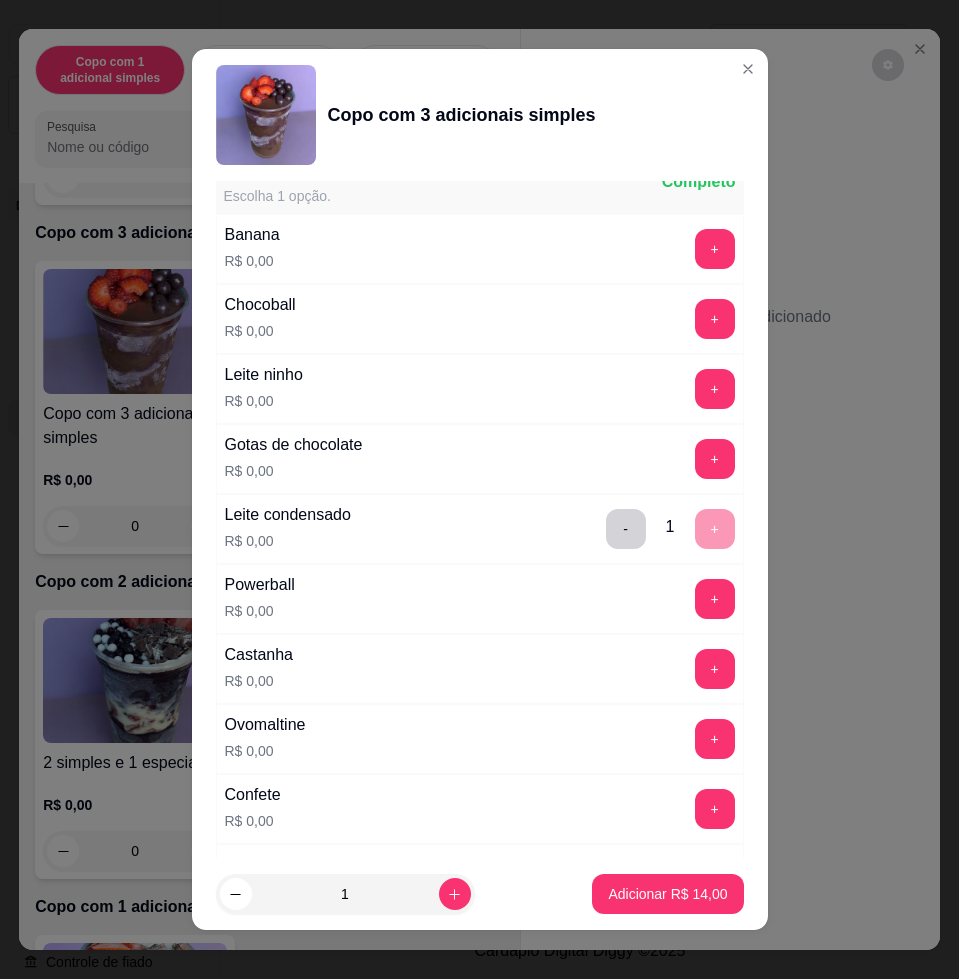 scroll, scrollTop: 1375, scrollLeft: 0, axis: vertical 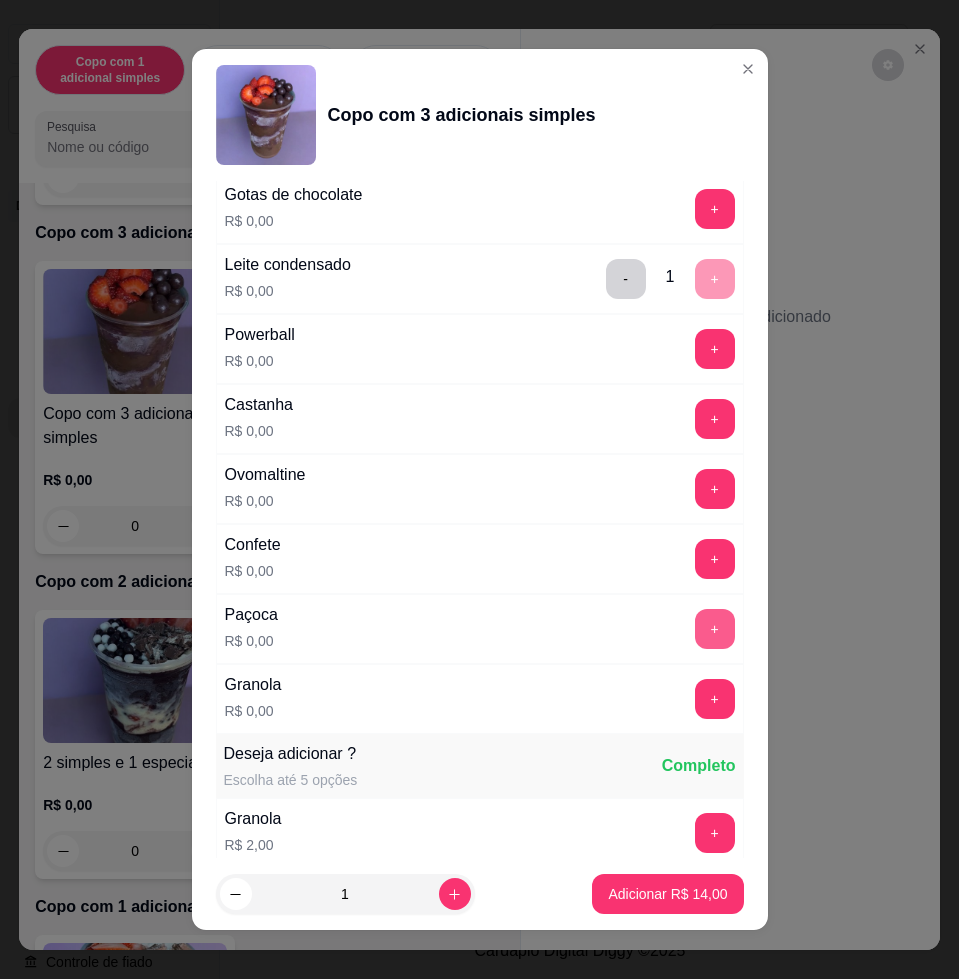 click on "+" at bounding box center (715, 629) 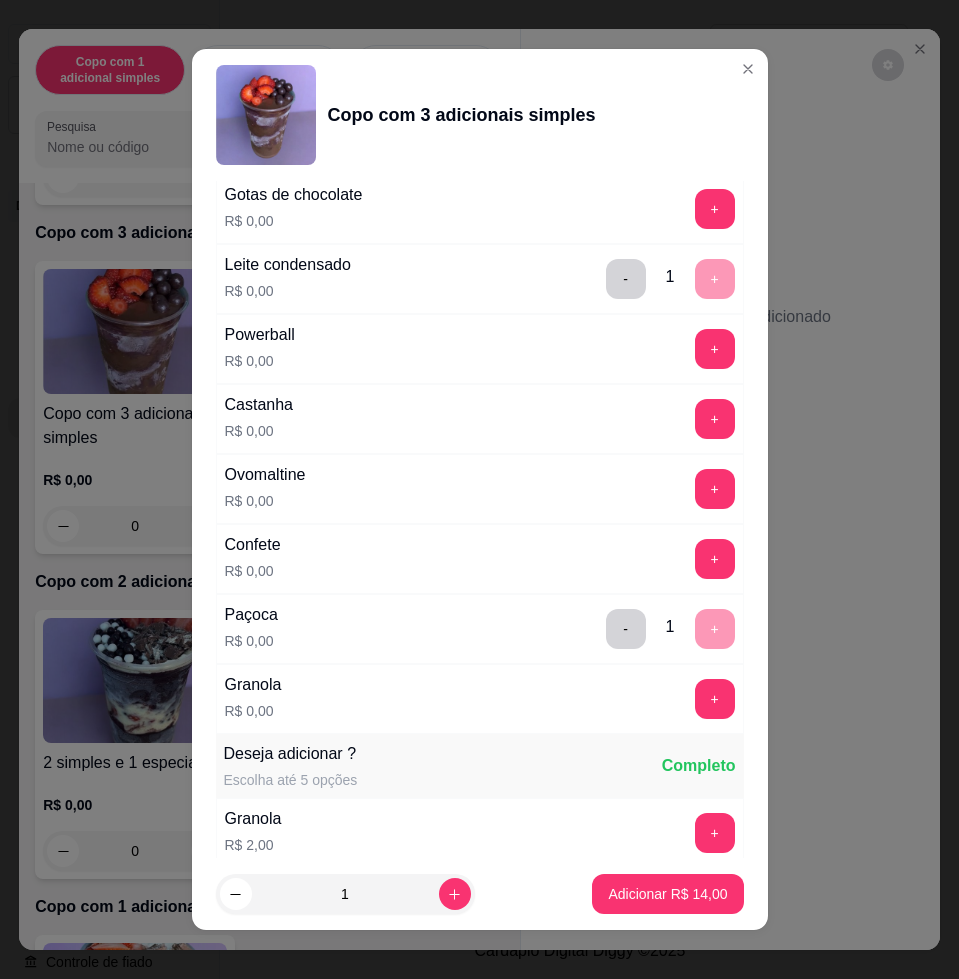 click on "1 Adicionar   R$ 14,00" at bounding box center (480, 894) 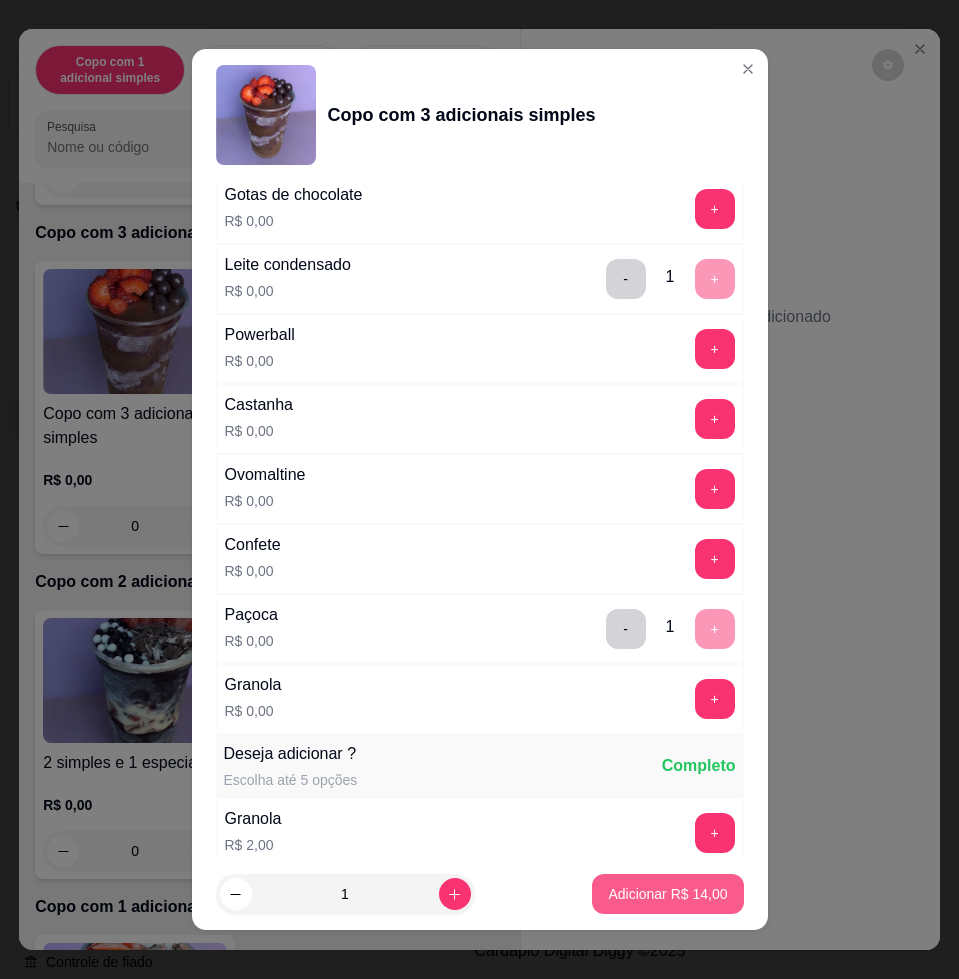 click on "Adicionar   R$ 14,00" at bounding box center (667, 894) 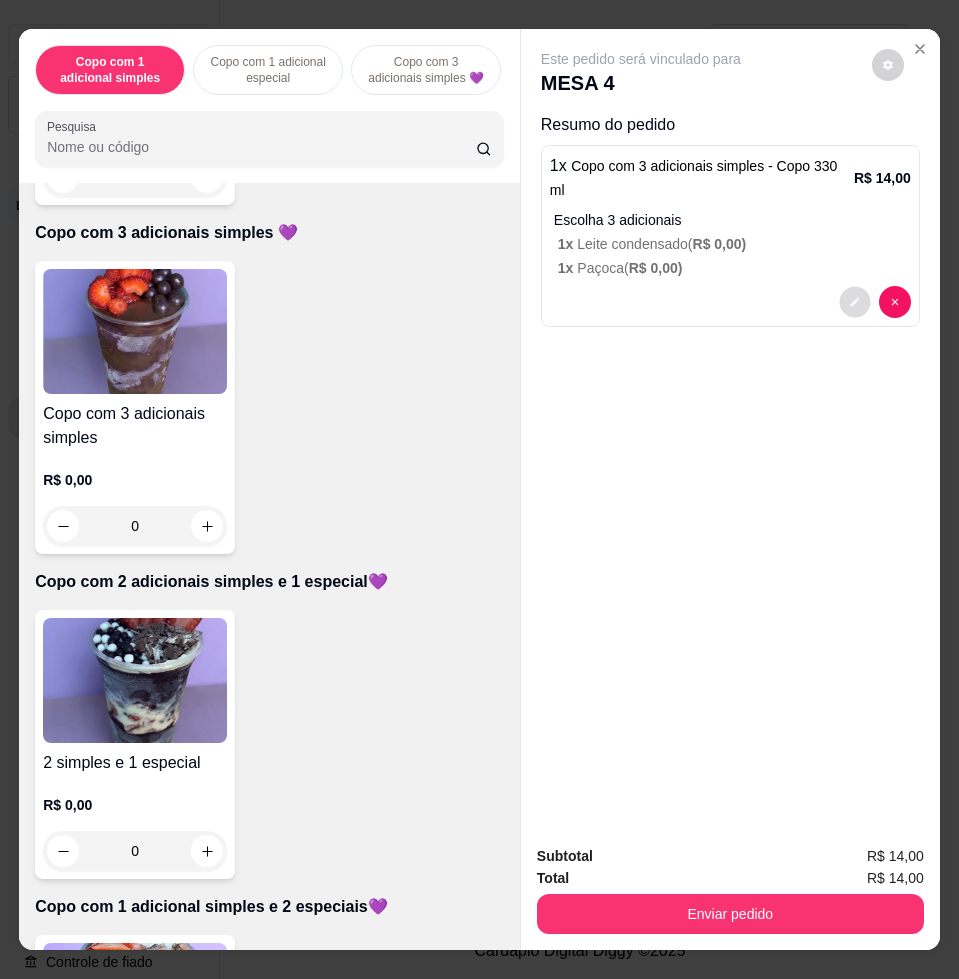 click 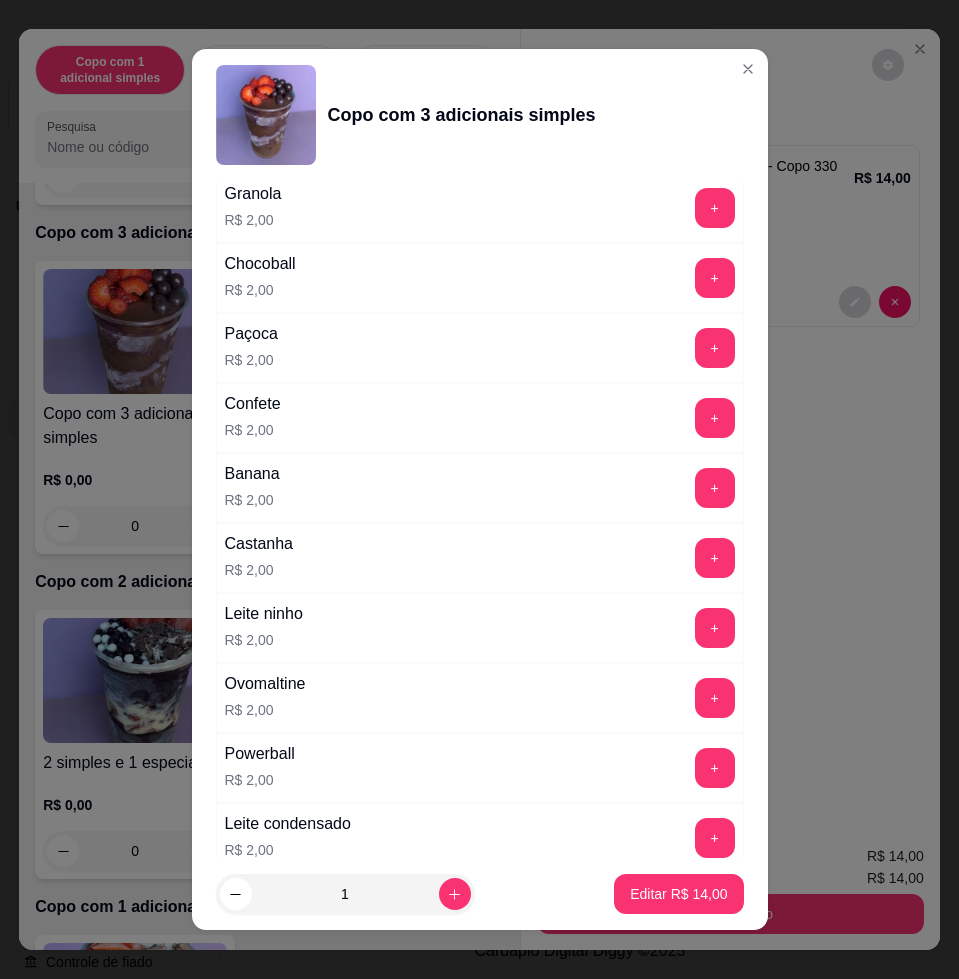 scroll, scrollTop: 2305, scrollLeft: 0, axis: vertical 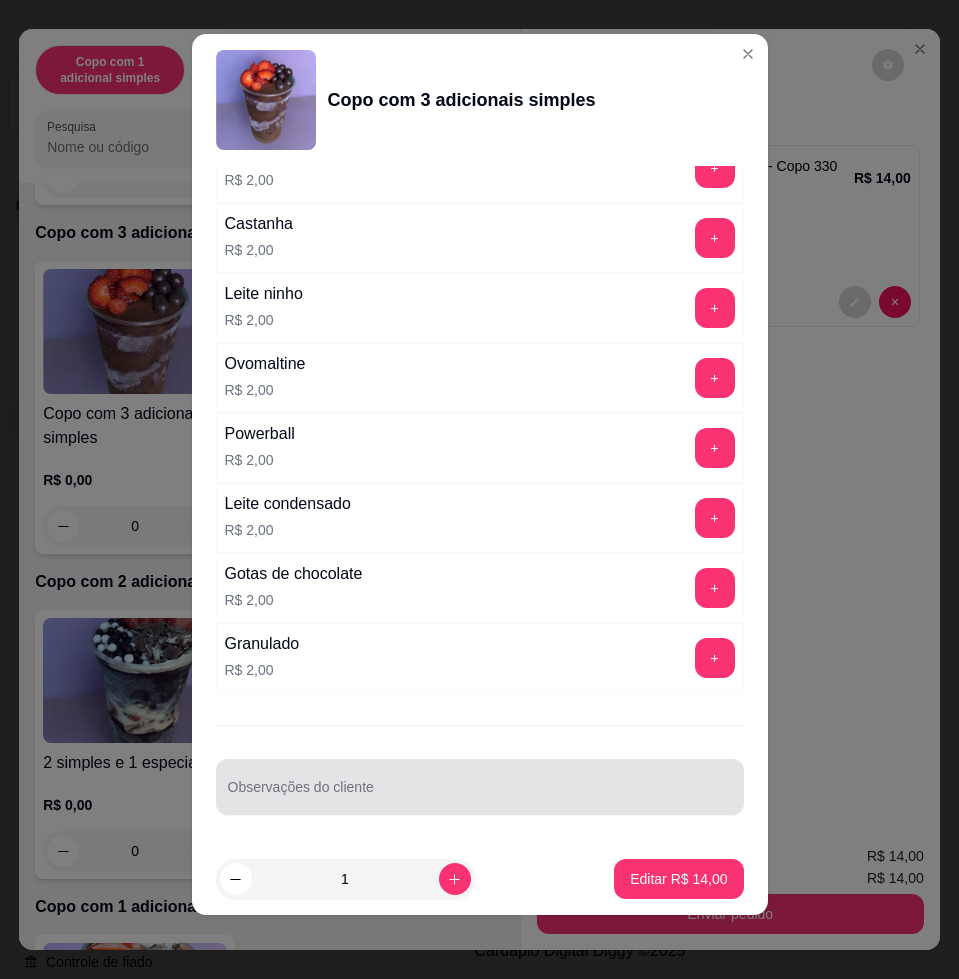 click at bounding box center (480, 787) 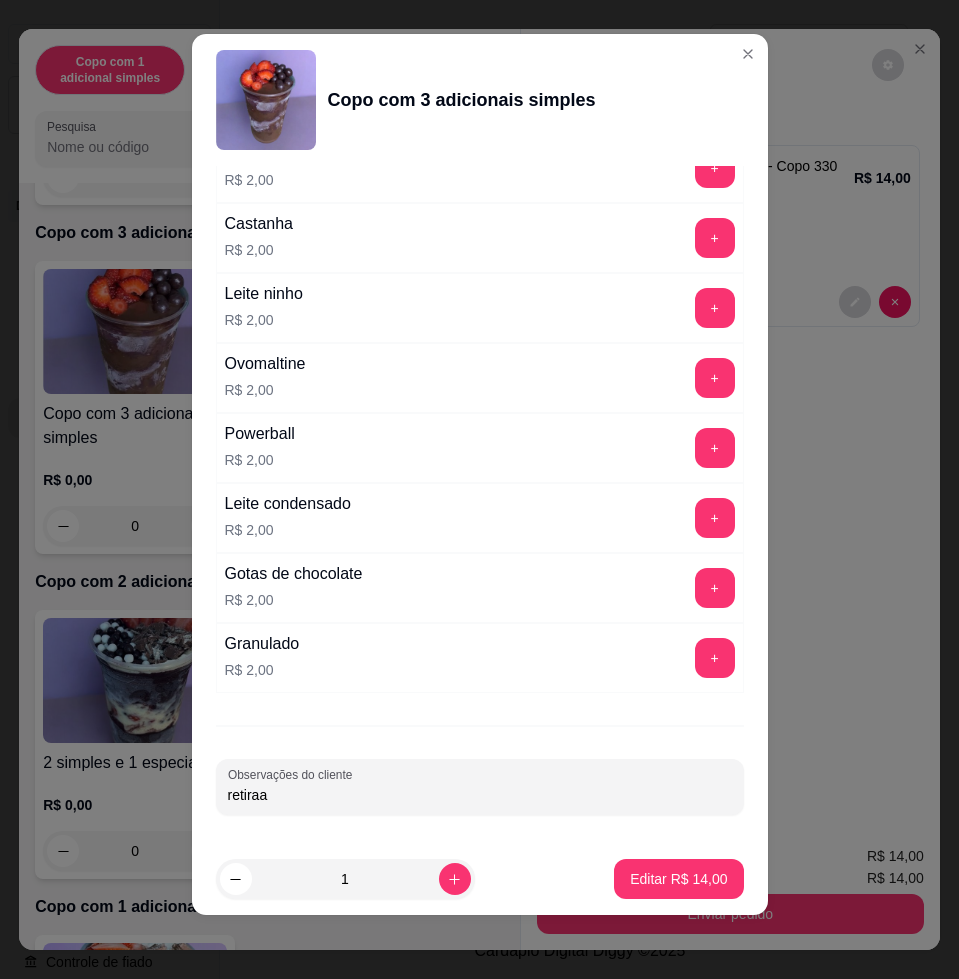 type on "retiraa" 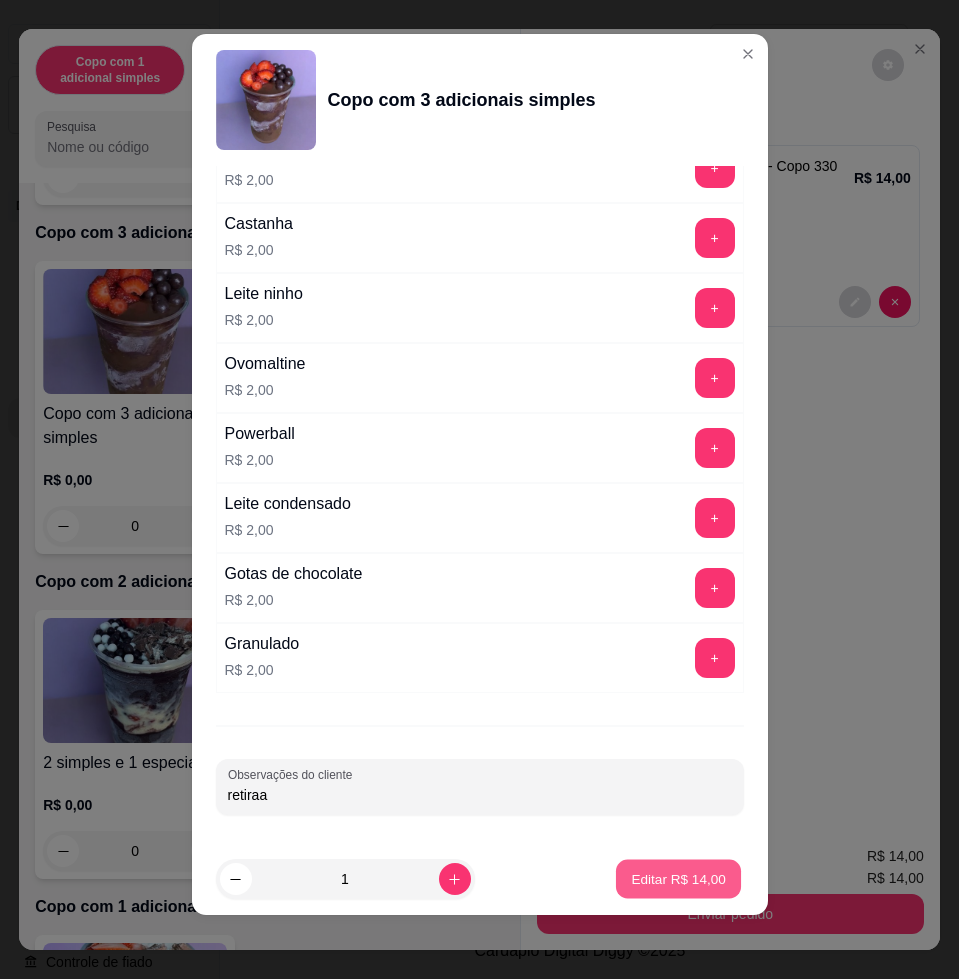click on "Editar   R$ 14,00" at bounding box center (679, 878) 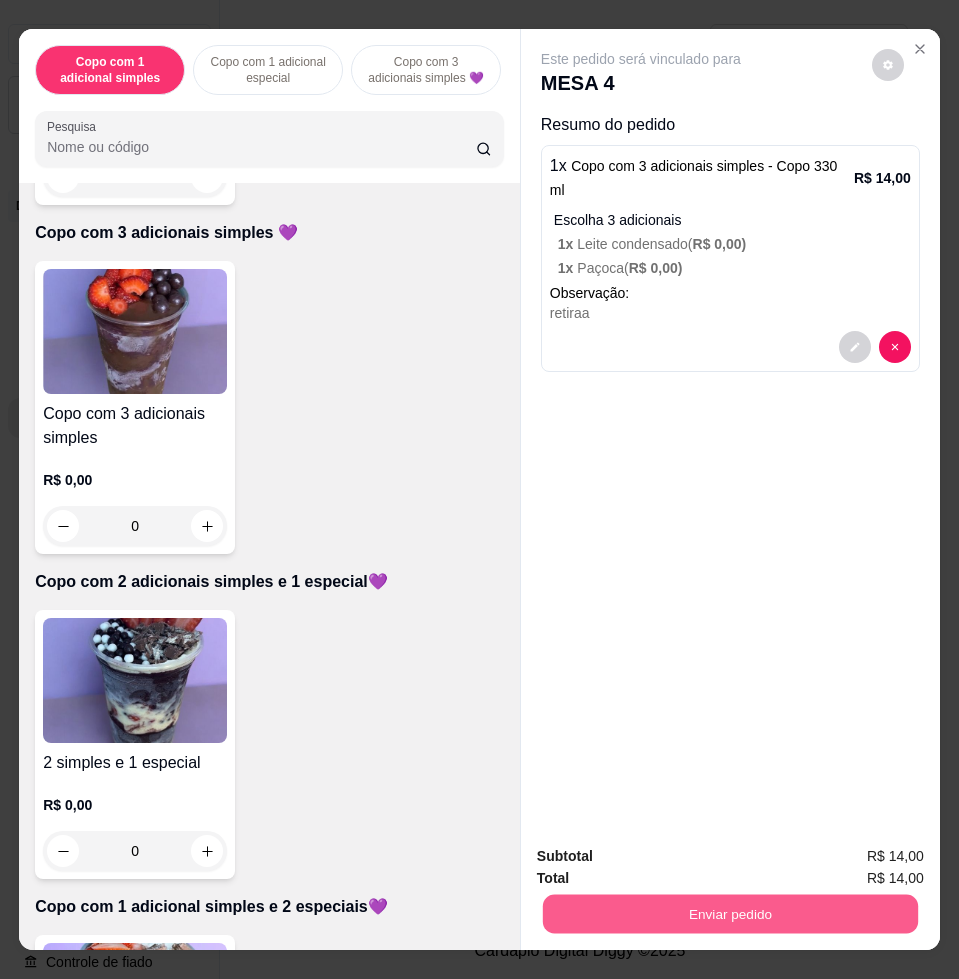 click on "Enviar pedido" at bounding box center [730, 913] 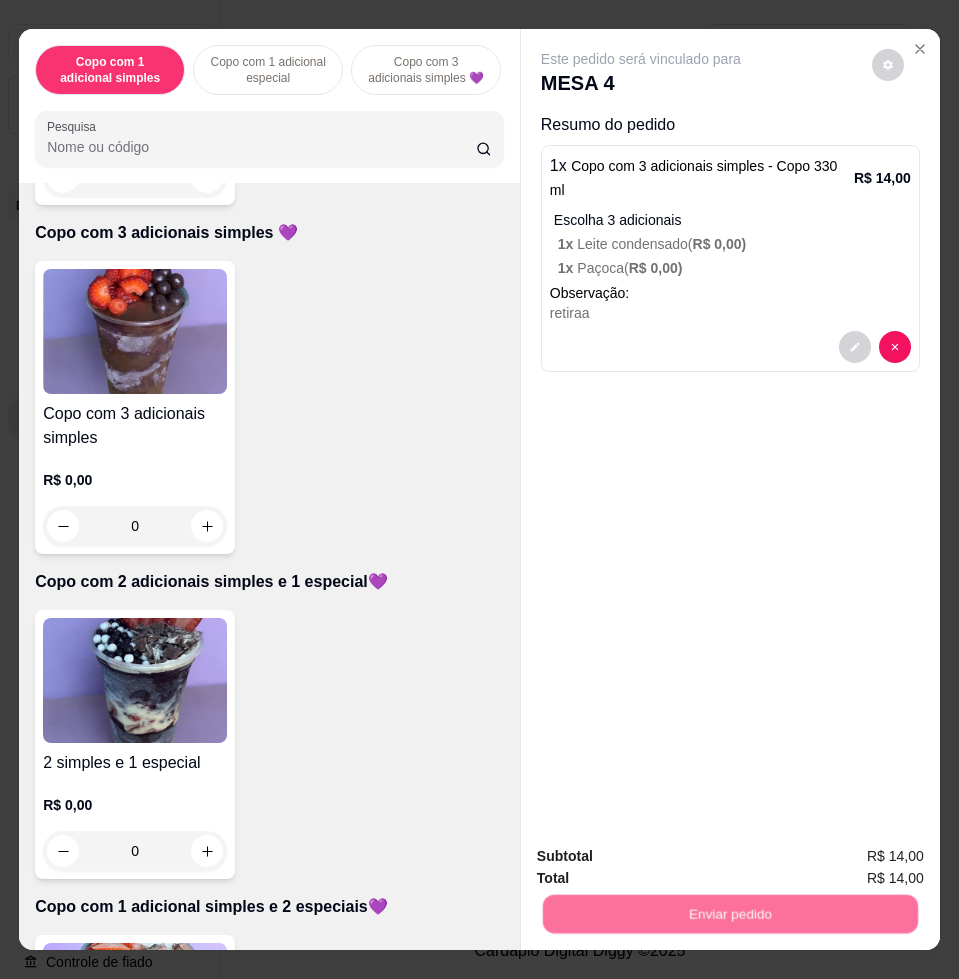 click on "Não registrar e enviar pedido" at bounding box center (662, 855) 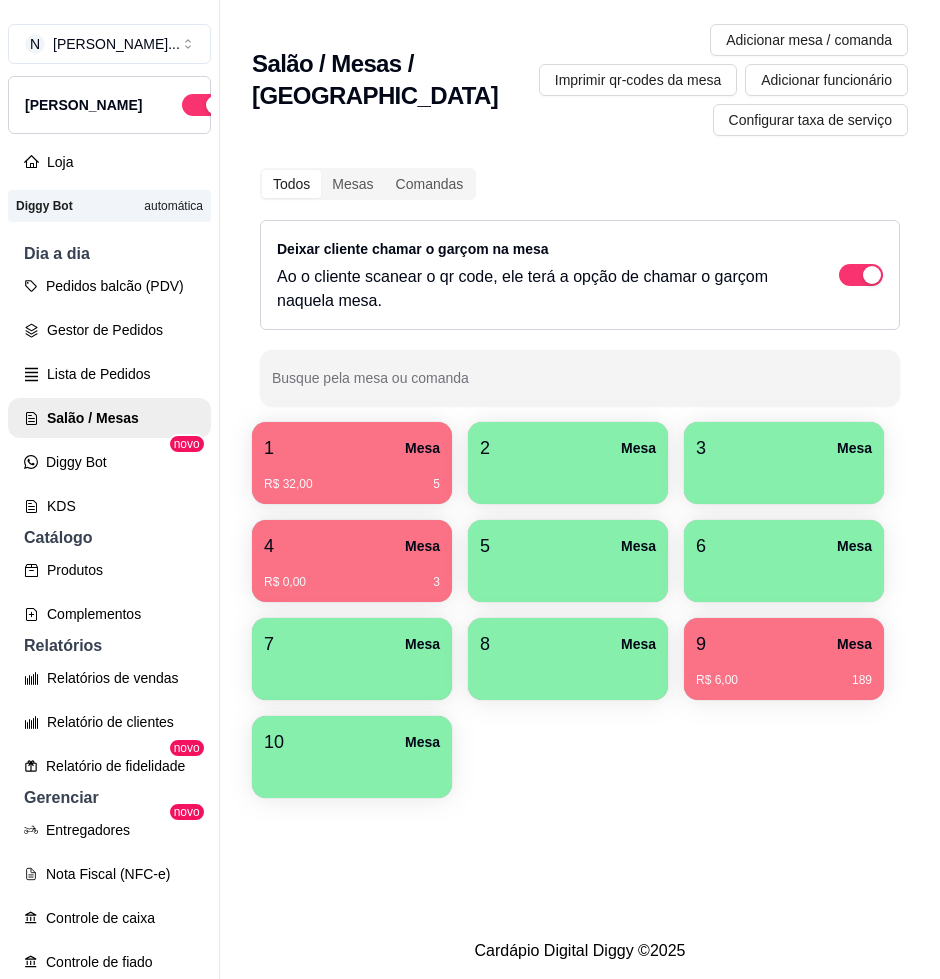 click on "Todos Mesas Comandas Deixar cliente chamar o garçom na mesa Ao o cliente scanear o qr code, ele terá a opção de chamar o garçom naquela mesa. Busque pela mesa ou comanda" at bounding box center (580, 287) 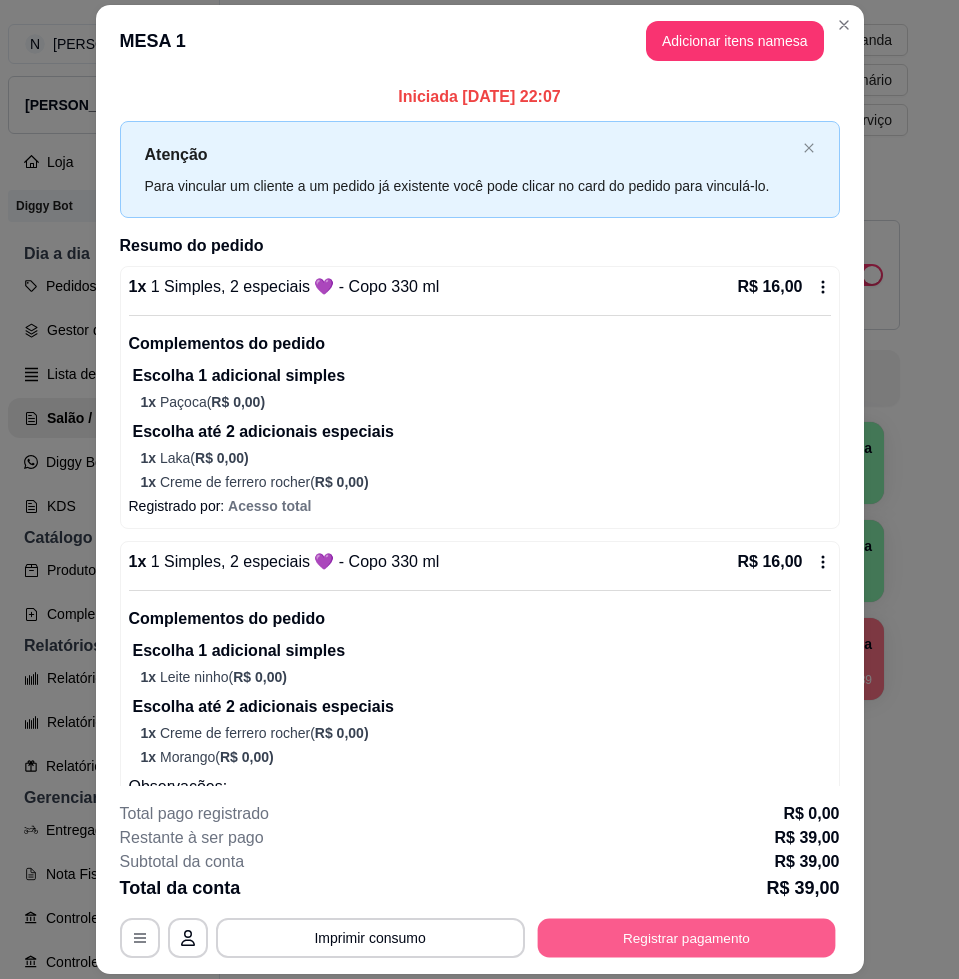 click on "Registrar pagamento" at bounding box center [686, 938] 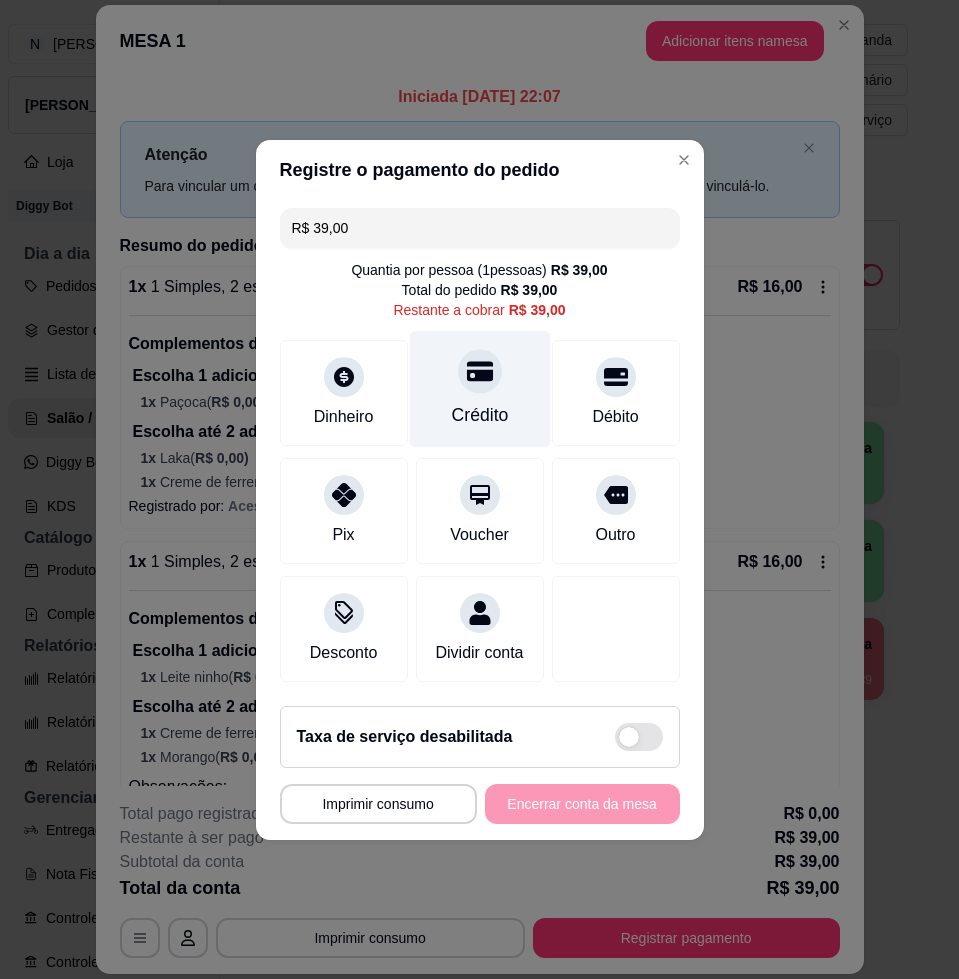 drag, startPoint x: 477, startPoint y: 397, endPoint x: 427, endPoint y: 420, distance: 55.03635 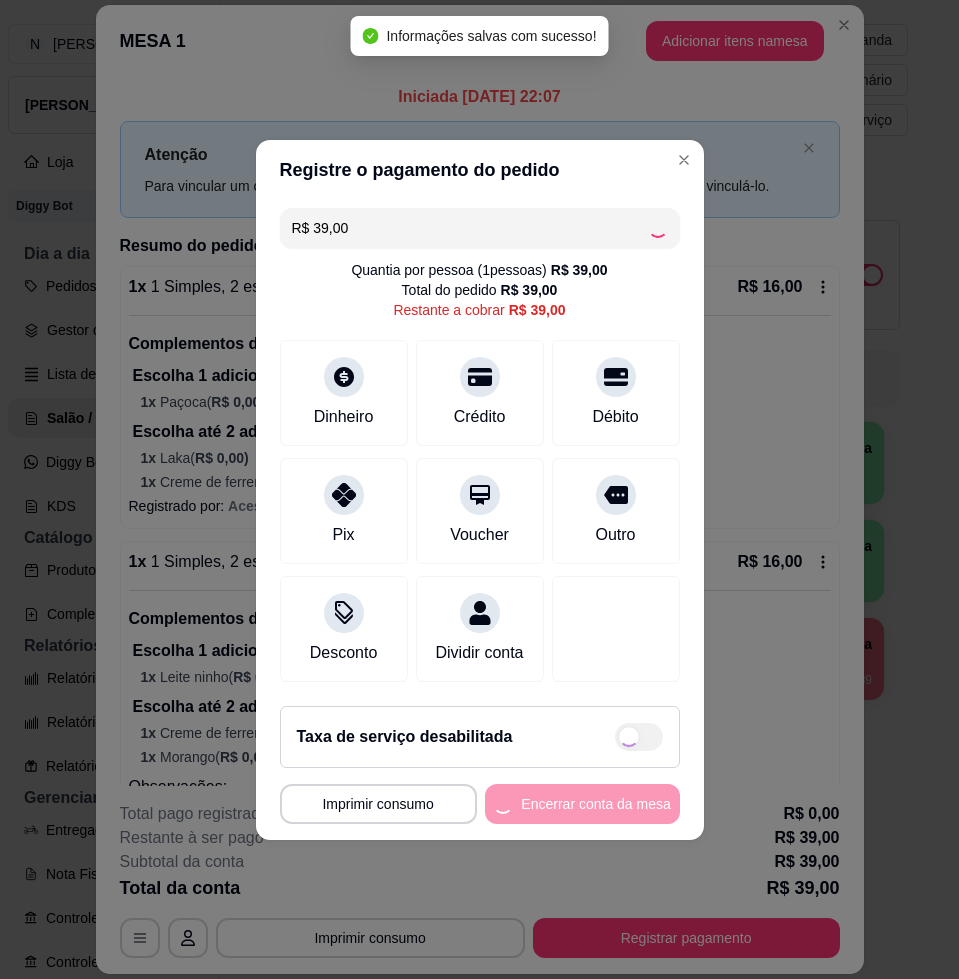 type on "R$ 0,00" 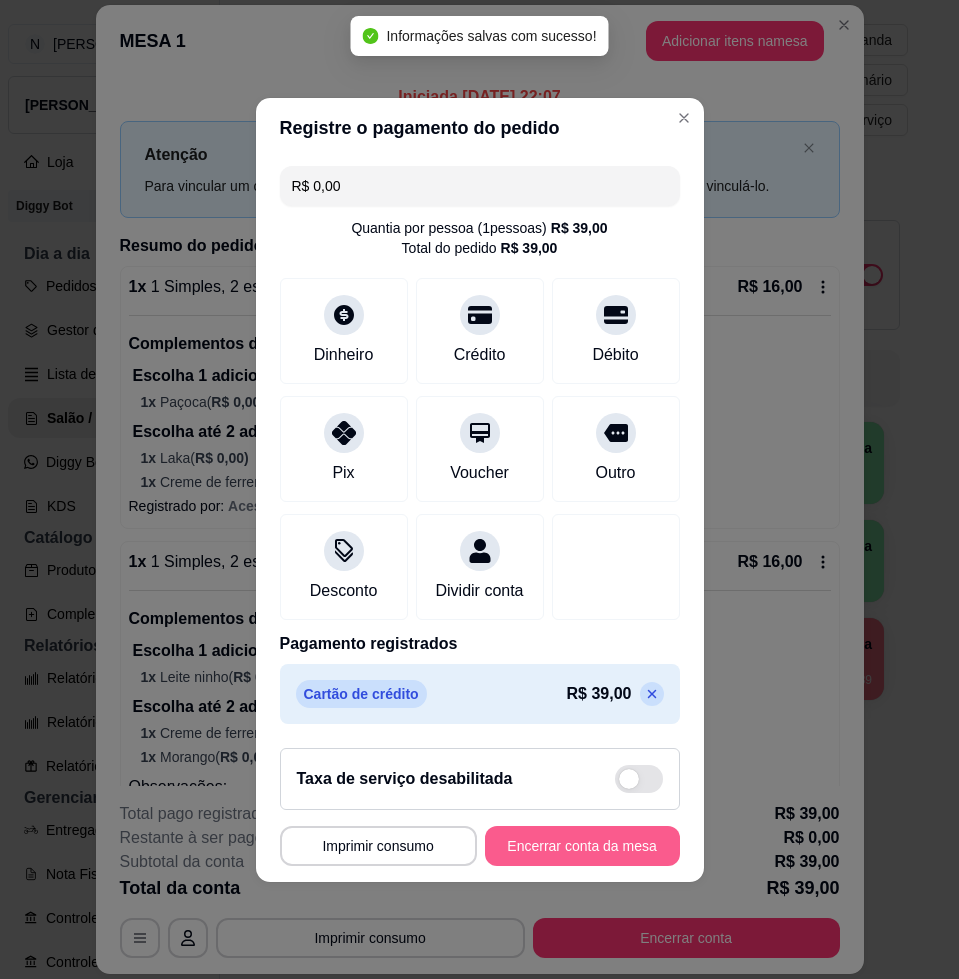 click on "Encerrar conta da mesa" at bounding box center [582, 846] 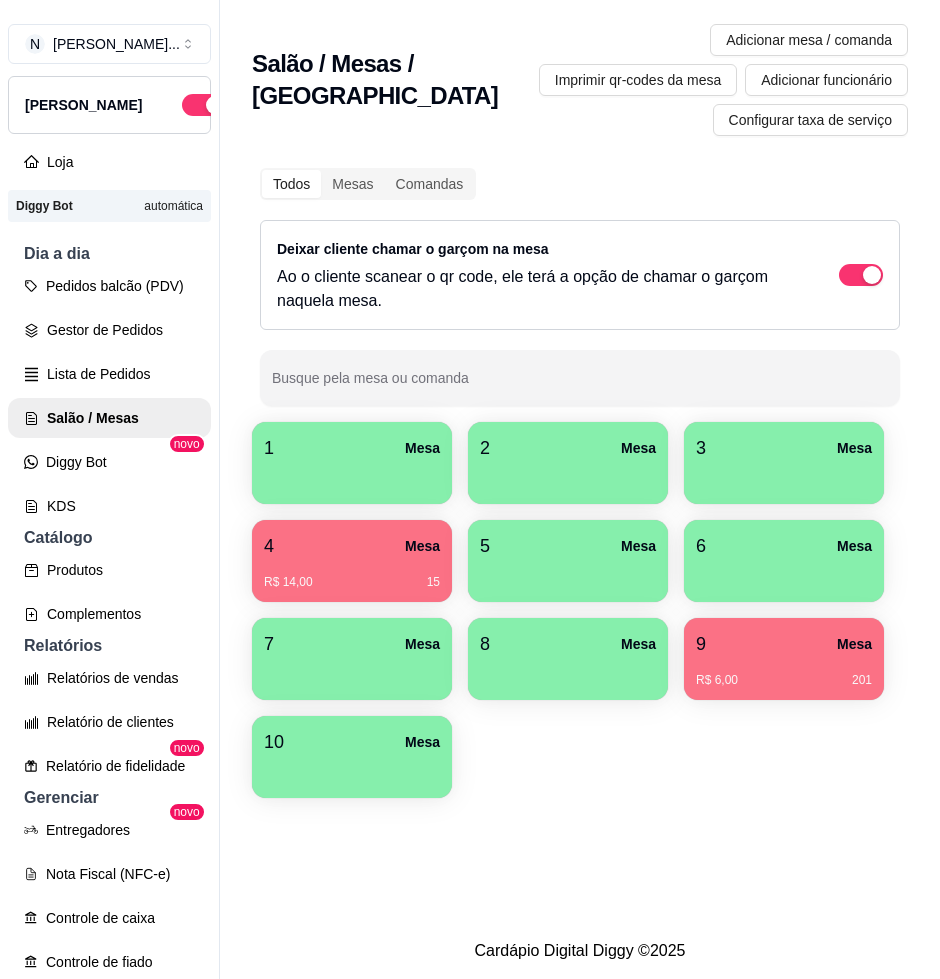 click on "R$ 14,00 15" at bounding box center [352, 582] 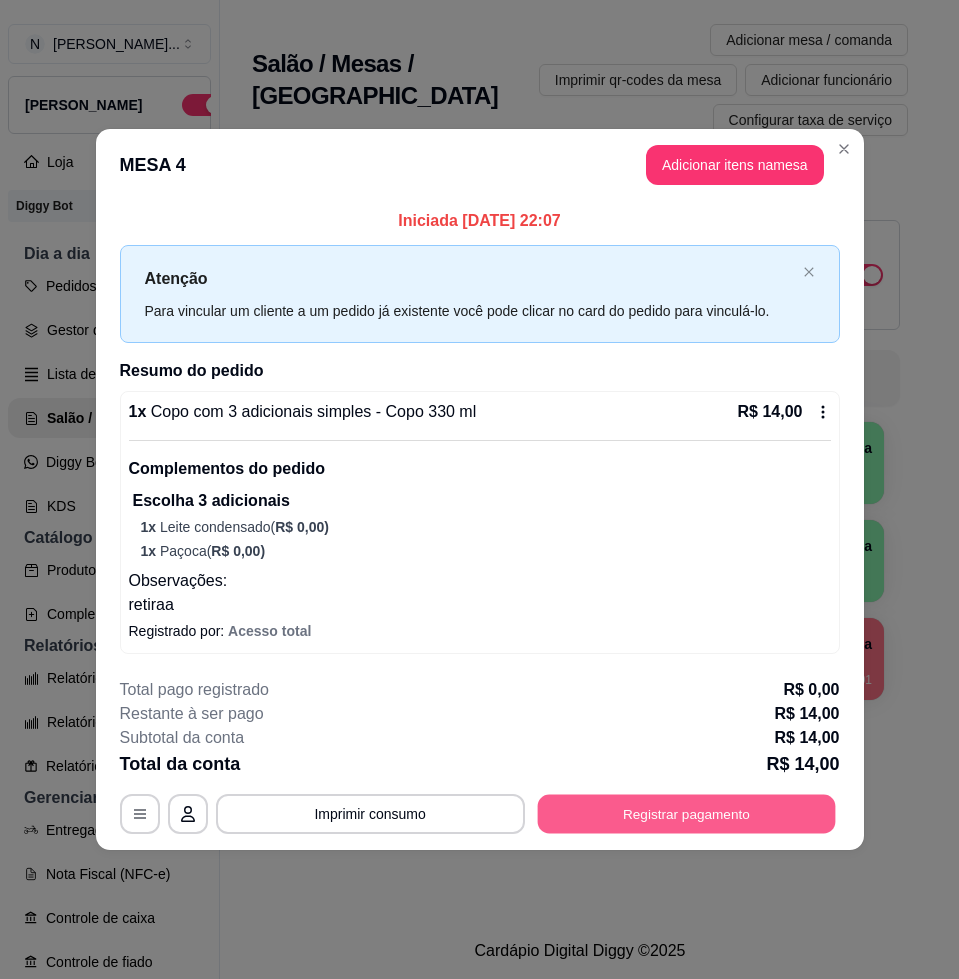 click on "Registrar pagamento" at bounding box center [686, 813] 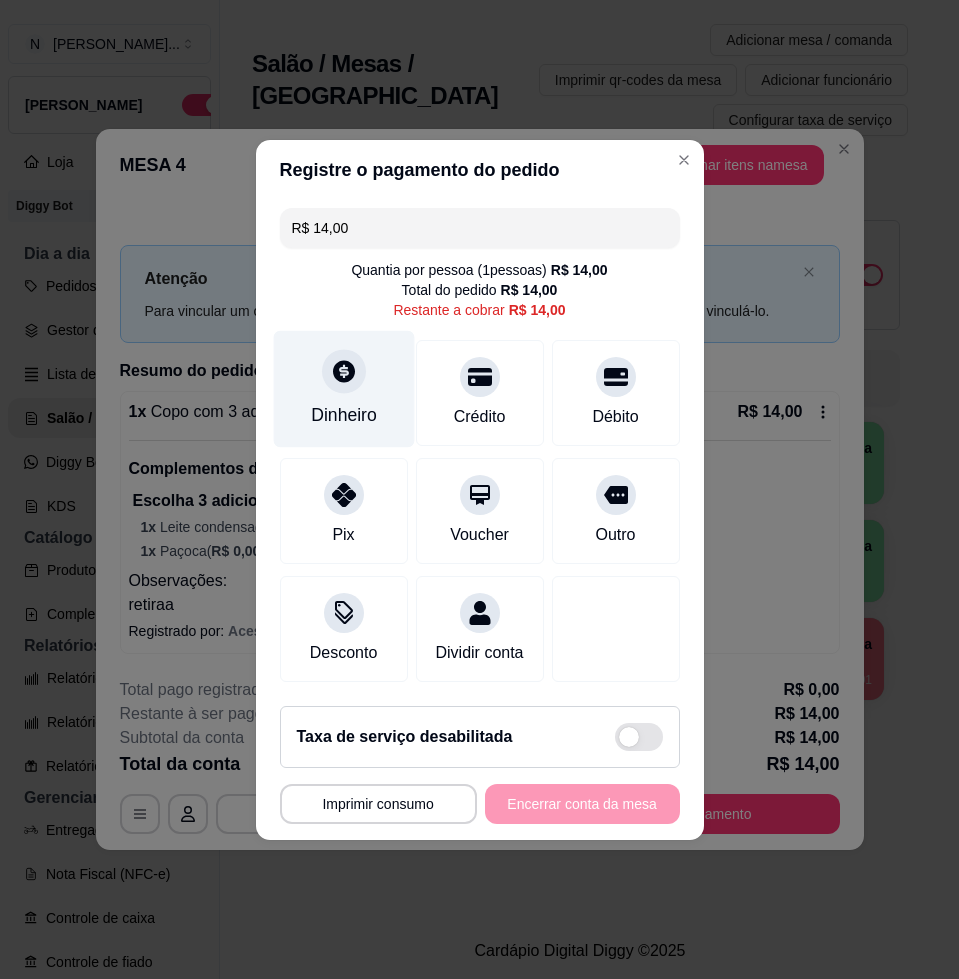 click on "Dinheiro" at bounding box center (343, 388) 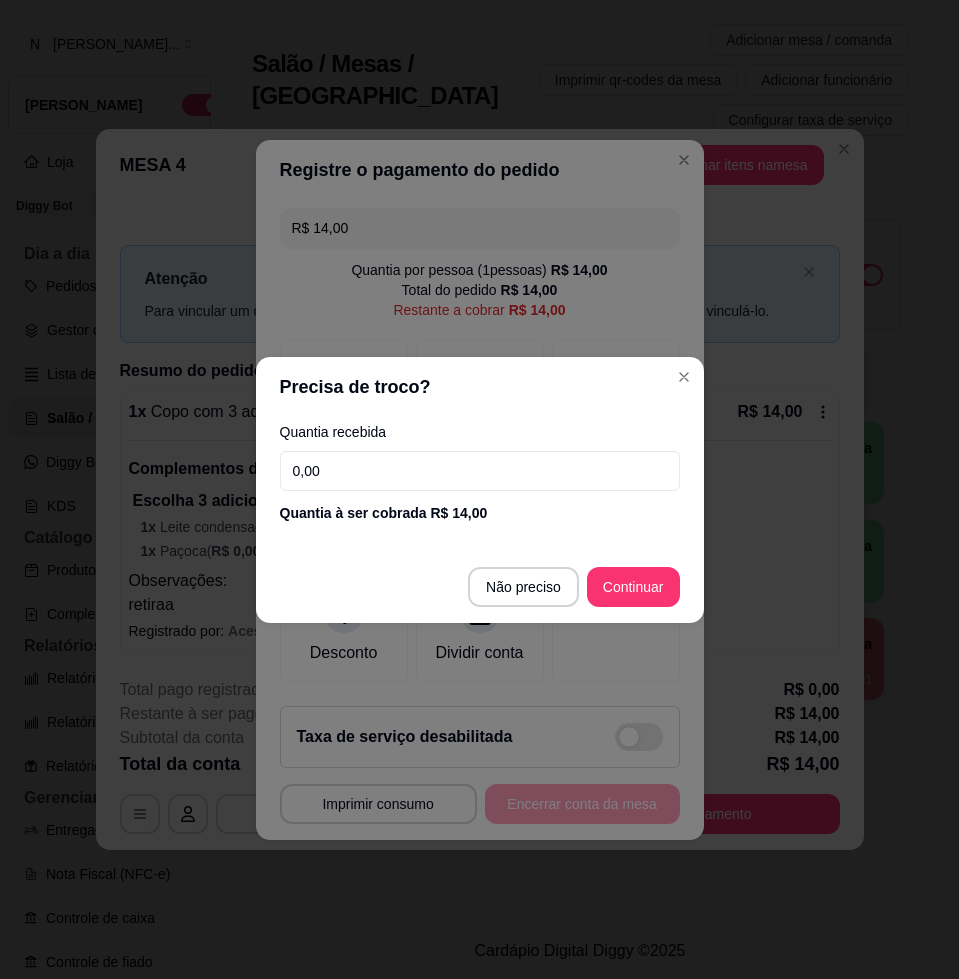 click on "0,00" at bounding box center [480, 471] 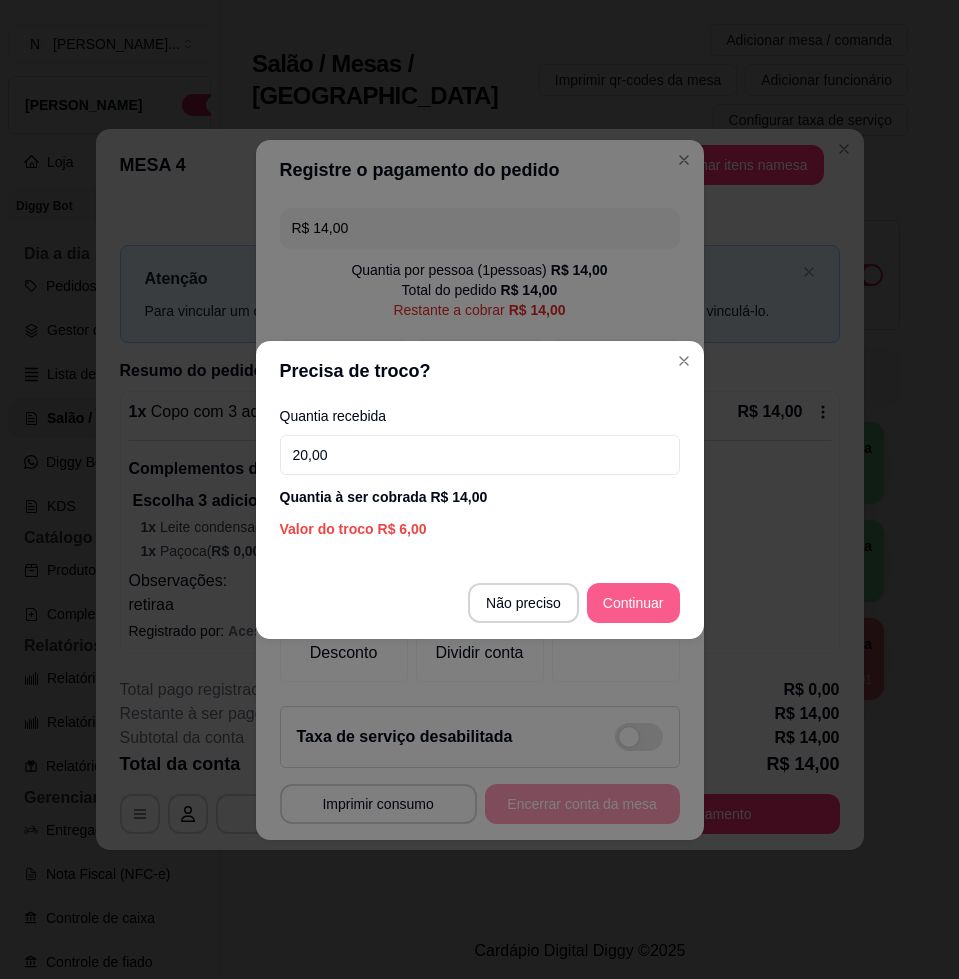 type on "20,00" 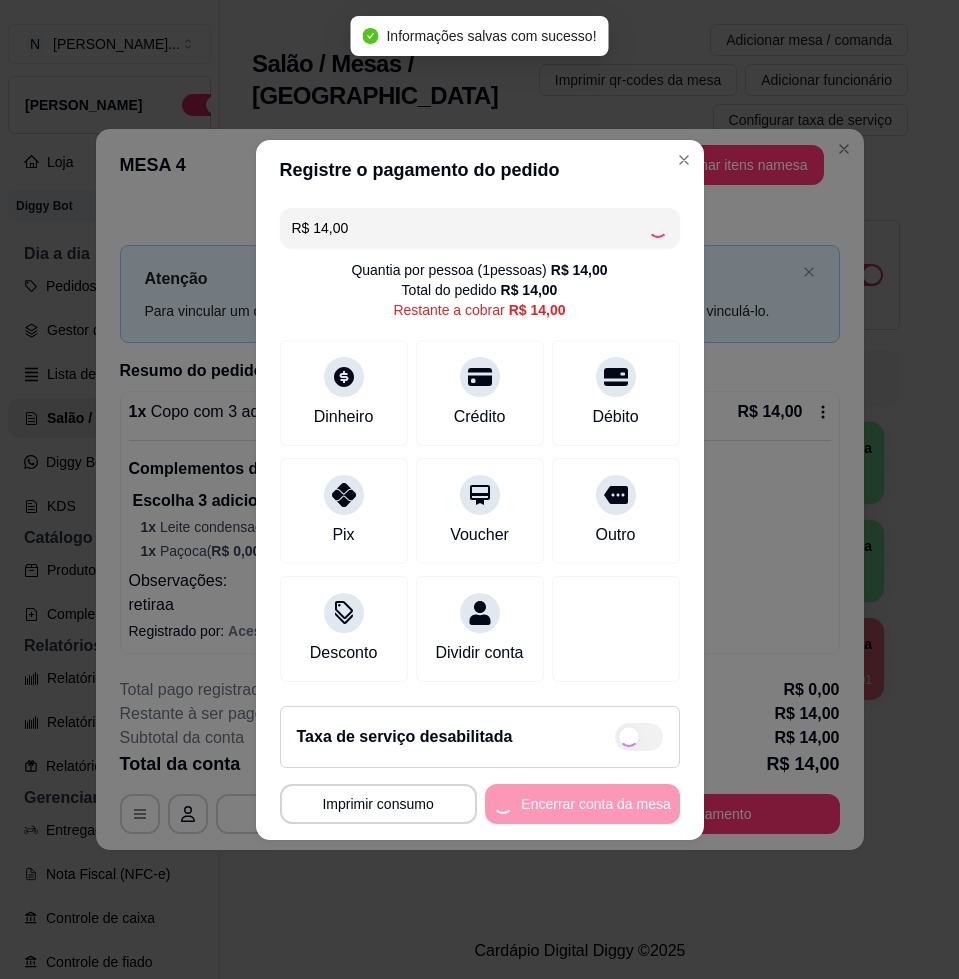 type on "R$ 0,00" 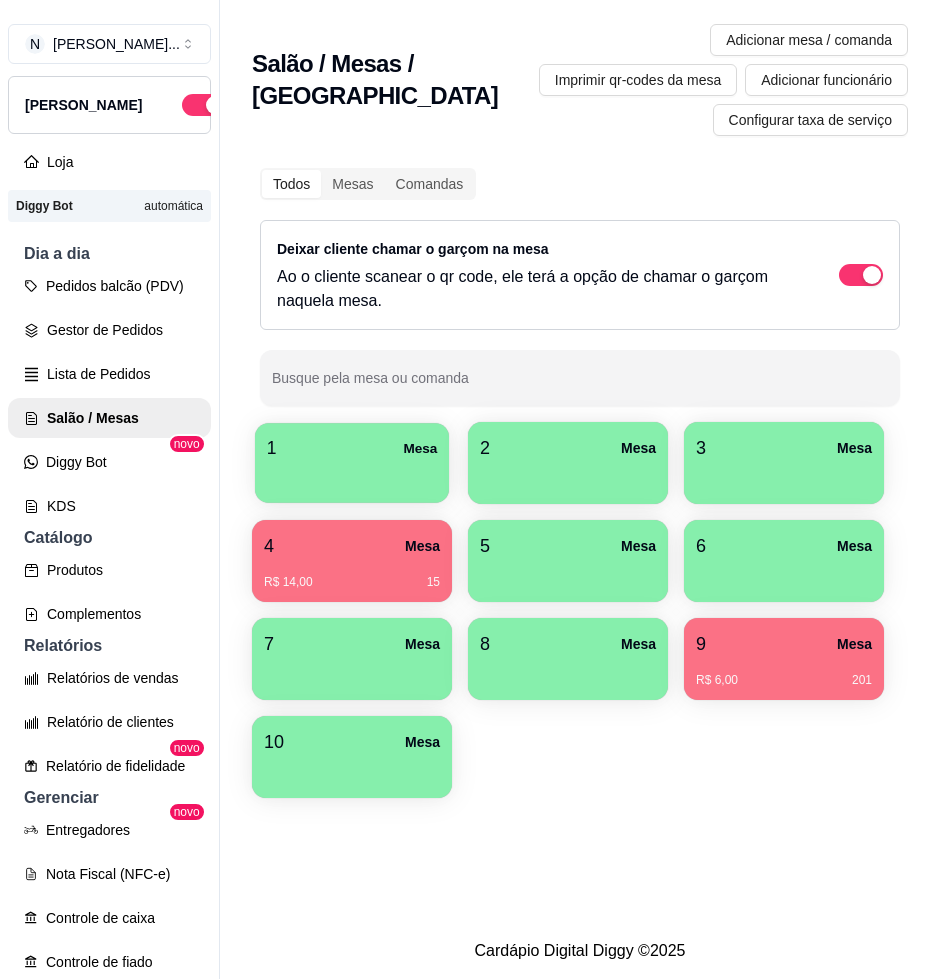 click on "1 Mesa" at bounding box center (352, 463) 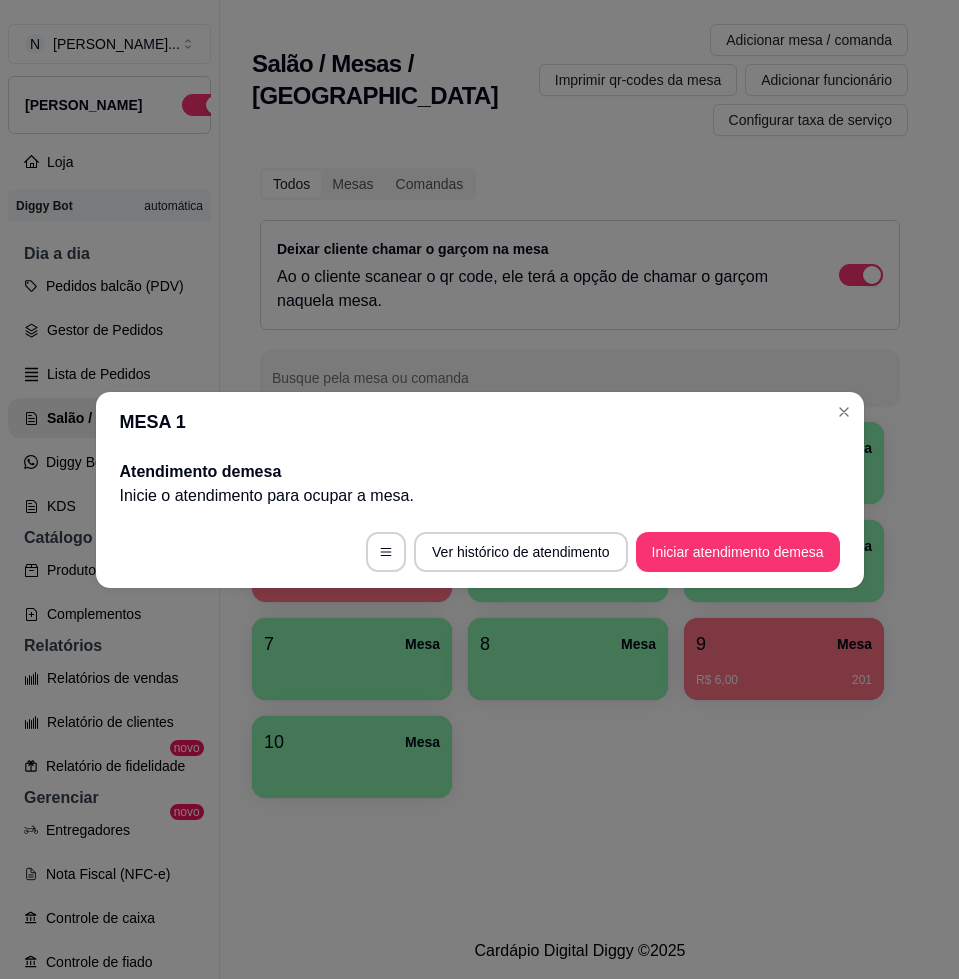 click on "MESA 1 Atendimento de  mesa Inicie o atendimento para ocupar a   mesa . Ver histórico de atendimento Iniciar atendimento de  mesa" at bounding box center [479, 489] 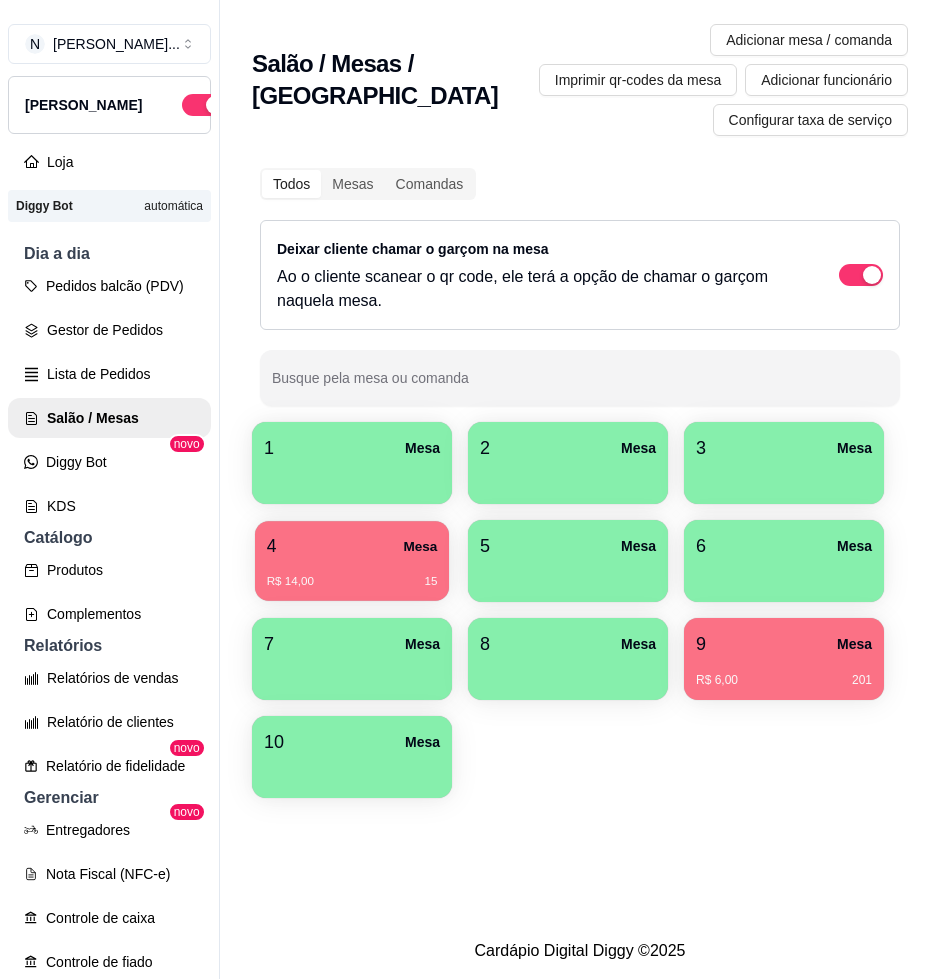 click on "4 Mesa" at bounding box center [352, 546] 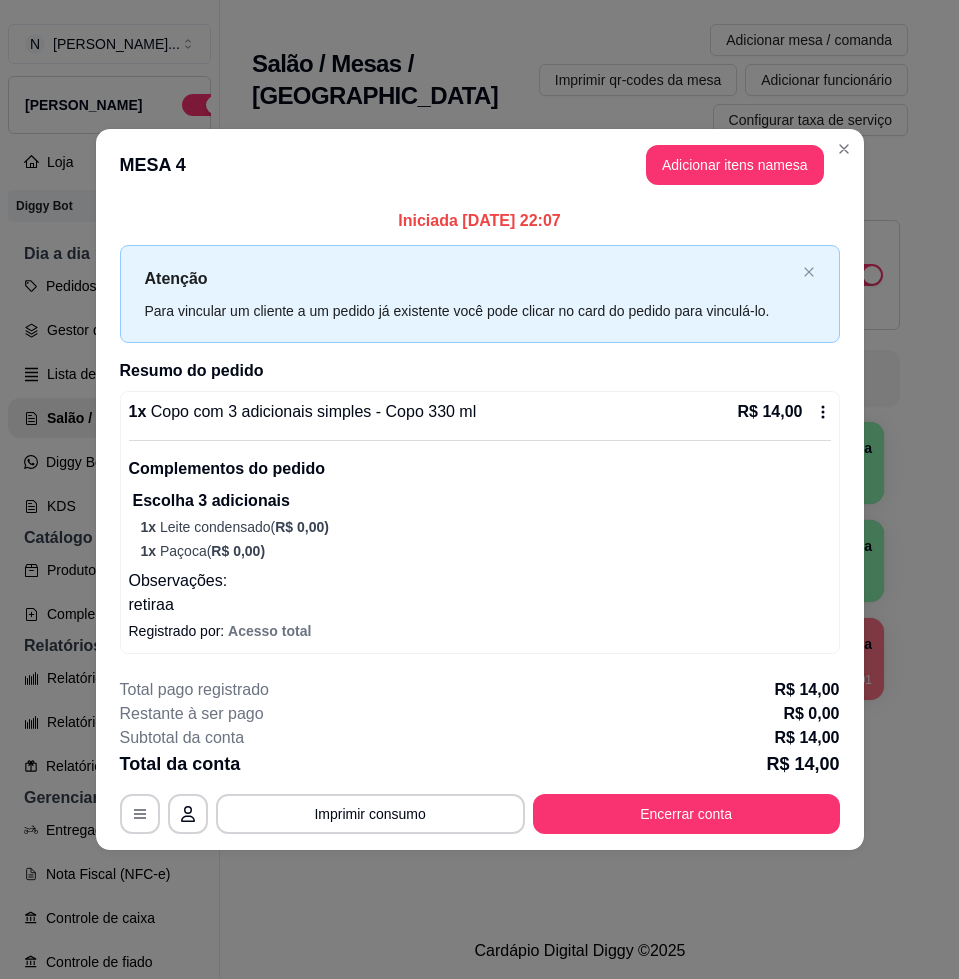 click on "**********" at bounding box center (480, 756) 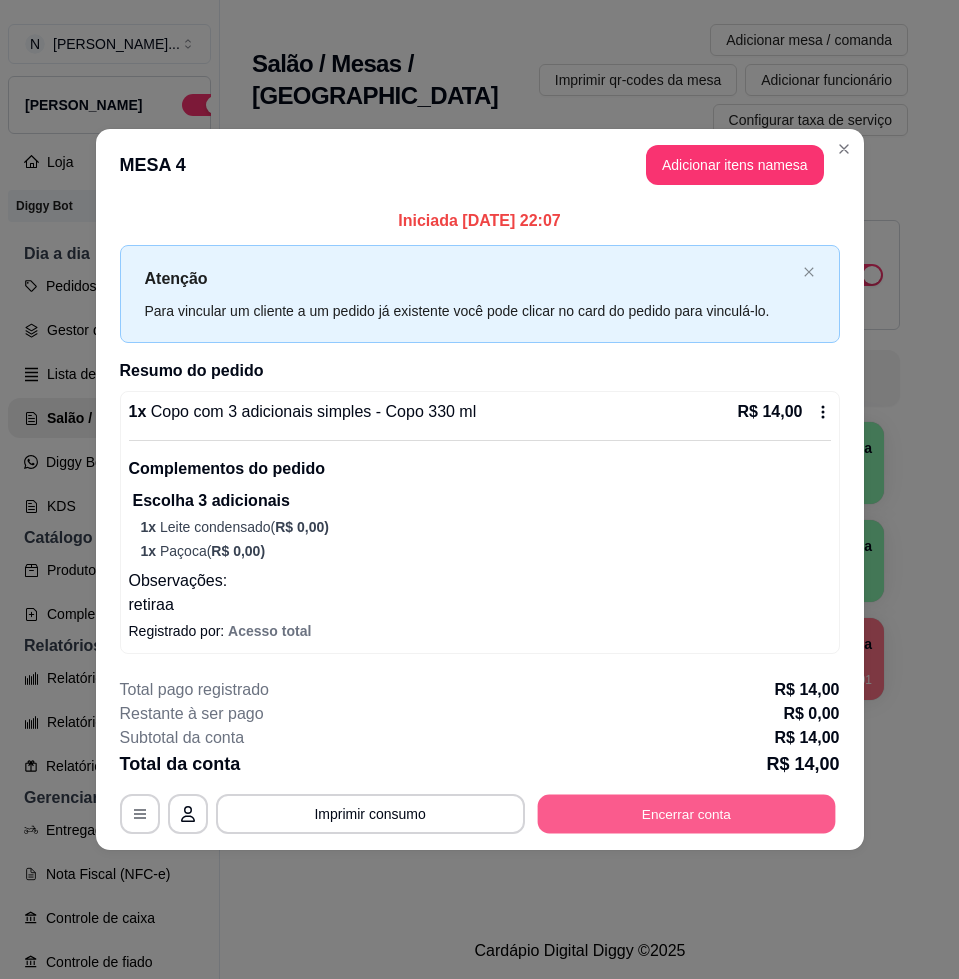 click on "Encerrar conta" at bounding box center [686, 813] 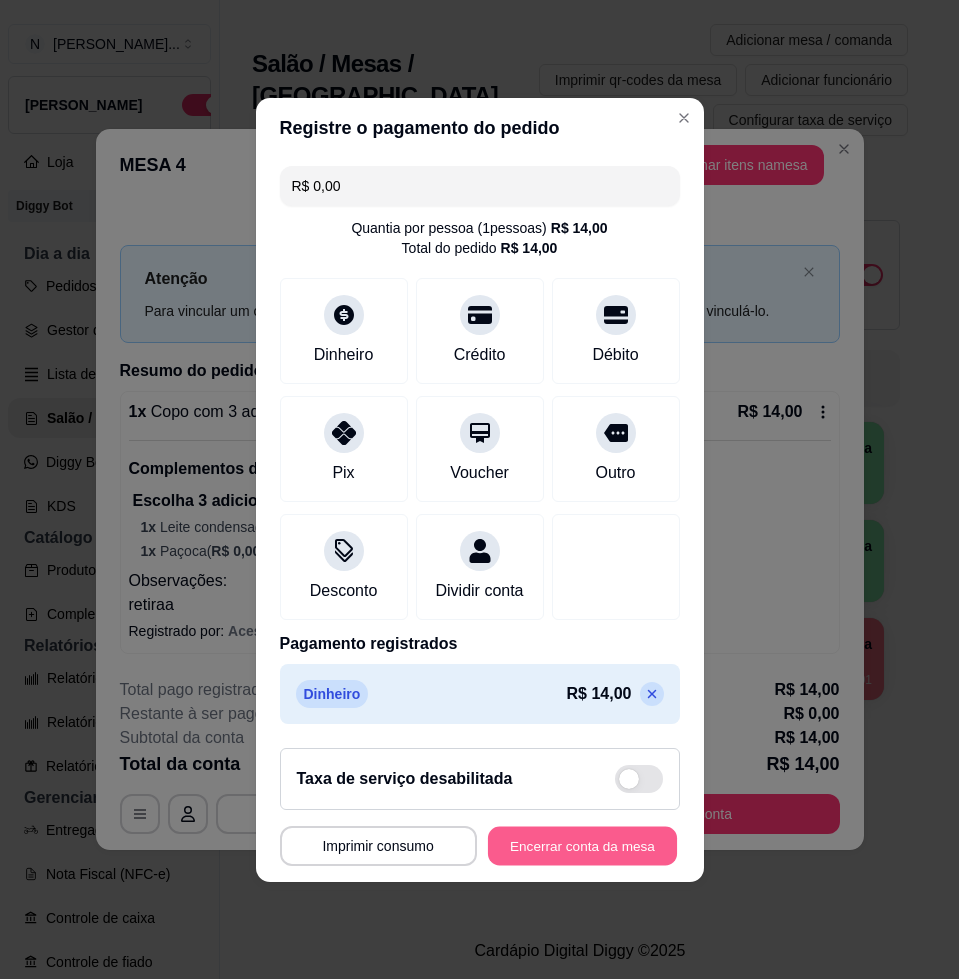 click on "Encerrar conta da mesa" at bounding box center [582, 845] 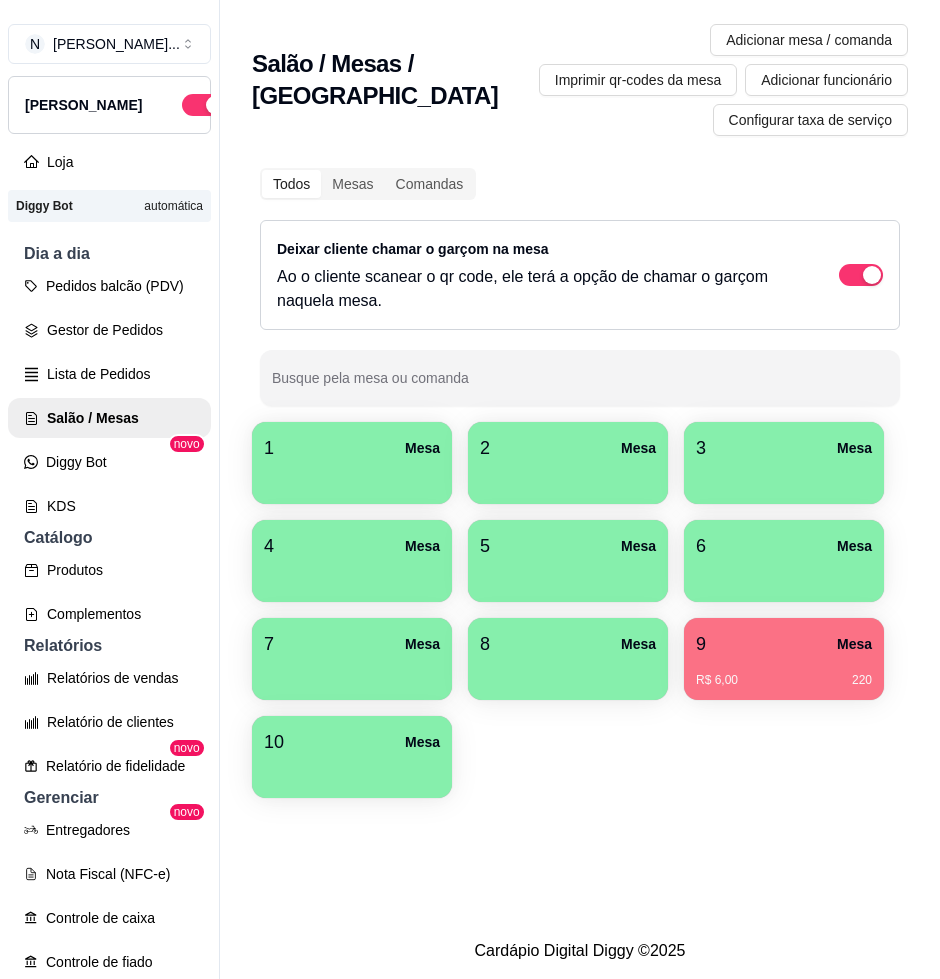 click on "6 Mesa" at bounding box center [784, 561] 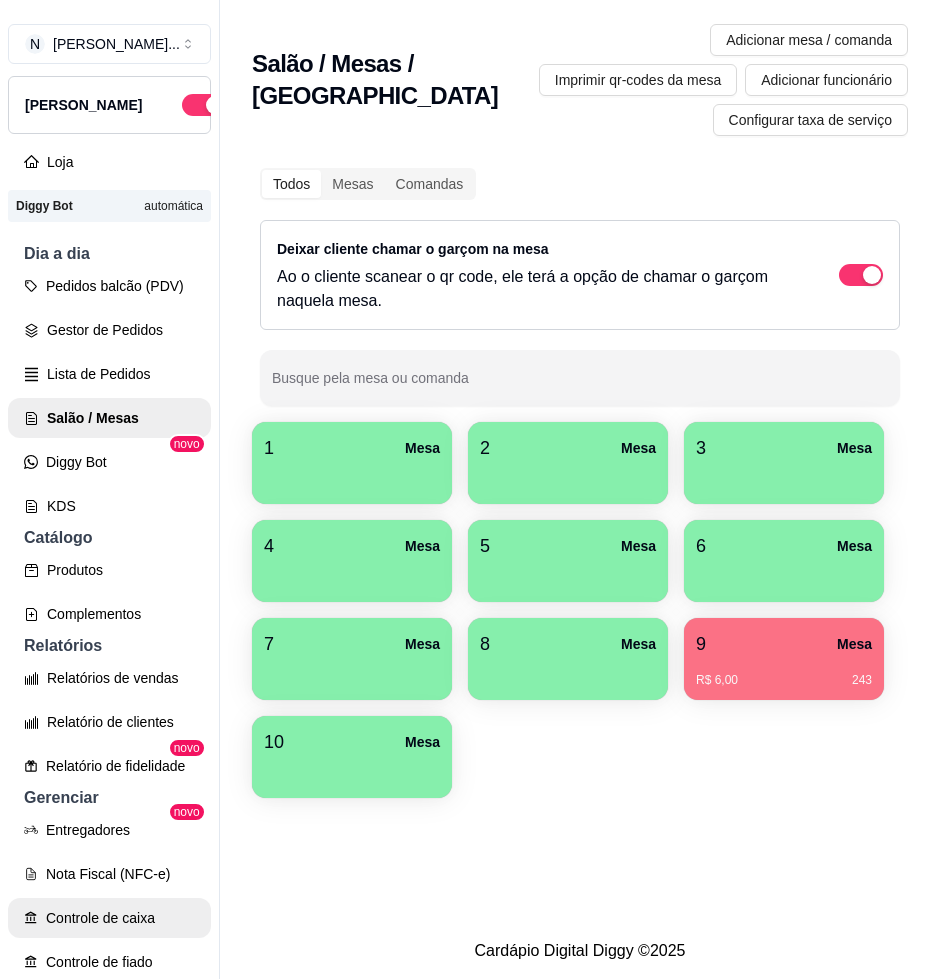click on "Controle de caixa" at bounding box center (109, 918) 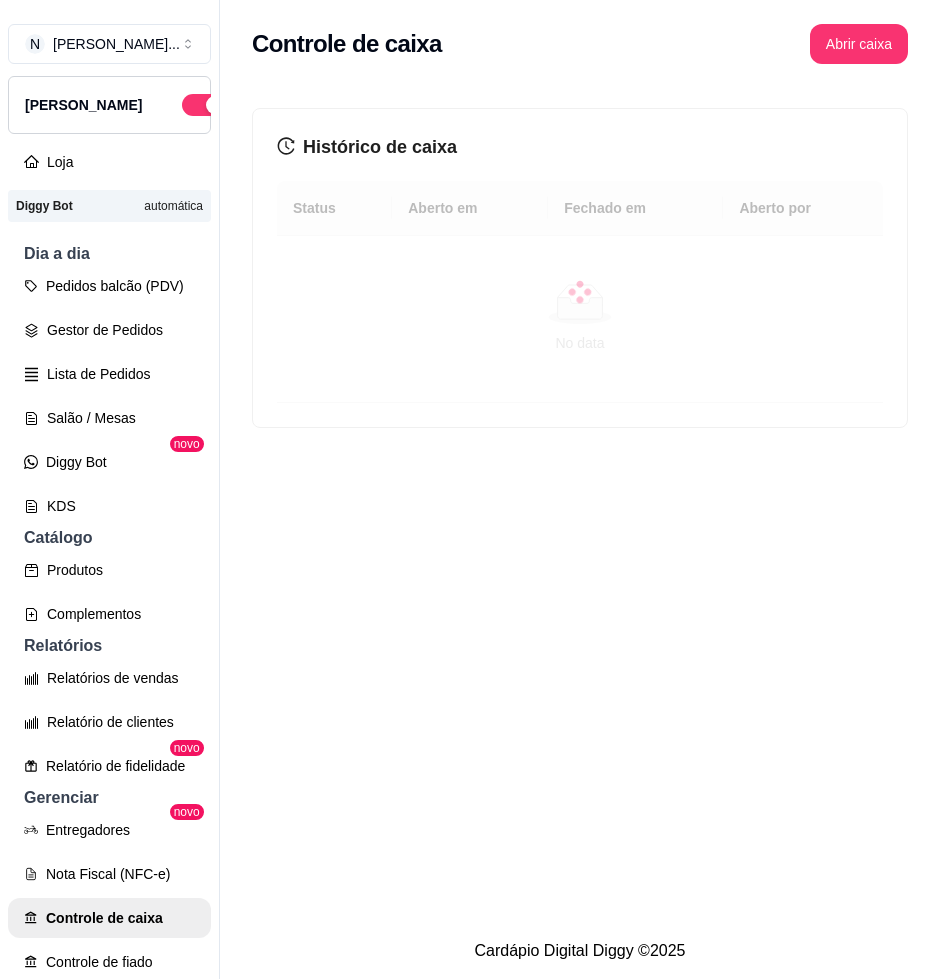 scroll, scrollTop: 32, scrollLeft: 0, axis: vertical 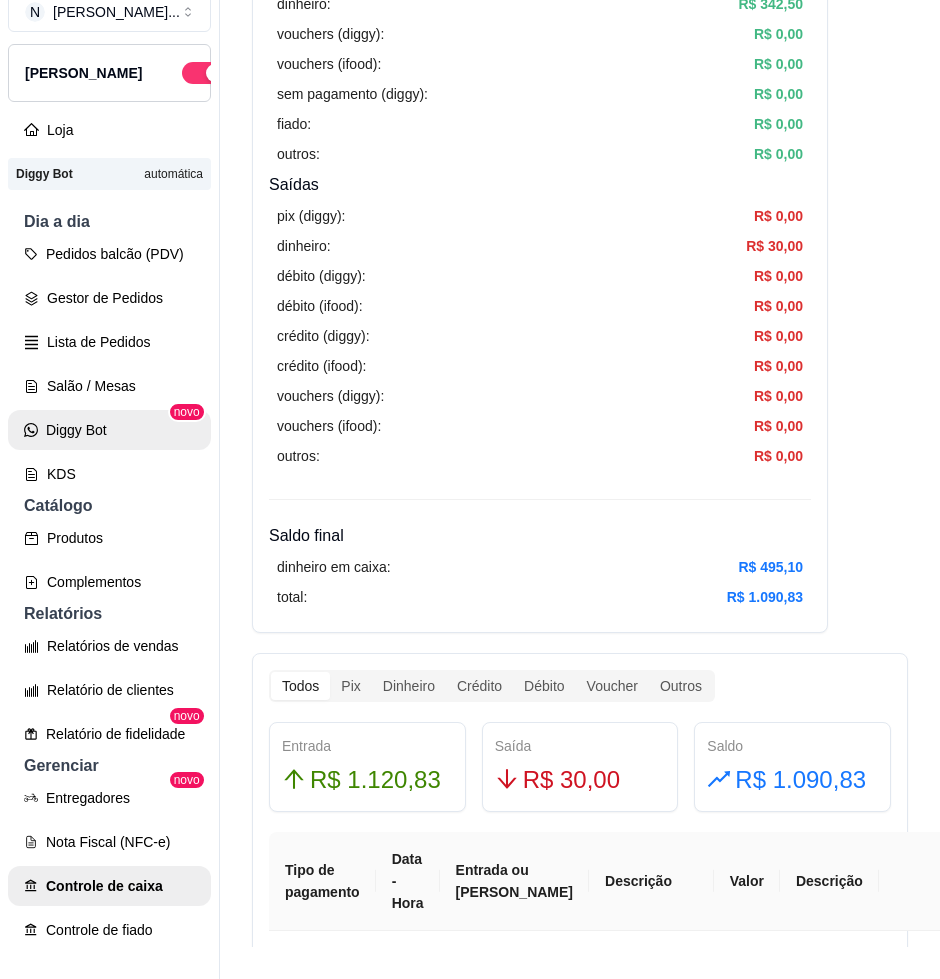 click on "Salão / Mesas" at bounding box center (109, 386) 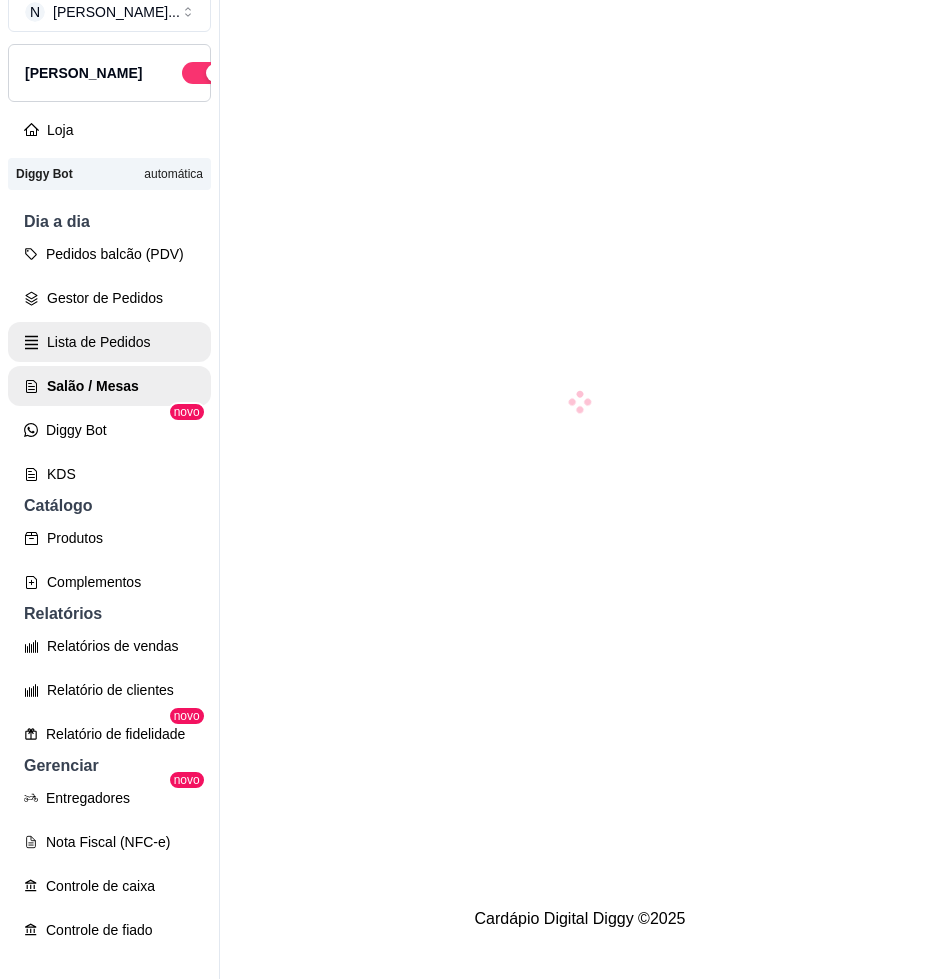 scroll, scrollTop: 0, scrollLeft: 0, axis: both 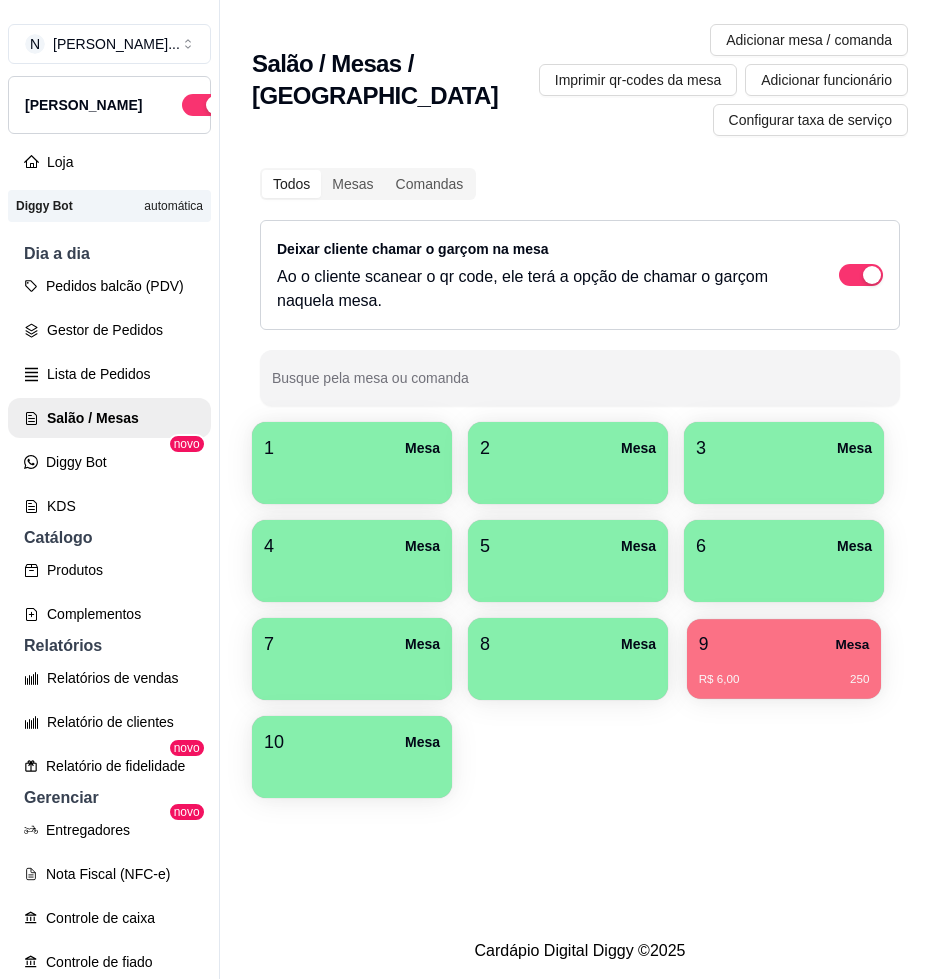 click on "R$ 6,00 250" at bounding box center (784, 672) 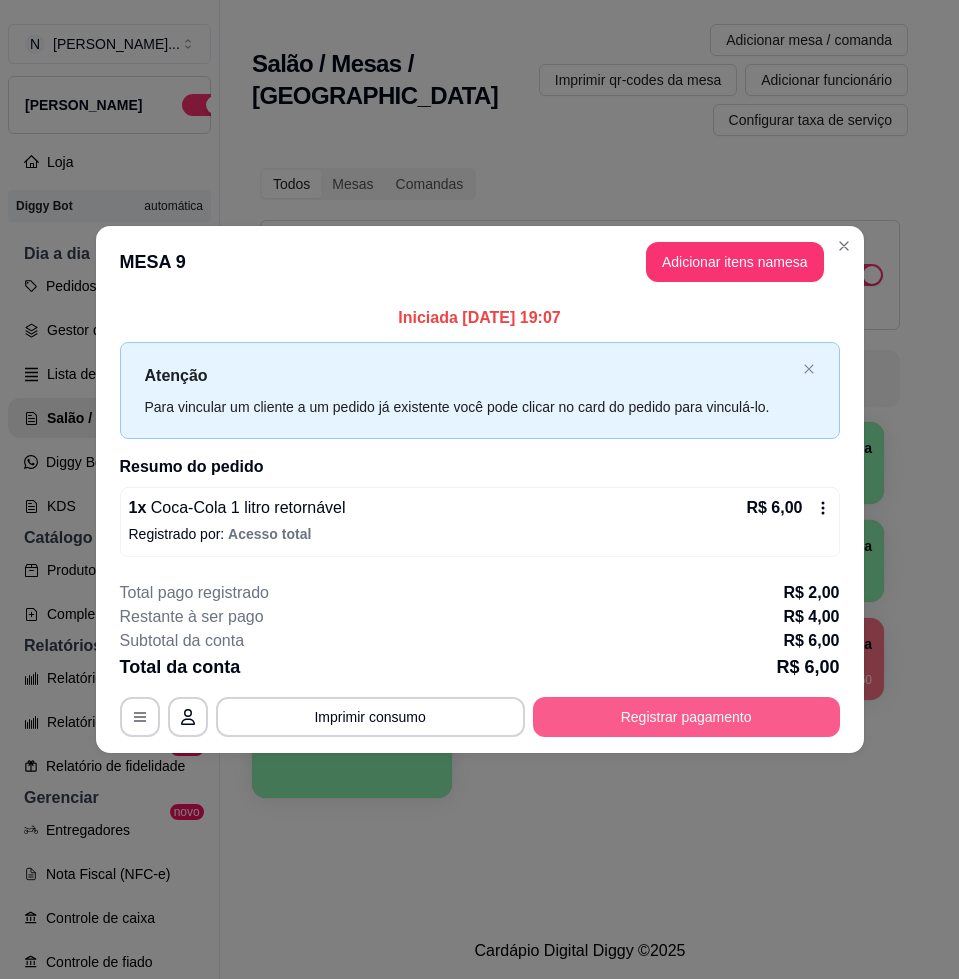 click on "Registrar pagamento" at bounding box center (686, 717) 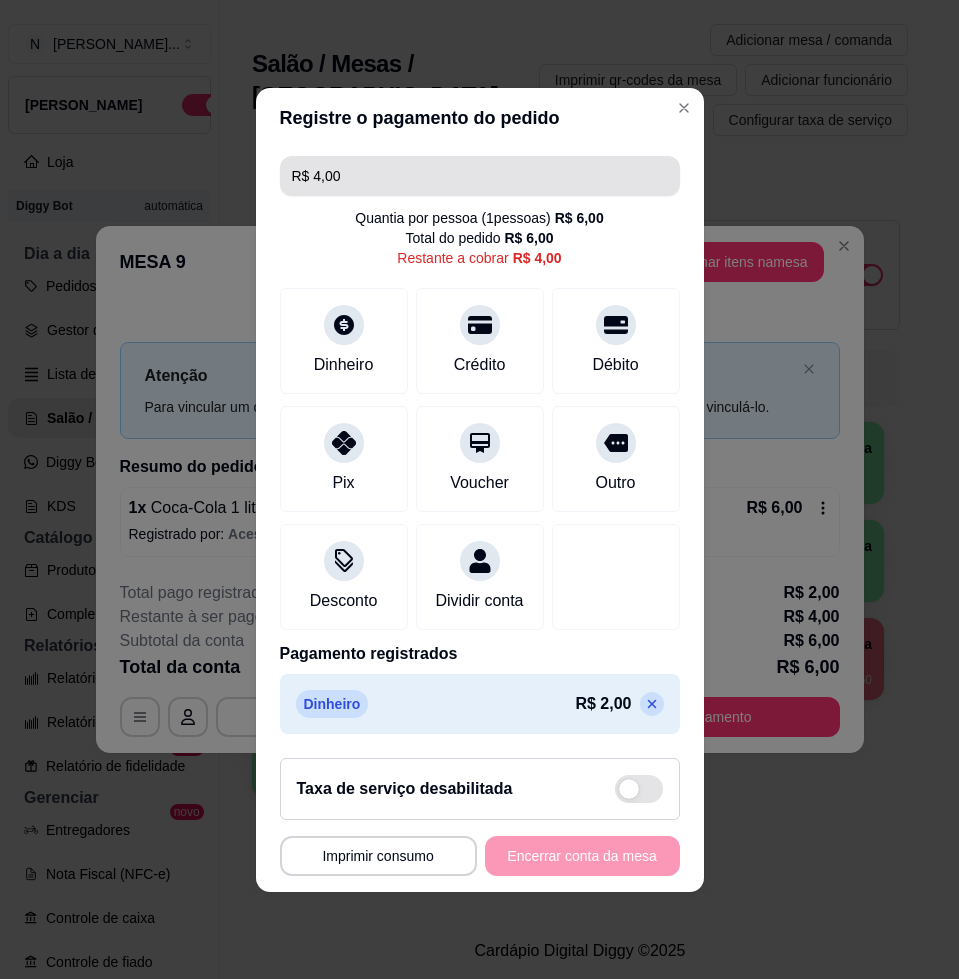 click on "R$ 4,00" at bounding box center (480, 176) 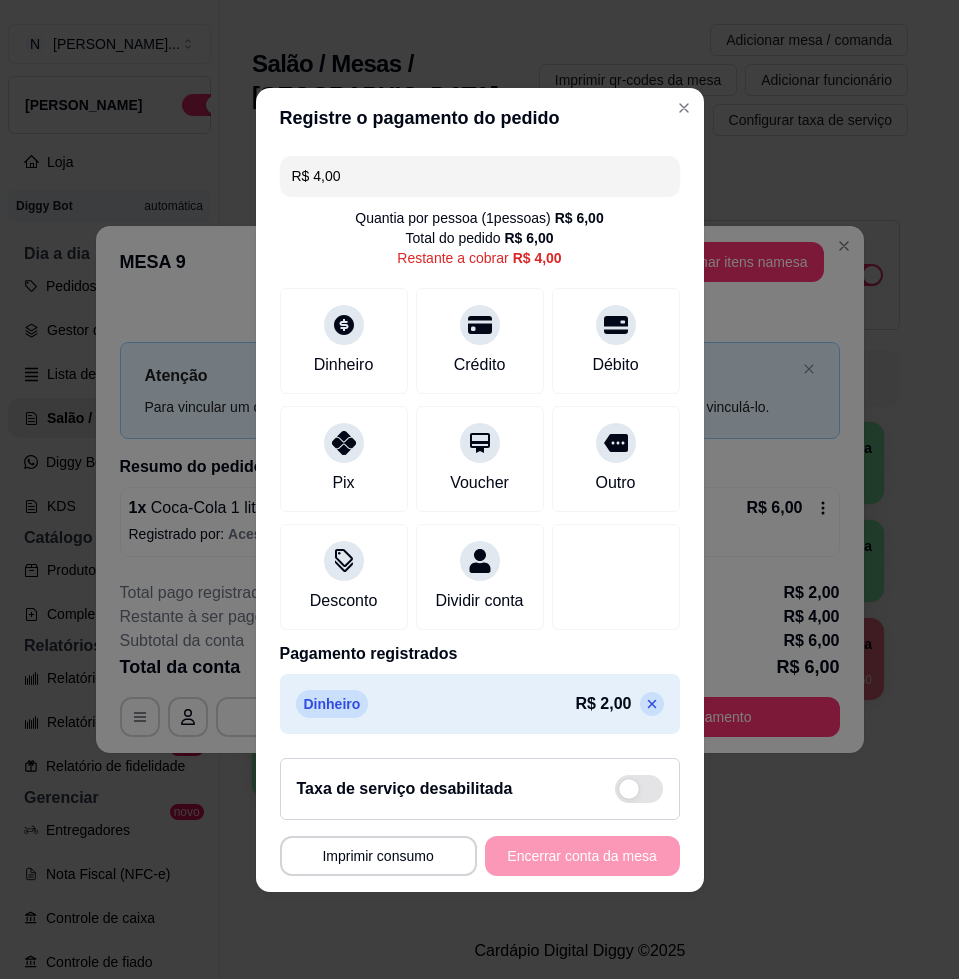 click on "R$ 4,00" at bounding box center (480, 176) 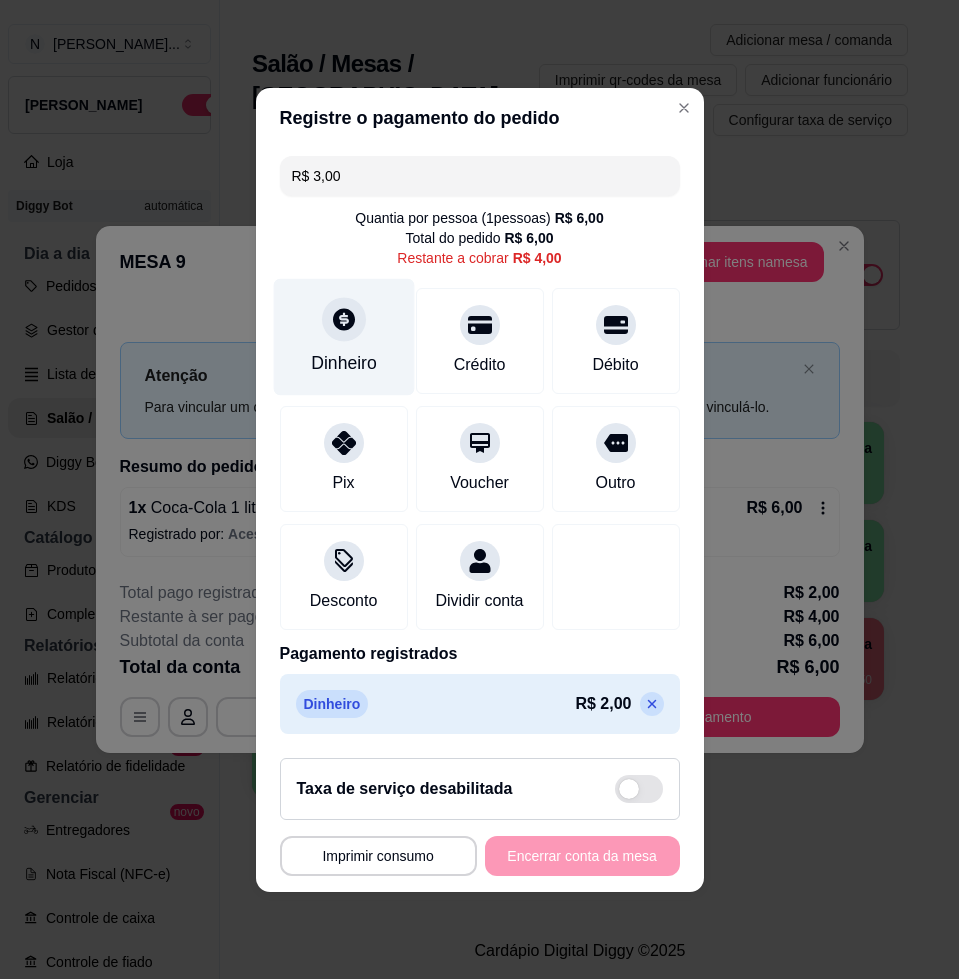 click on "Dinheiro" at bounding box center (343, 336) 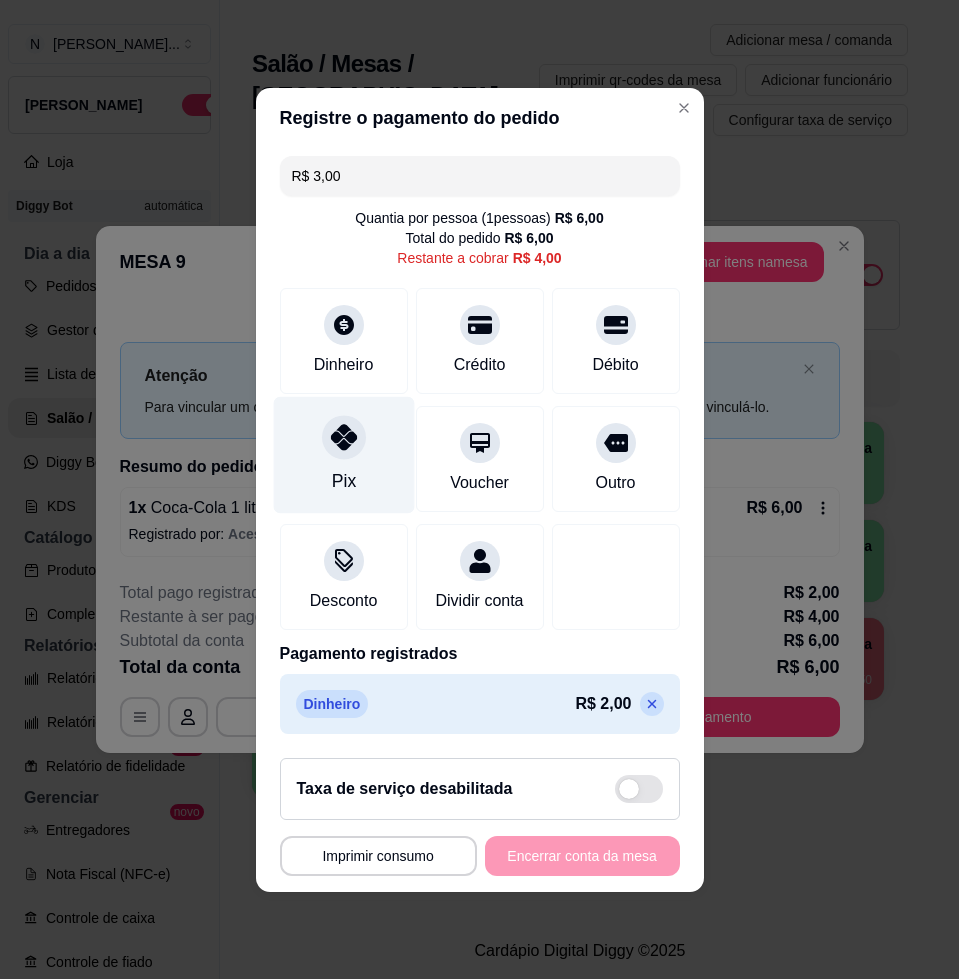 click on "Pix" at bounding box center (343, 454) 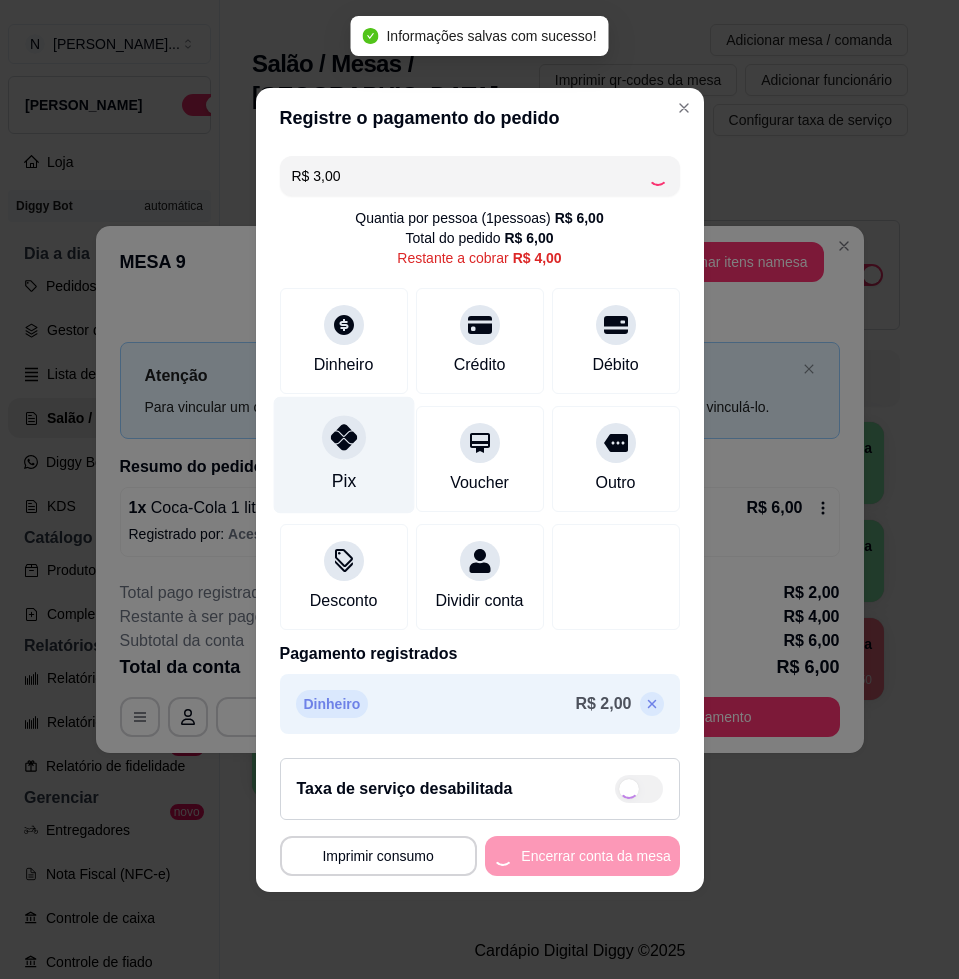 type on "R$ 1,00" 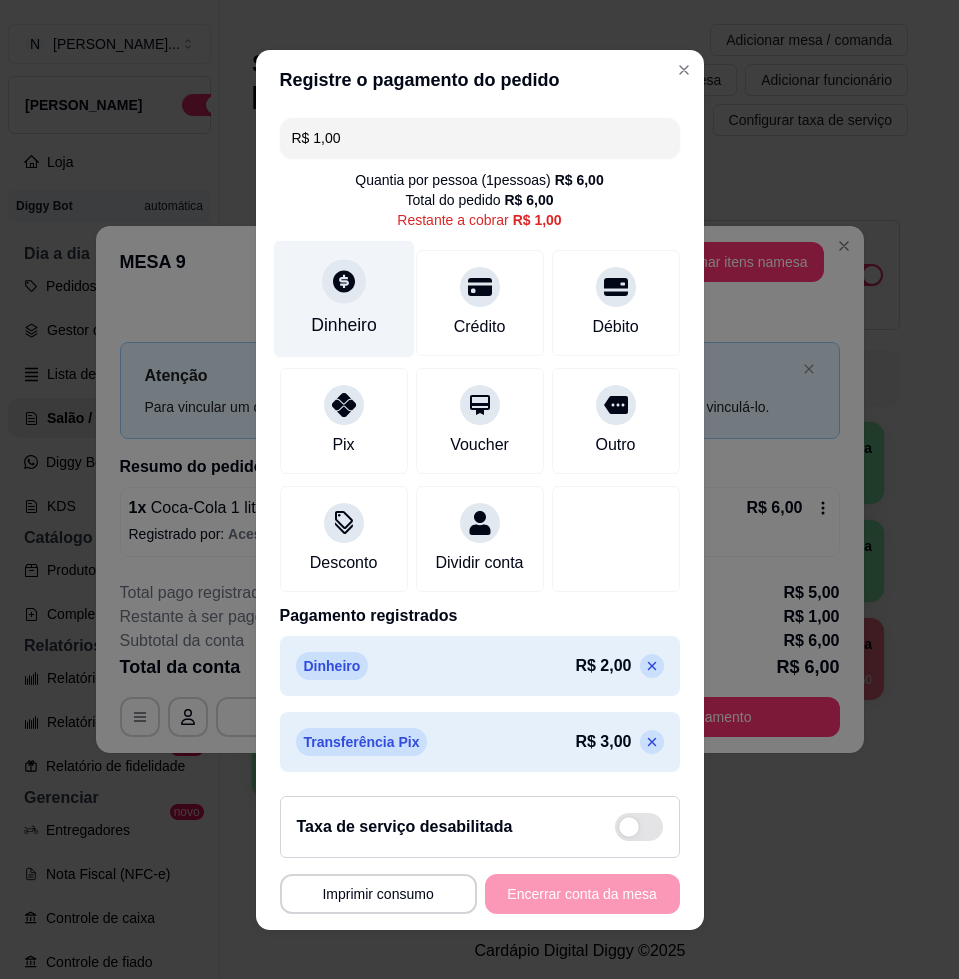 click on "Dinheiro" at bounding box center [343, 298] 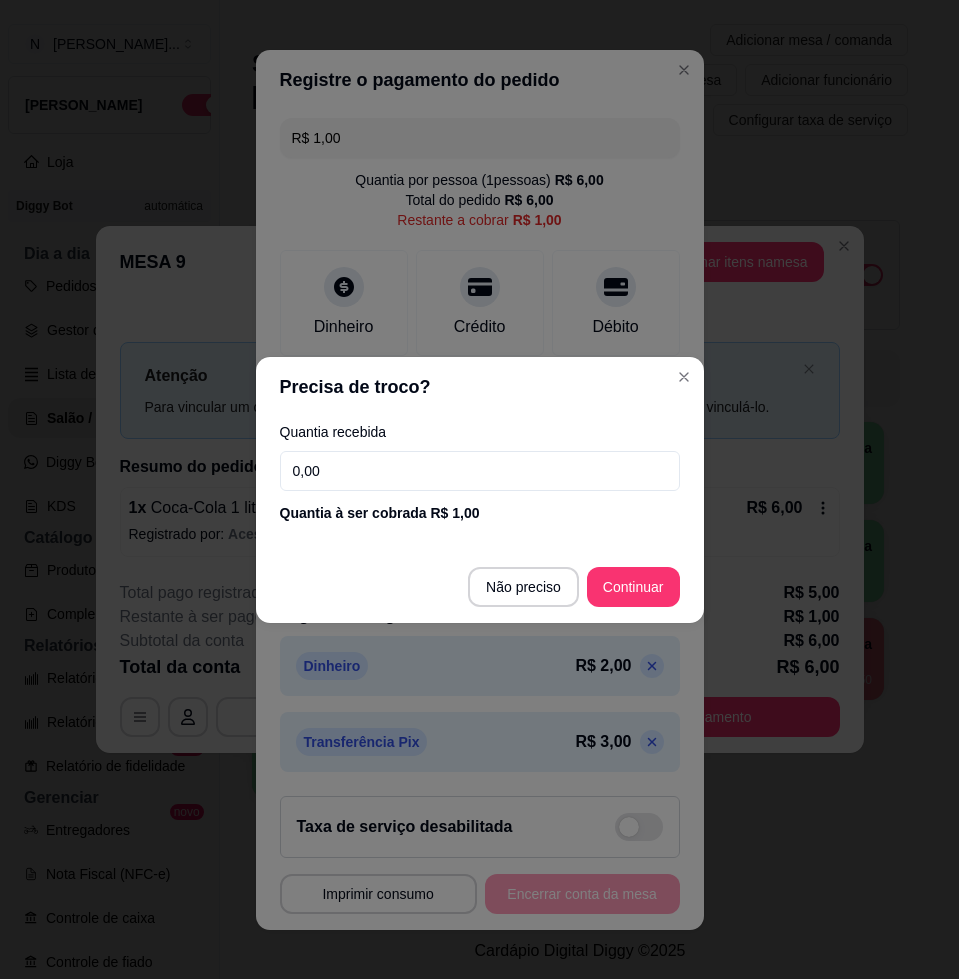 click on "0,00" at bounding box center (480, 471) 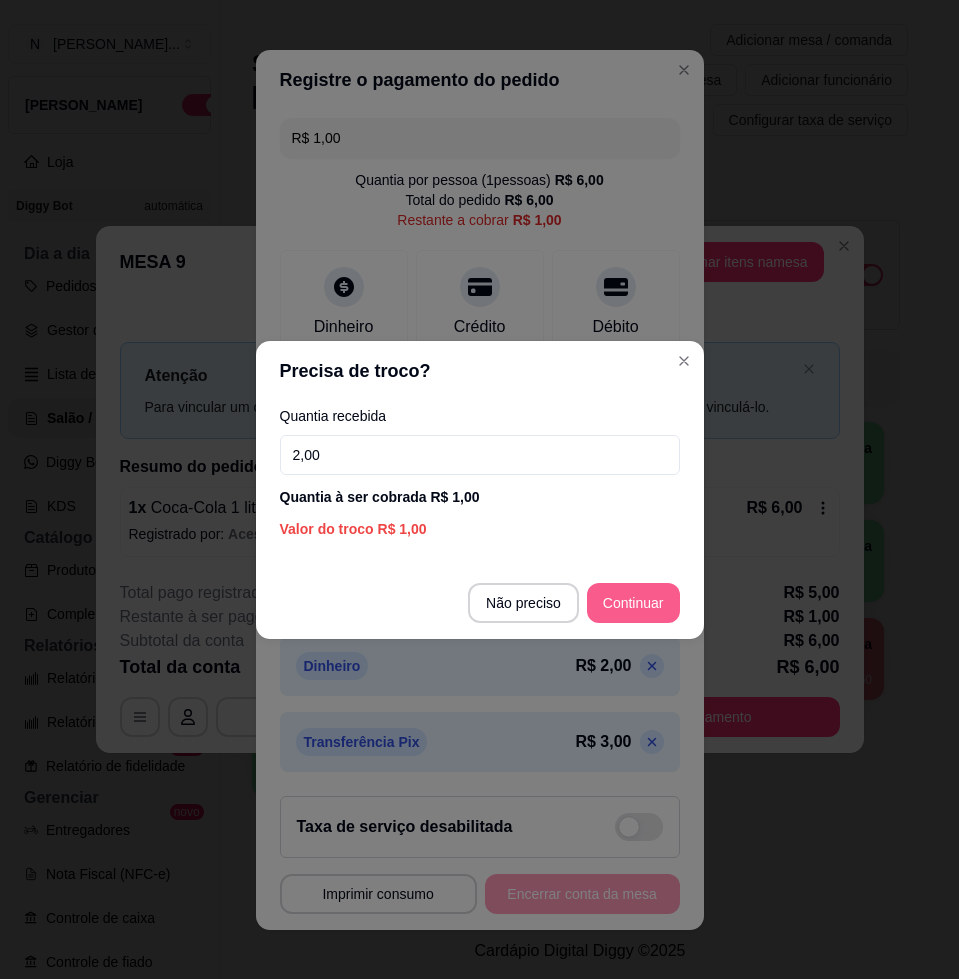 type on "2,00" 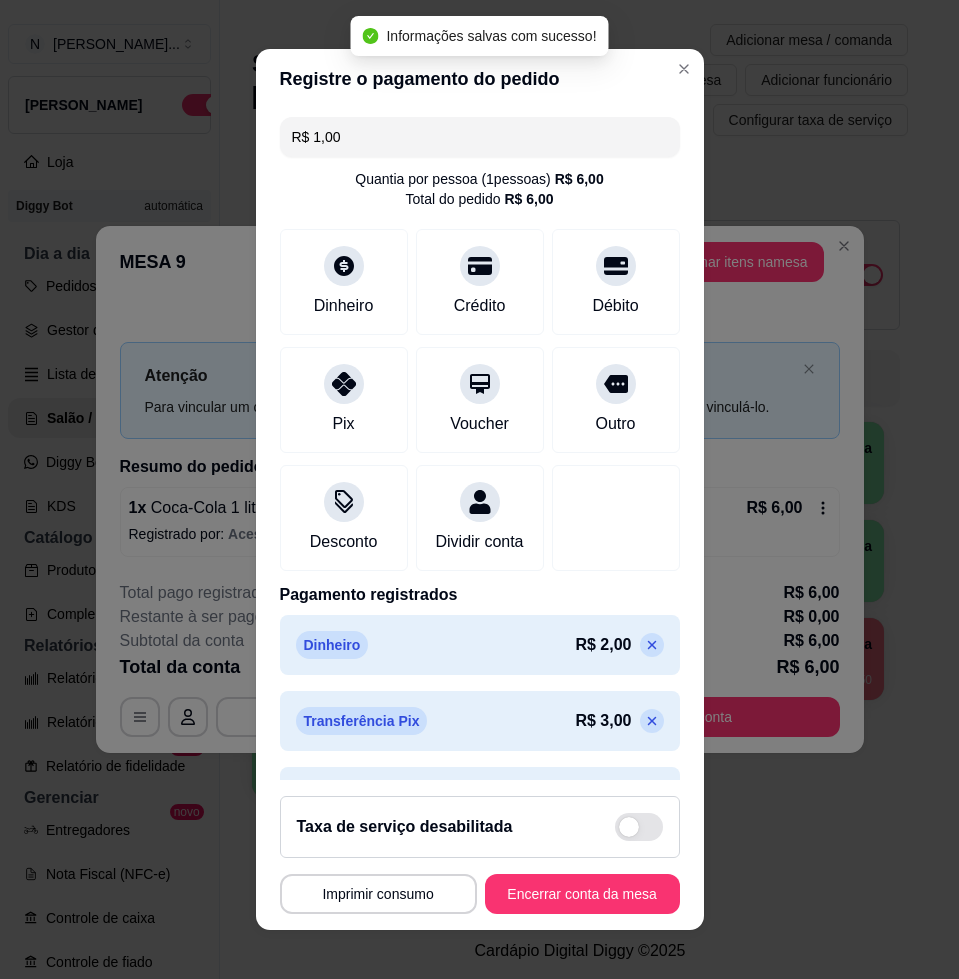 type on "R$ 0,00" 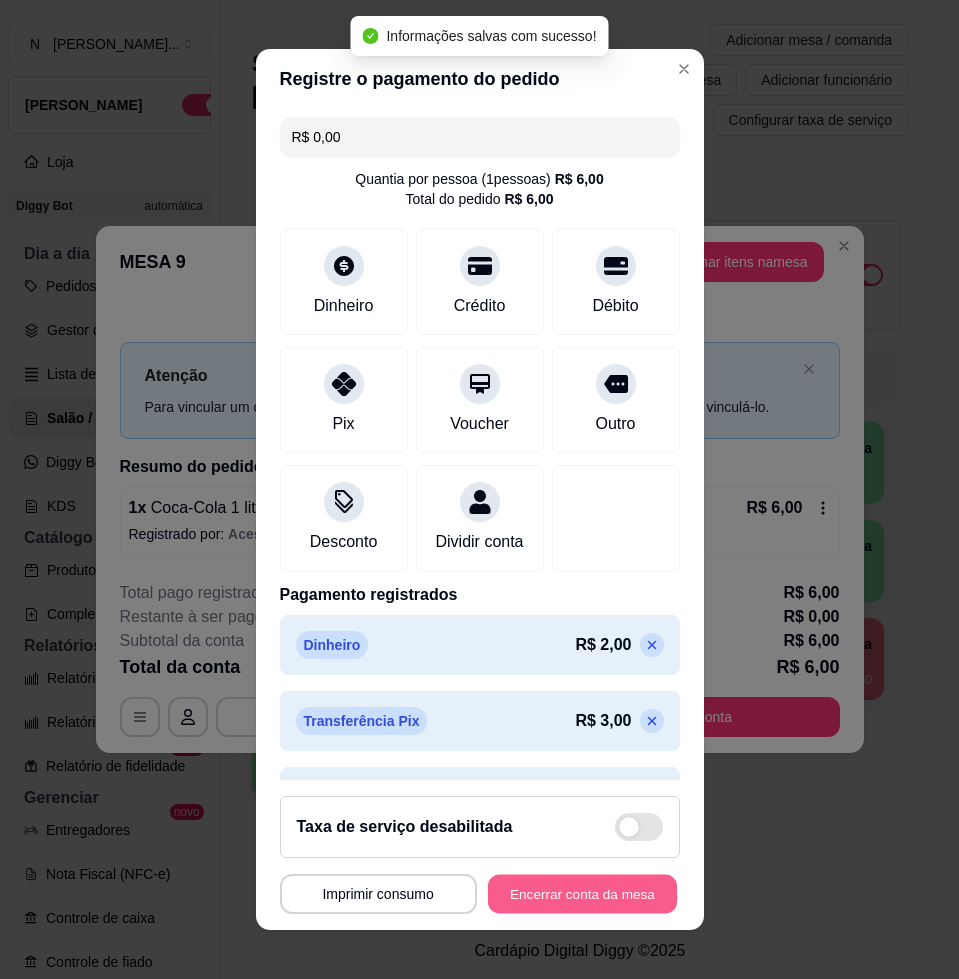 click on "Encerrar conta da mesa" at bounding box center (582, 894) 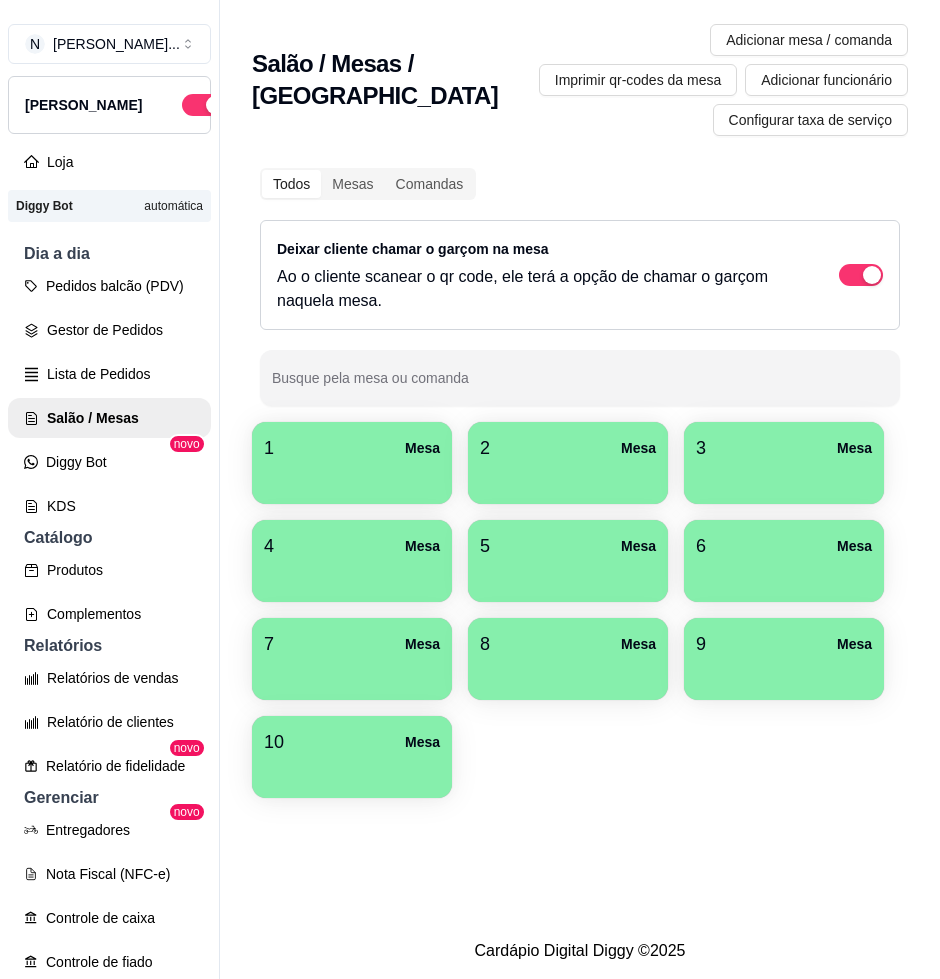 click on "Dia a dia" at bounding box center [109, 254] 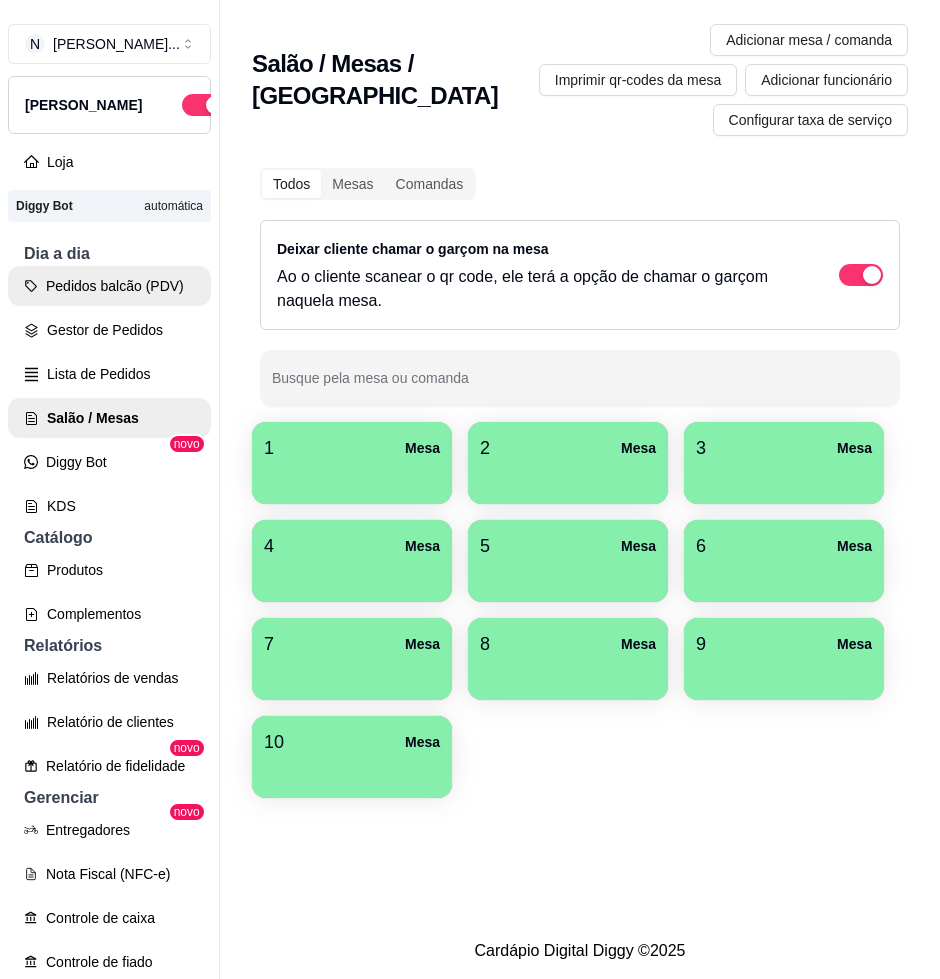 click on "Pedidos balcão (PDV)" at bounding box center [109, 286] 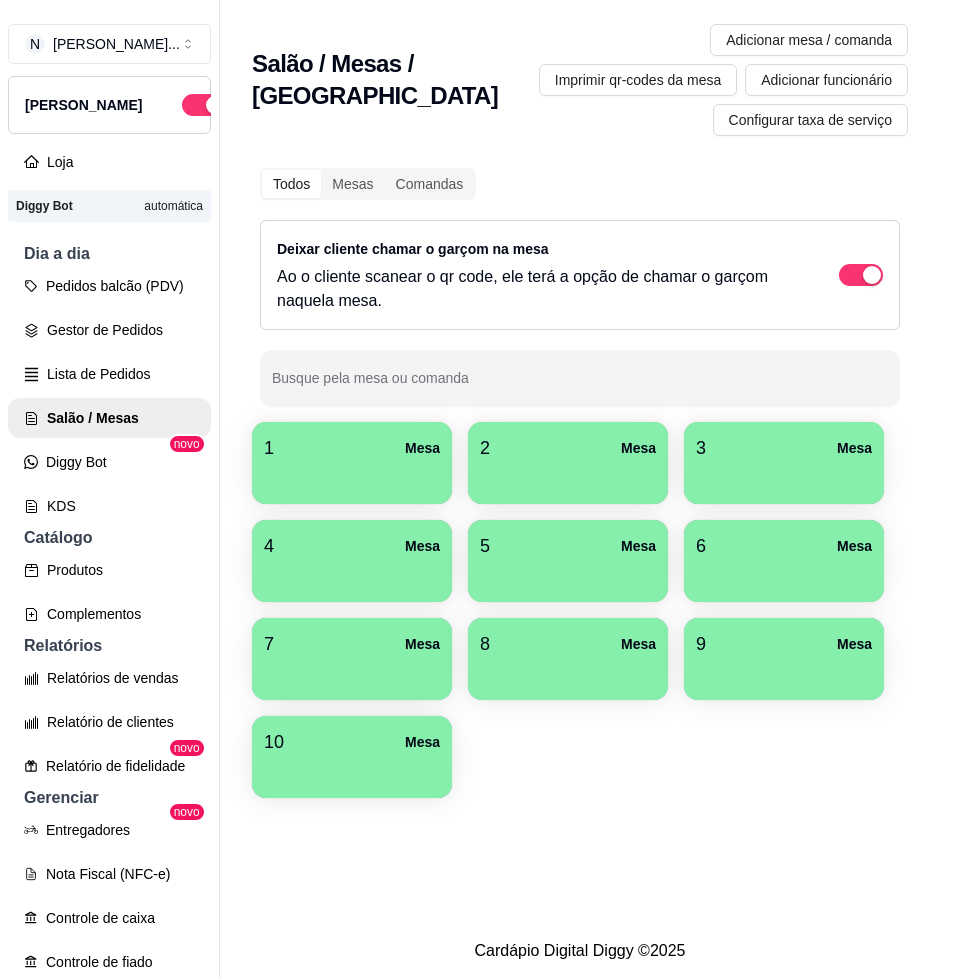 click at bounding box center [269, 139] 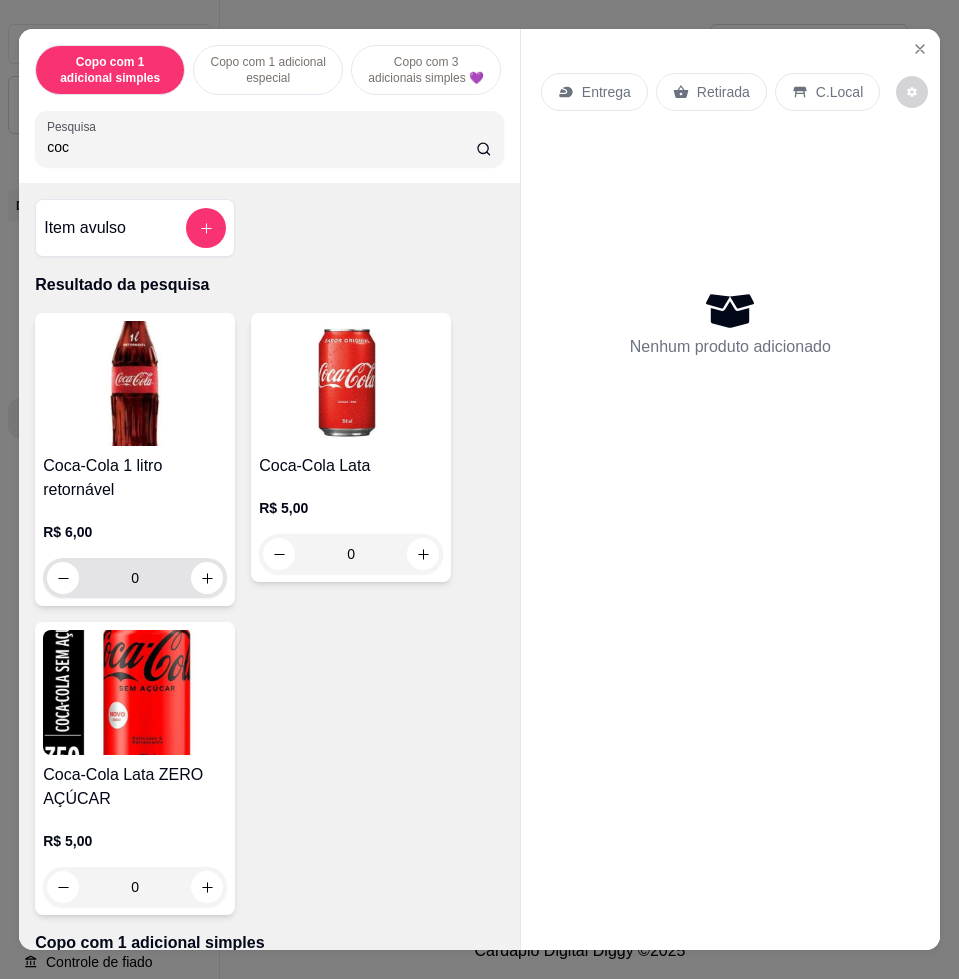 type on "coc" 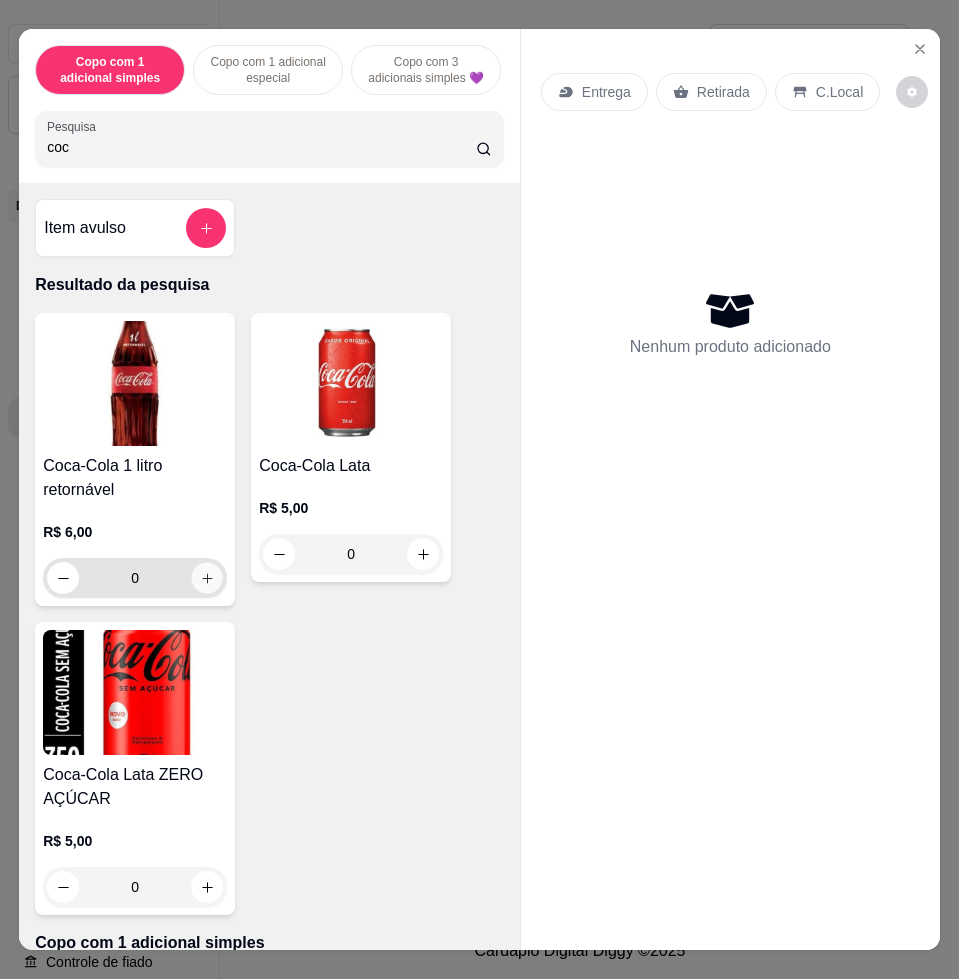 click at bounding box center [207, 578] 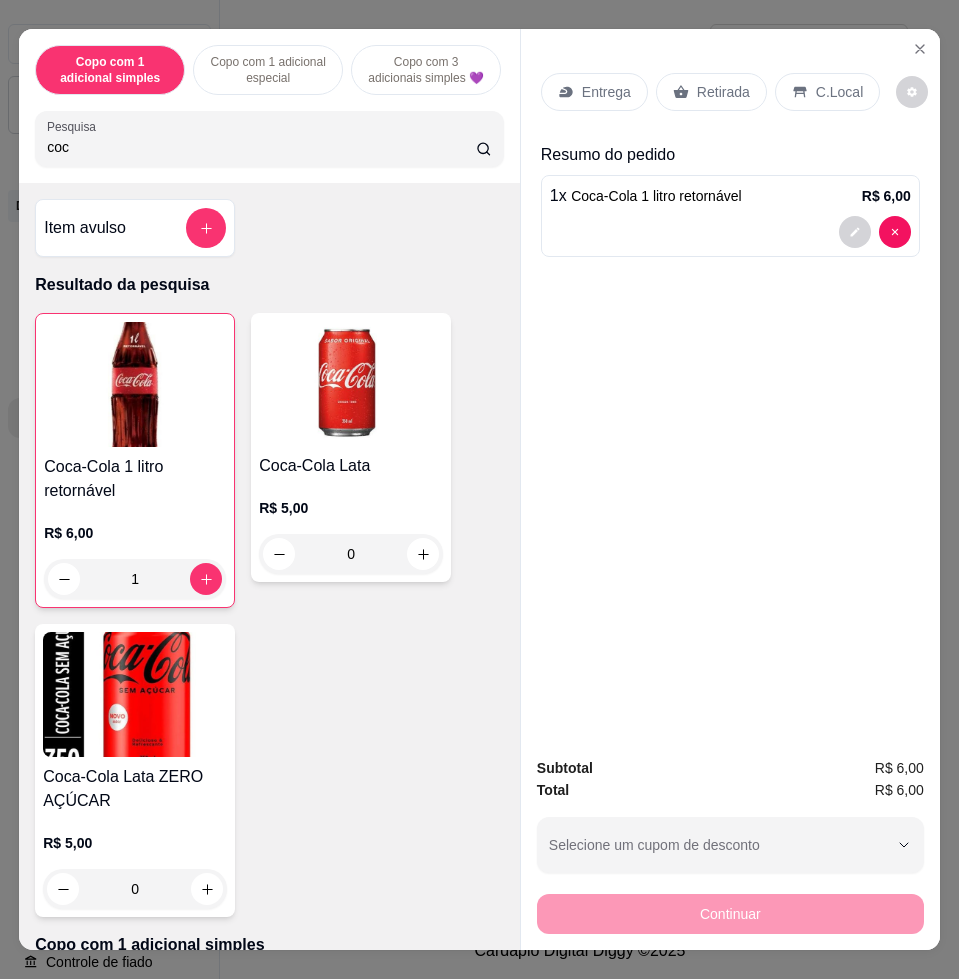 click on "C.Local" at bounding box center (827, 92) 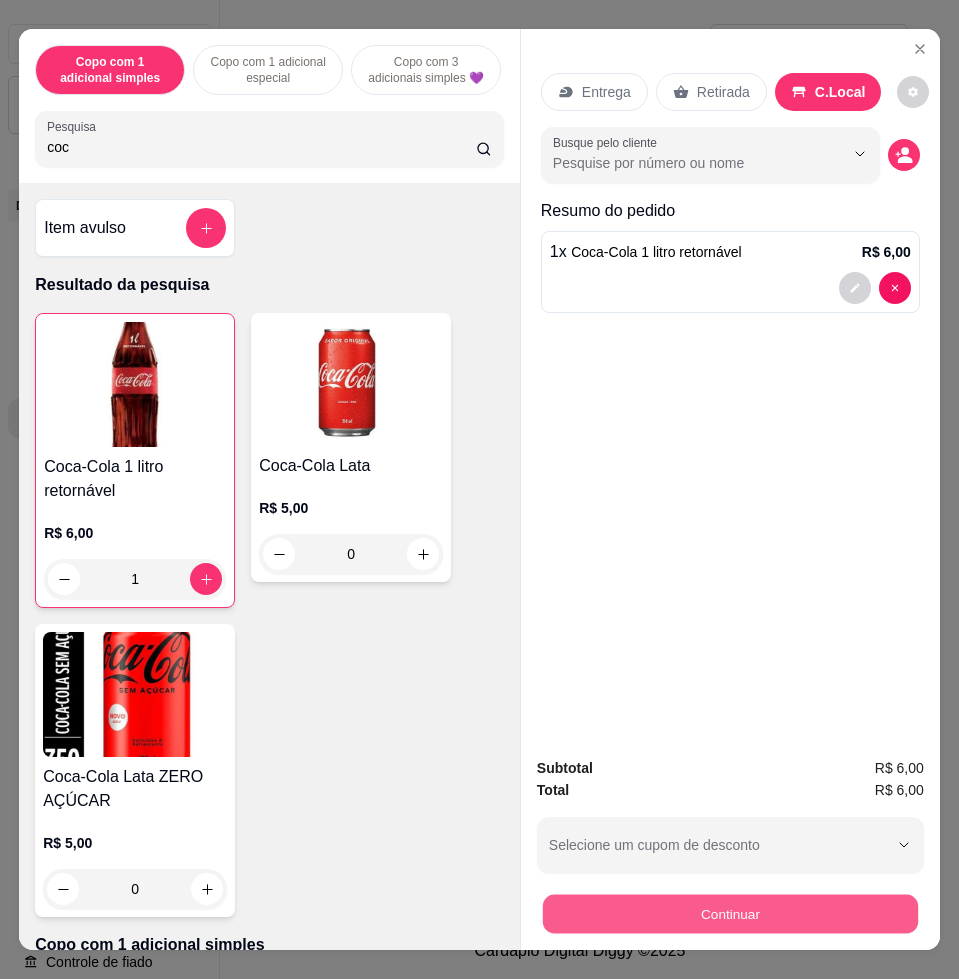 click on "Continuar" at bounding box center (730, 913) 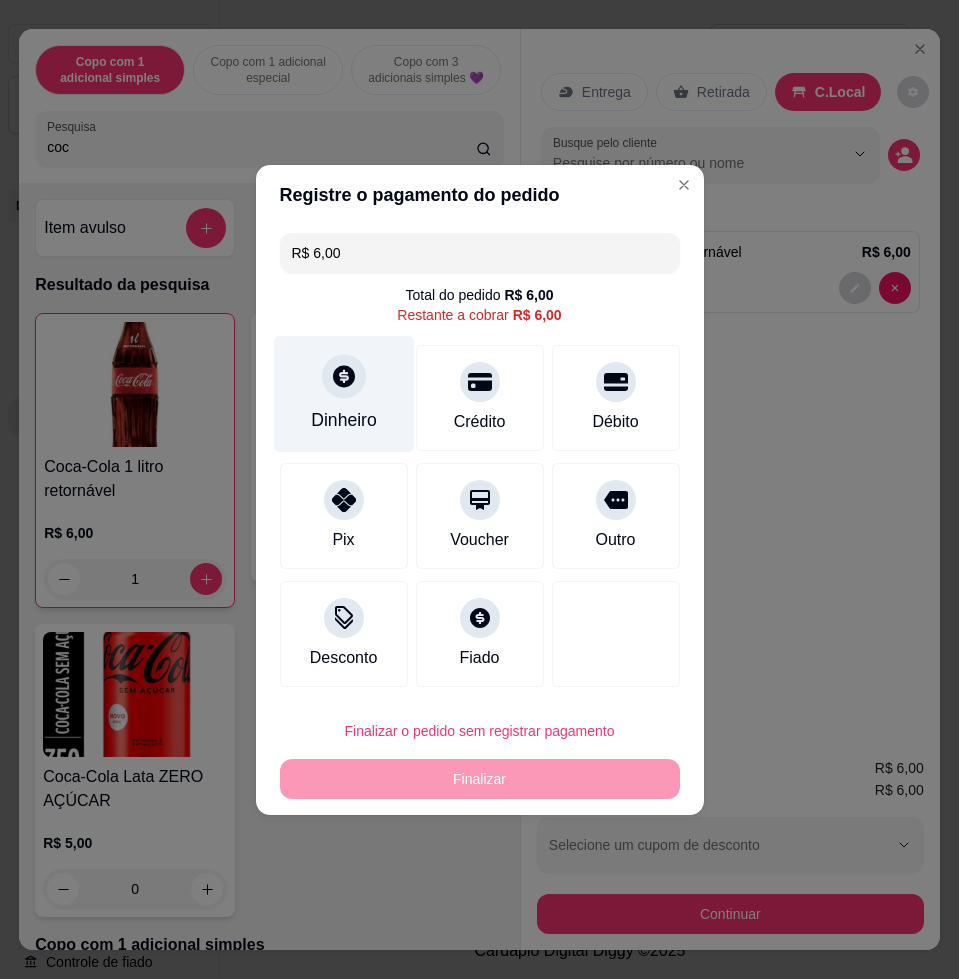 click at bounding box center [344, 376] 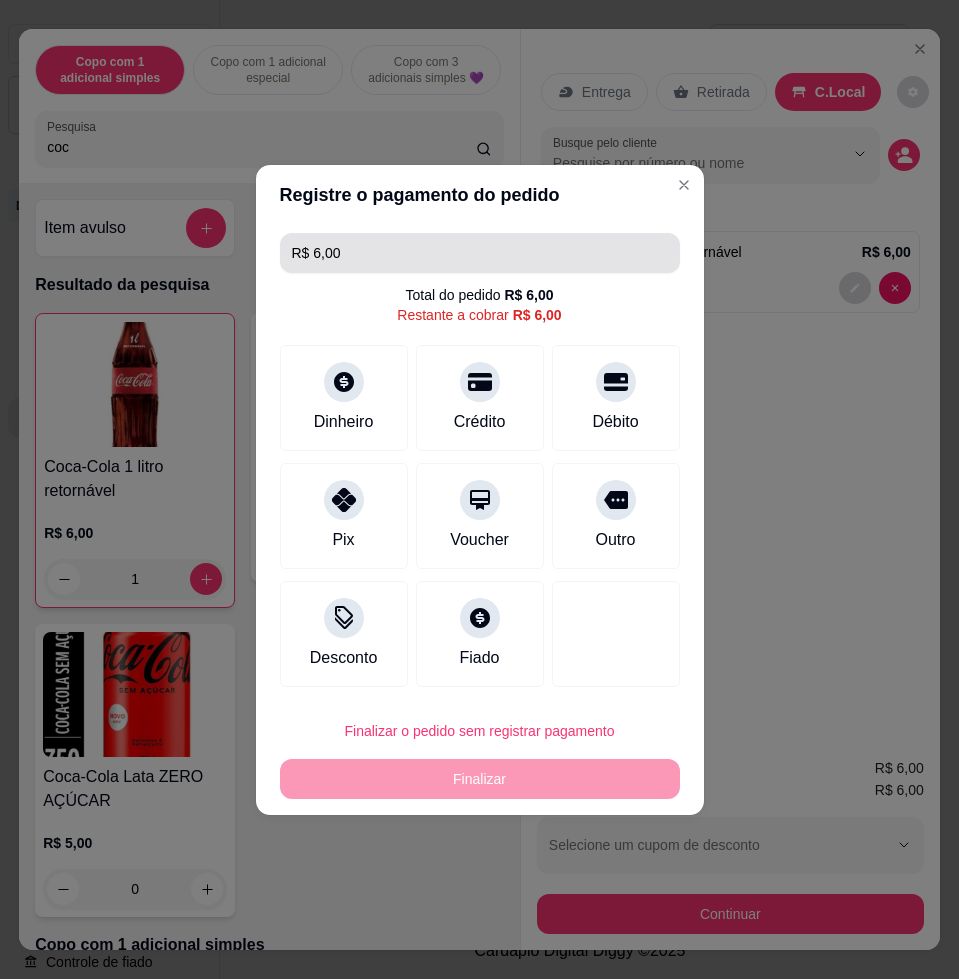 click on "R$ 6,00" at bounding box center (480, 253) 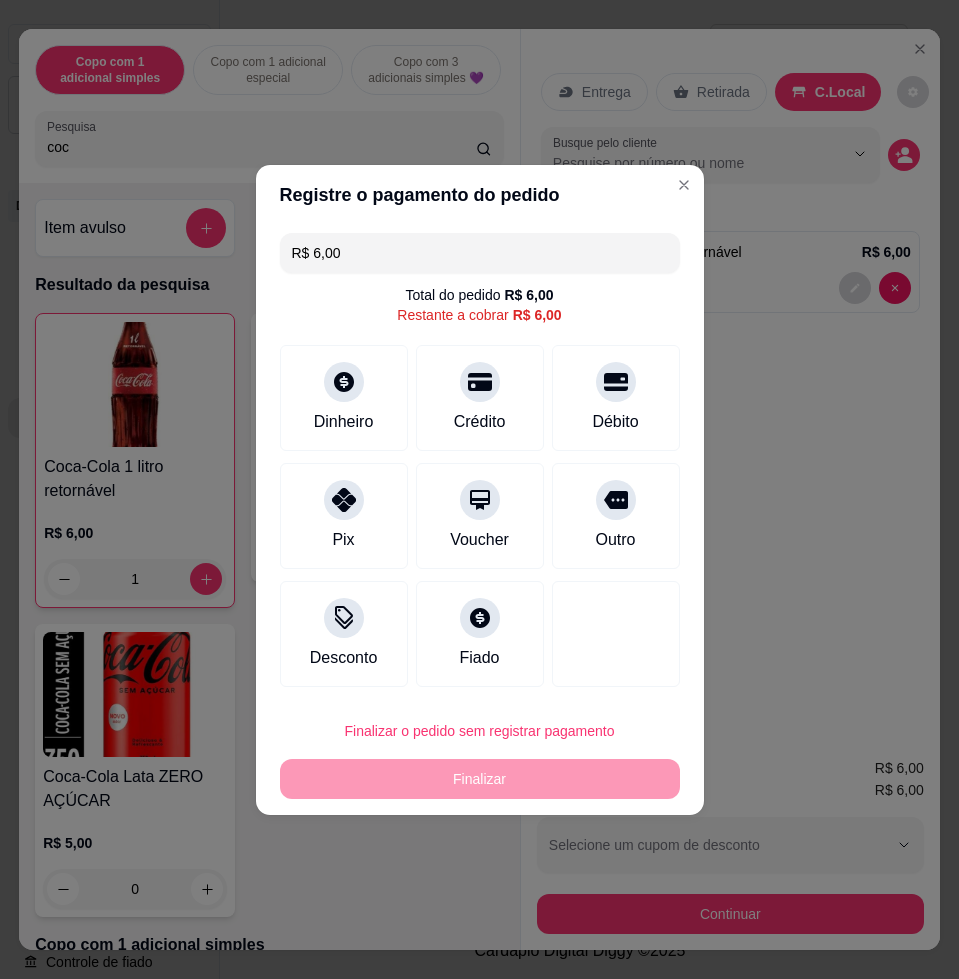 click on "R$ 6,00" at bounding box center [480, 253] 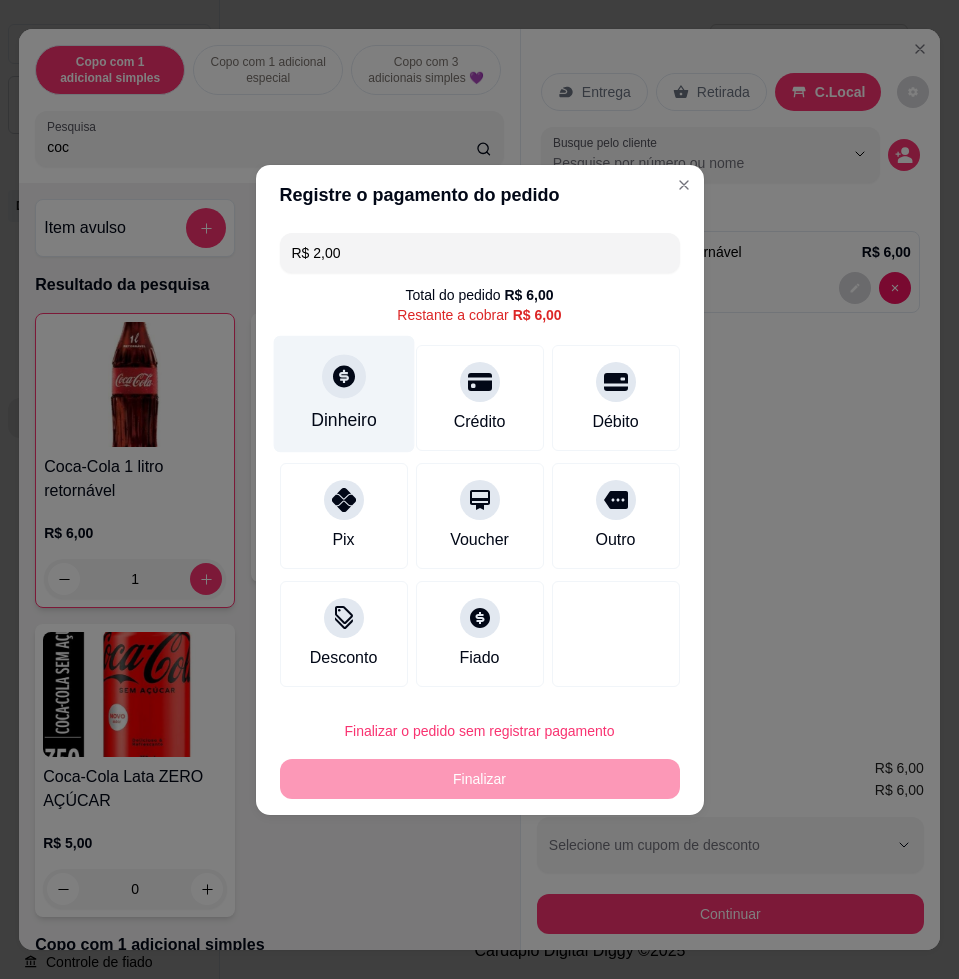 click on "Dinheiro" at bounding box center [343, 393] 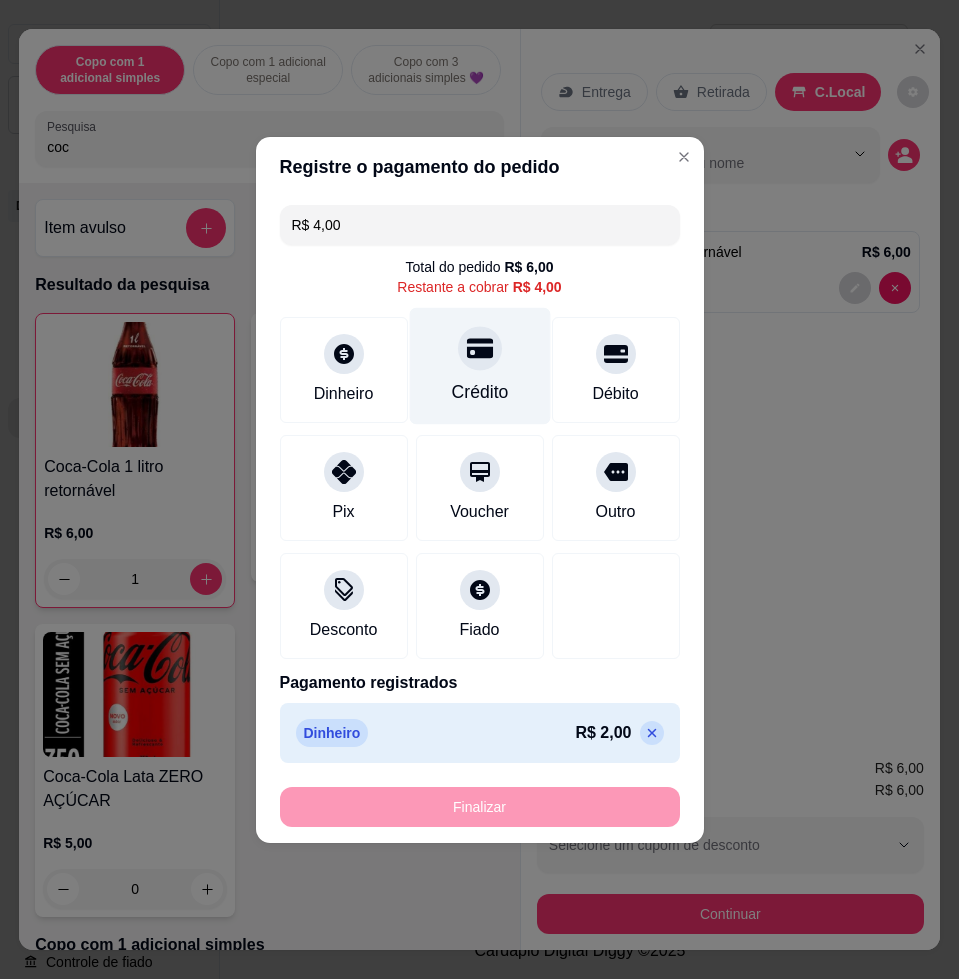 click on "Crédito" at bounding box center (479, 365) 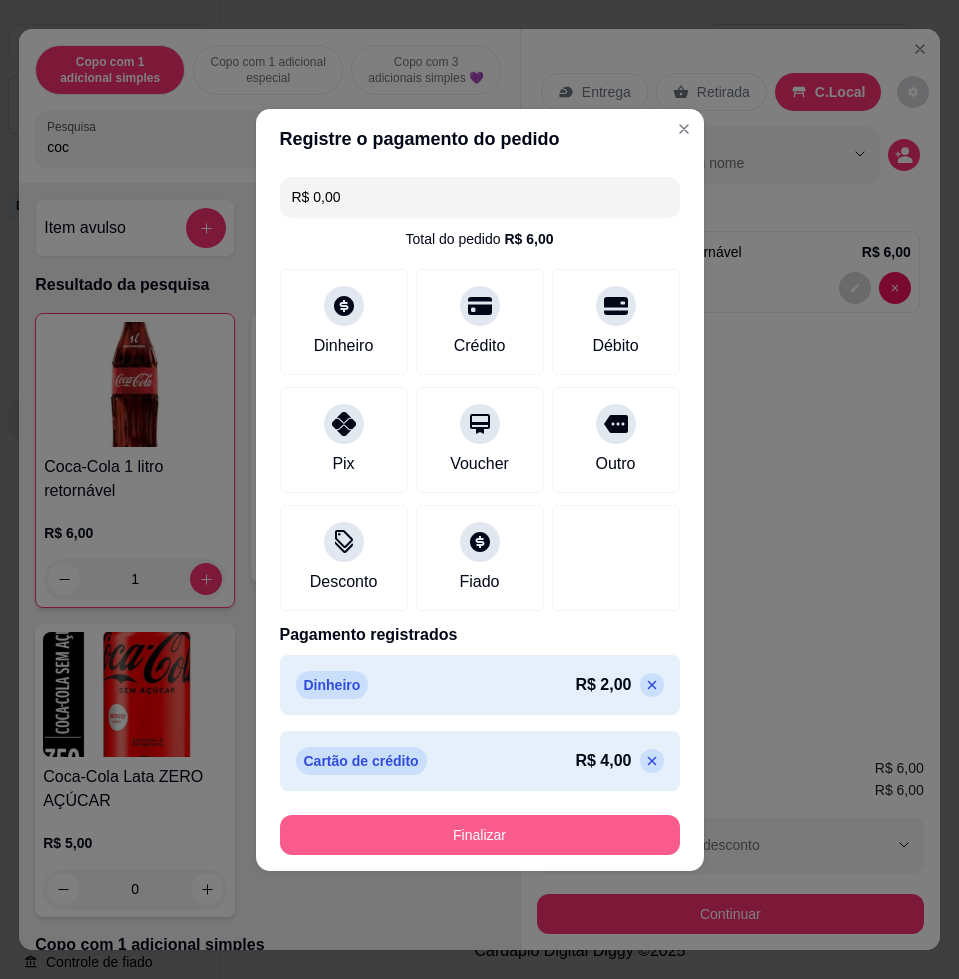 click on "Finalizar" at bounding box center (480, 835) 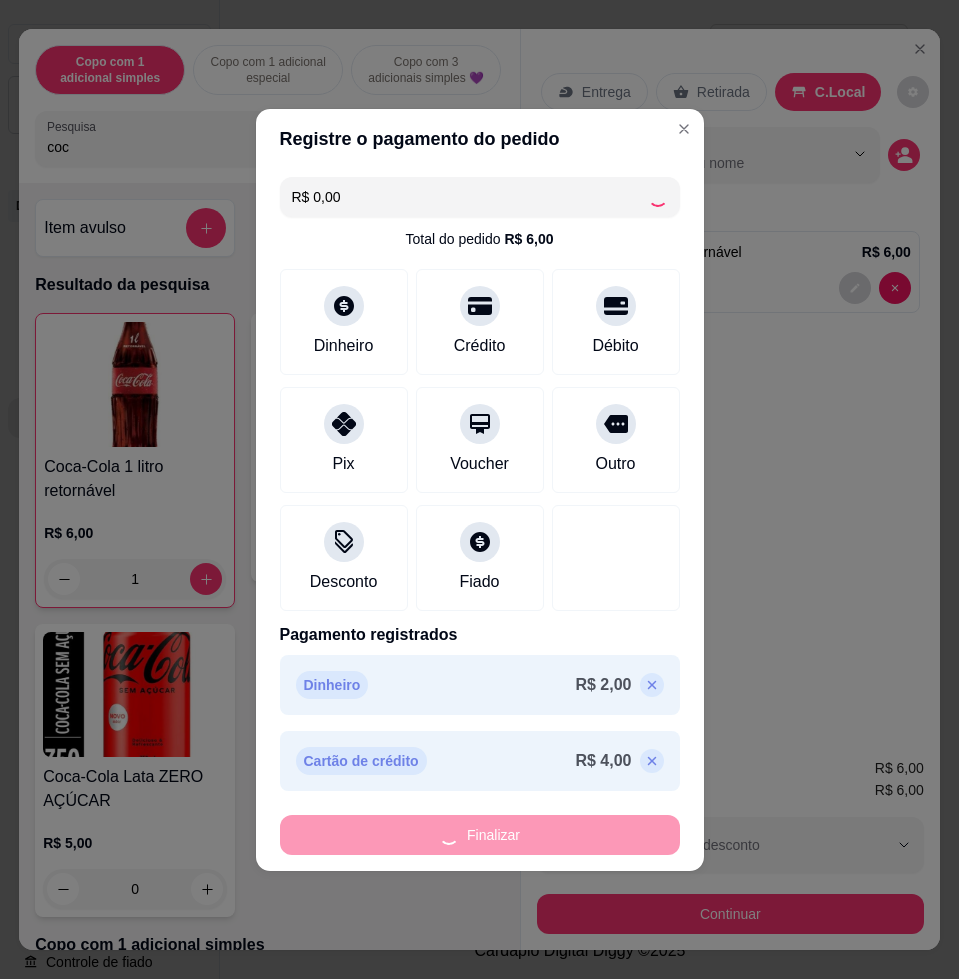 type on "0" 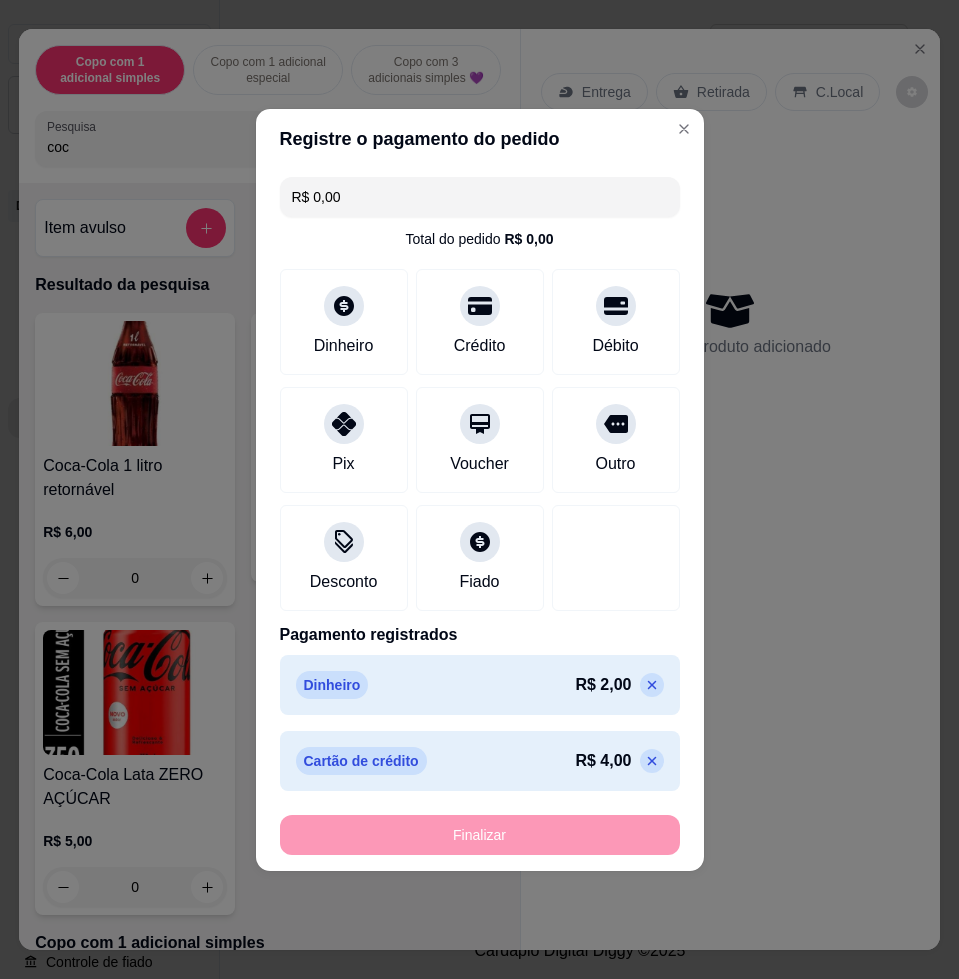 type on "-R$ 6,00" 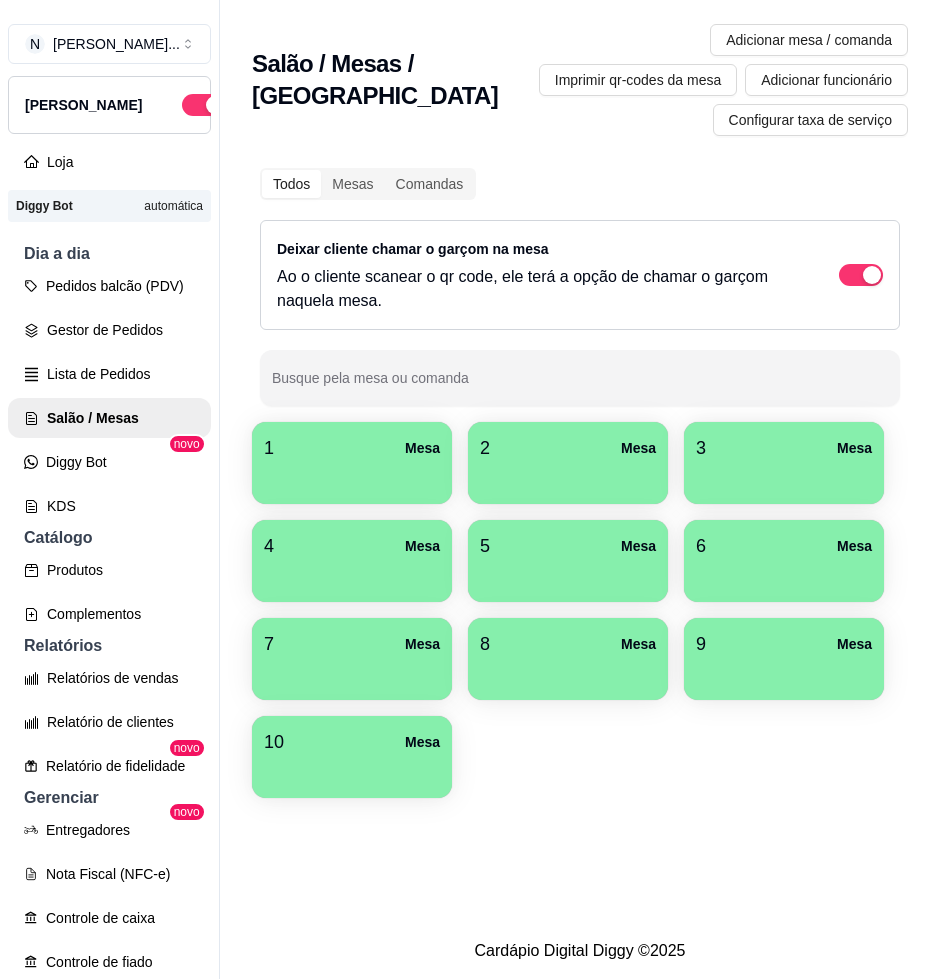 scroll, scrollTop: 125, scrollLeft: 0, axis: vertical 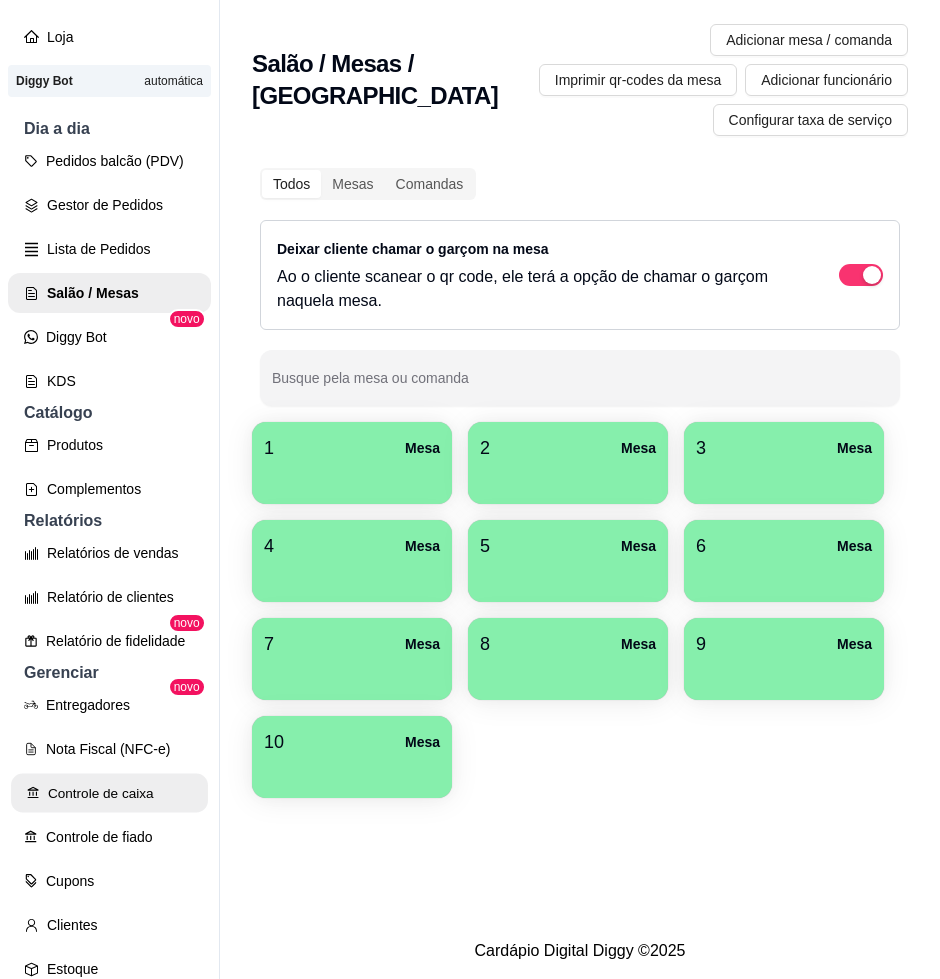 click on "Controle de caixa" at bounding box center [109, 793] 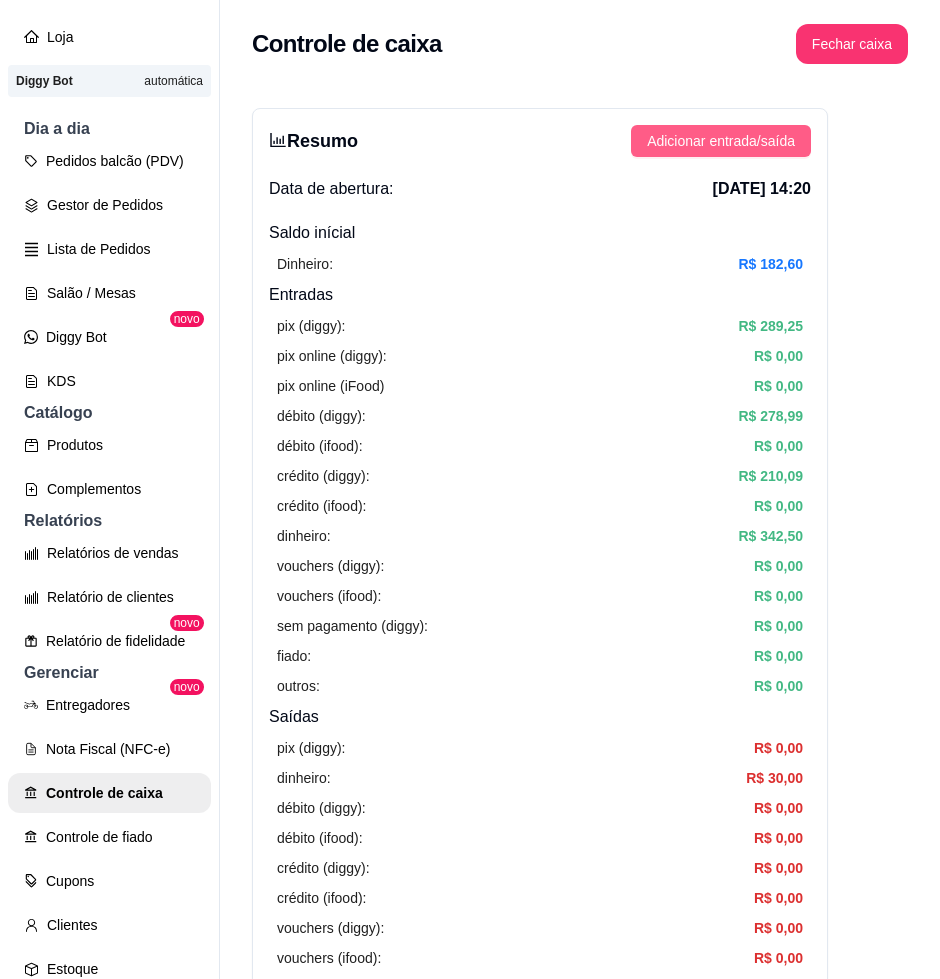 click on "Adicionar entrada/saída" at bounding box center (721, 141) 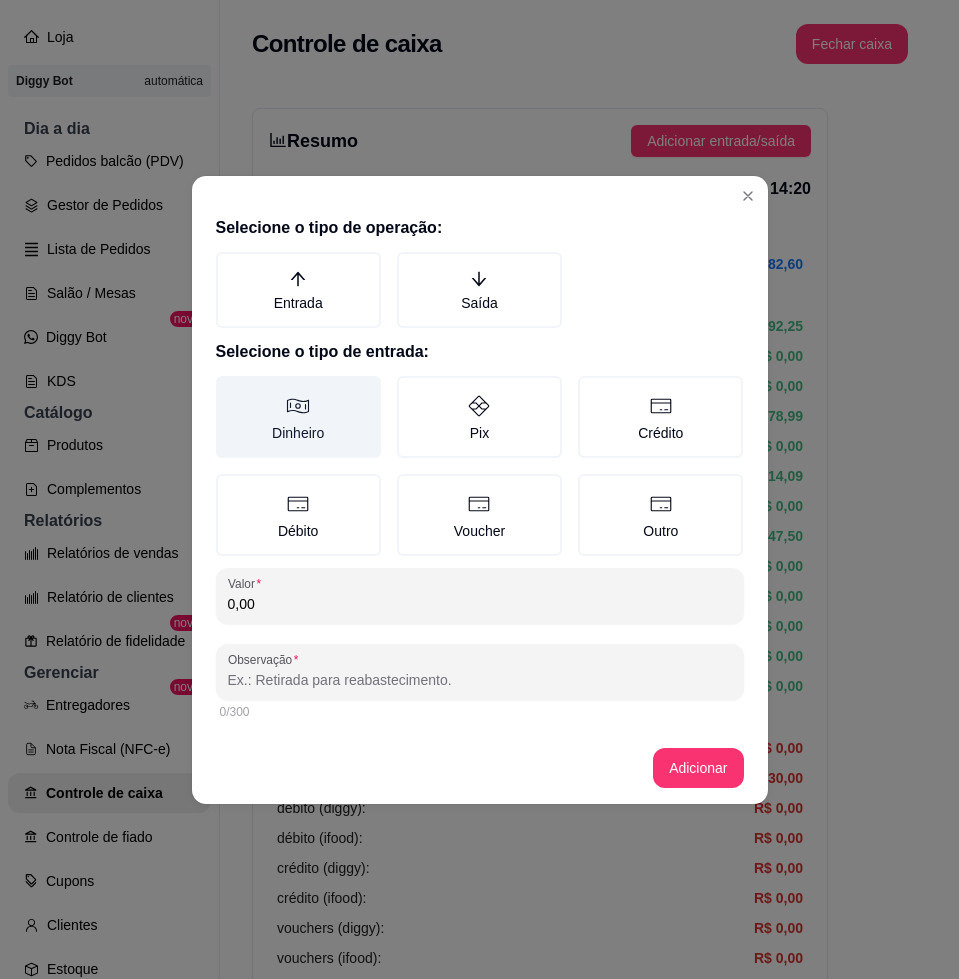 drag, startPoint x: 496, startPoint y: 300, endPoint x: 311, endPoint y: 427, distance: 224.39697 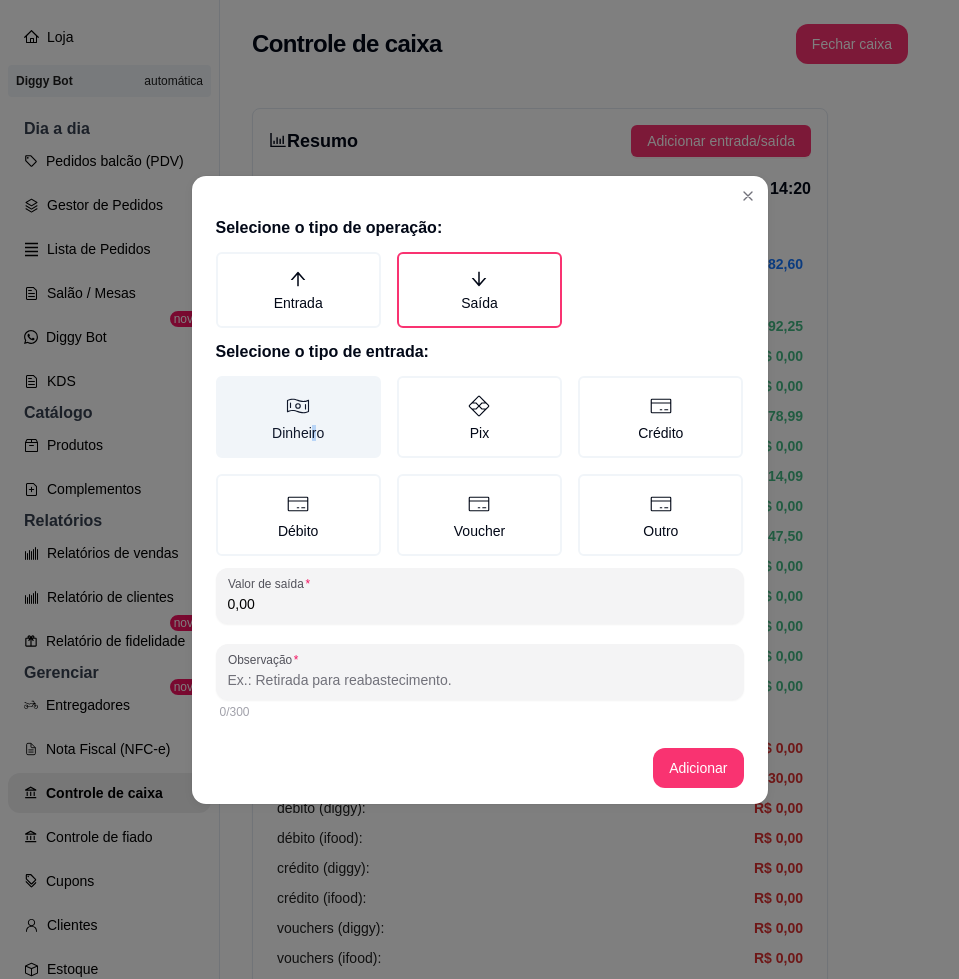 click on "Dinheiro" at bounding box center (298, 417) 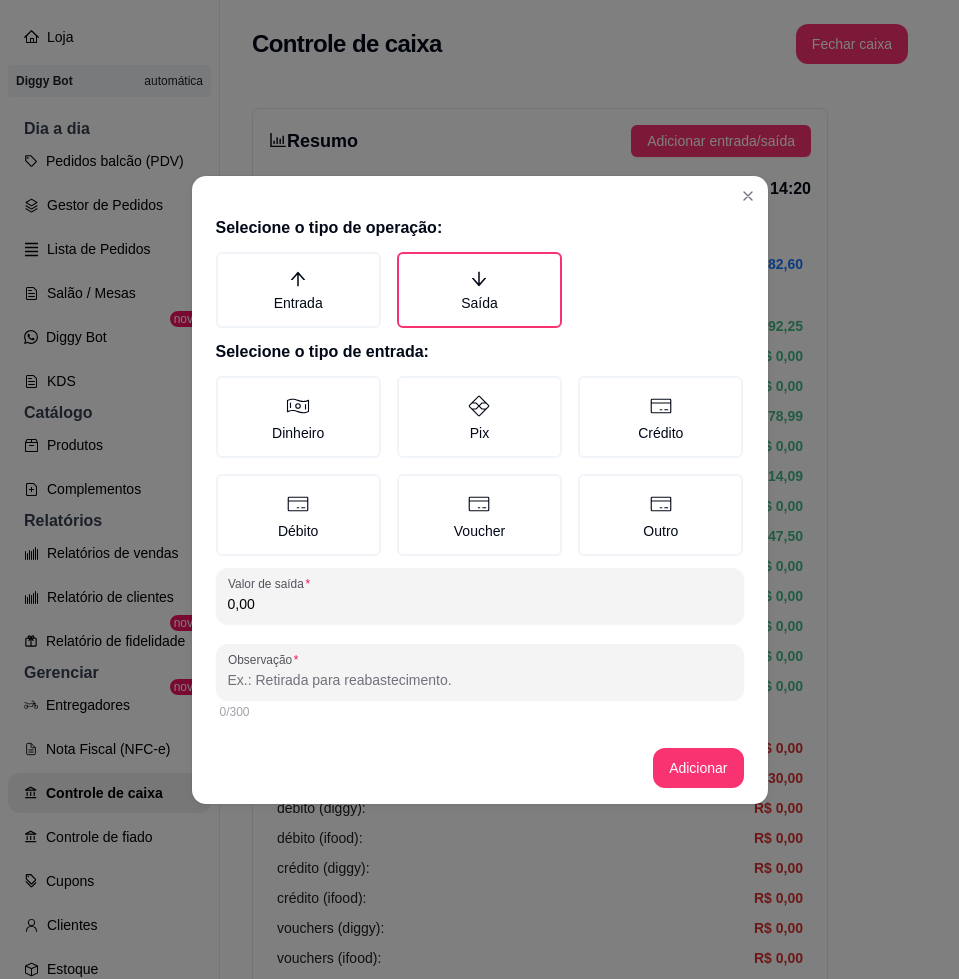 drag, startPoint x: 312, startPoint y: 436, endPoint x: 389, endPoint y: 592, distance: 173.96838 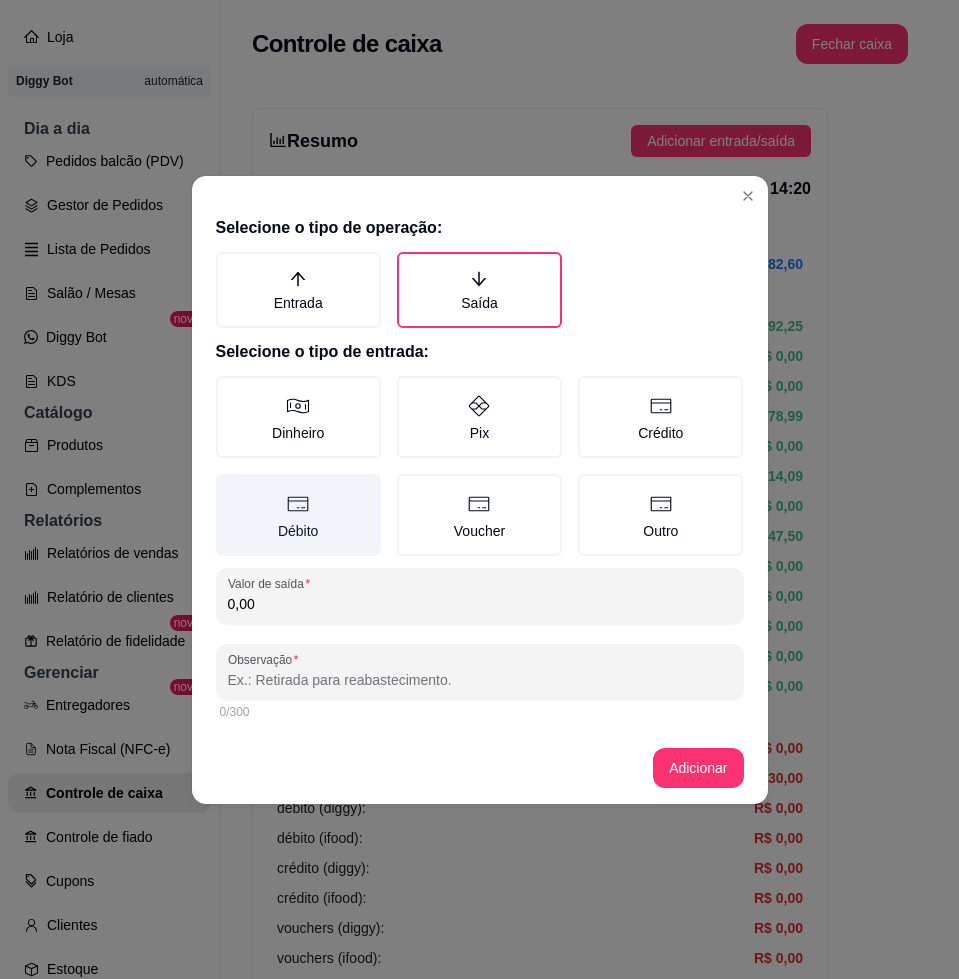 drag, startPoint x: 346, startPoint y: 454, endPoint x: 367, endPoint y: 526, distance: 75 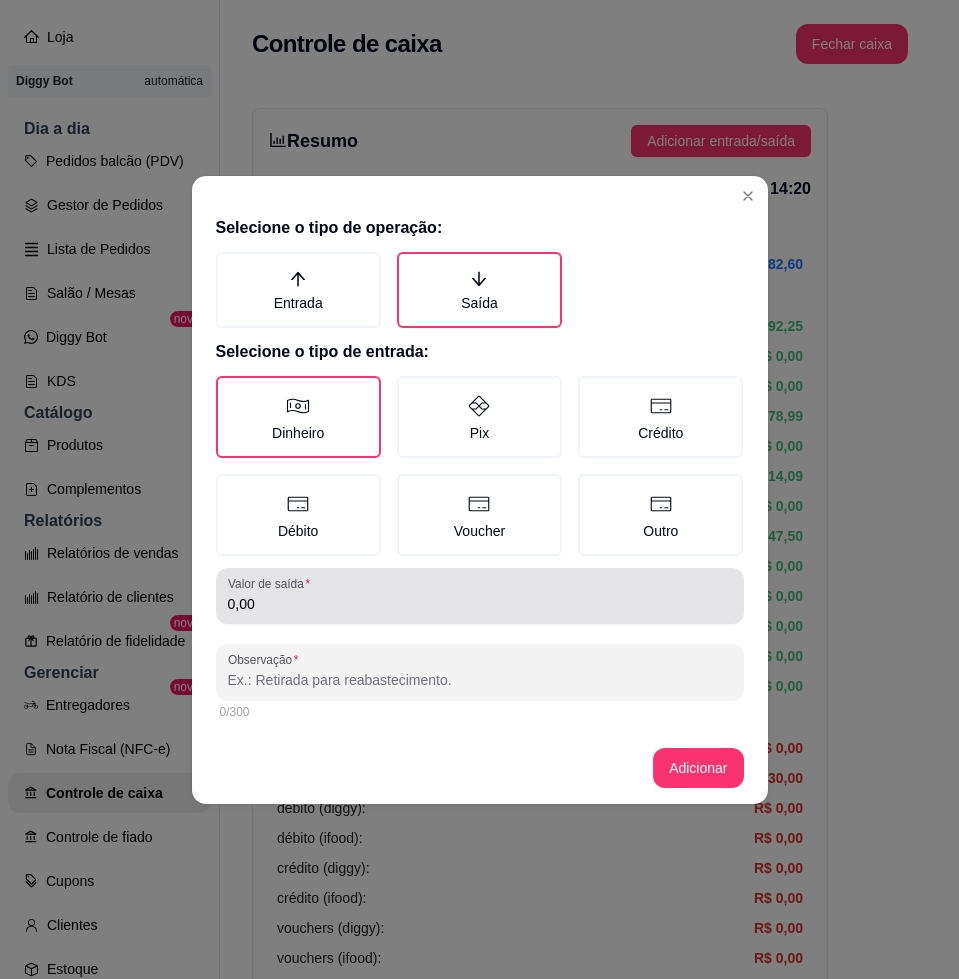click on "0,00" at bounding box center (480, 596) 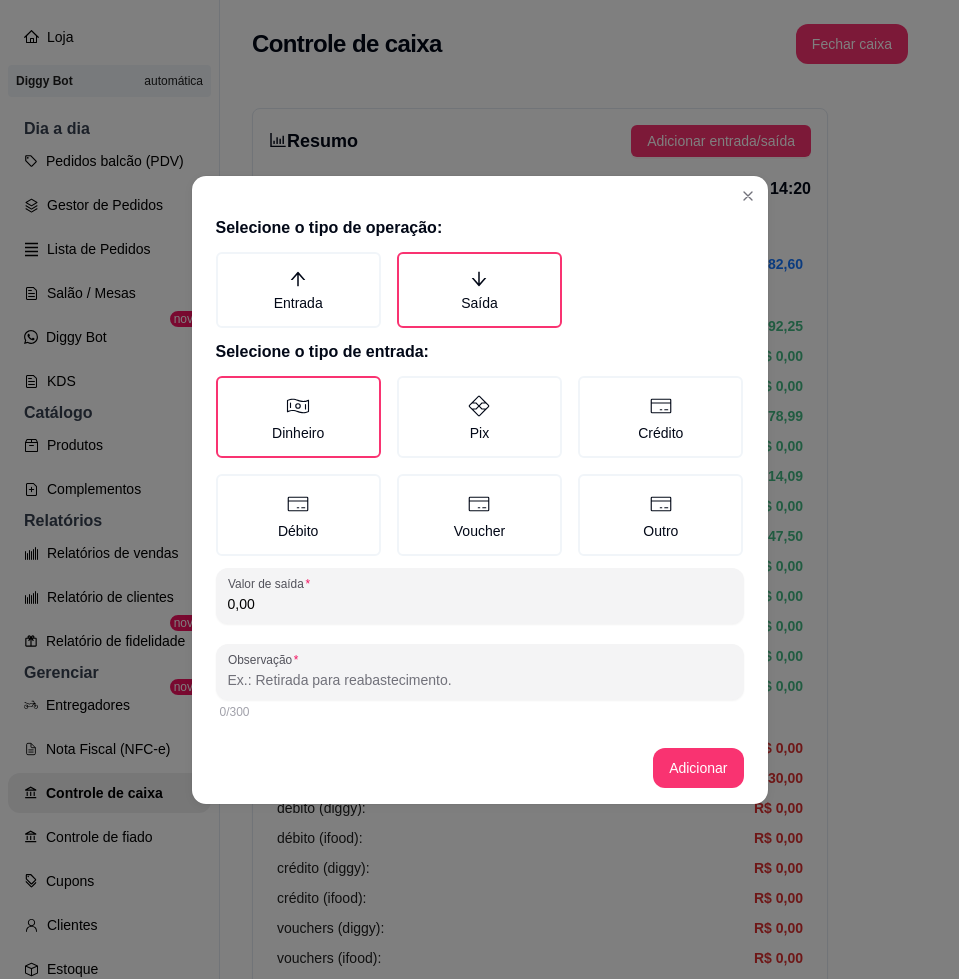 click on "0,00" at bounding box center [480, 596] 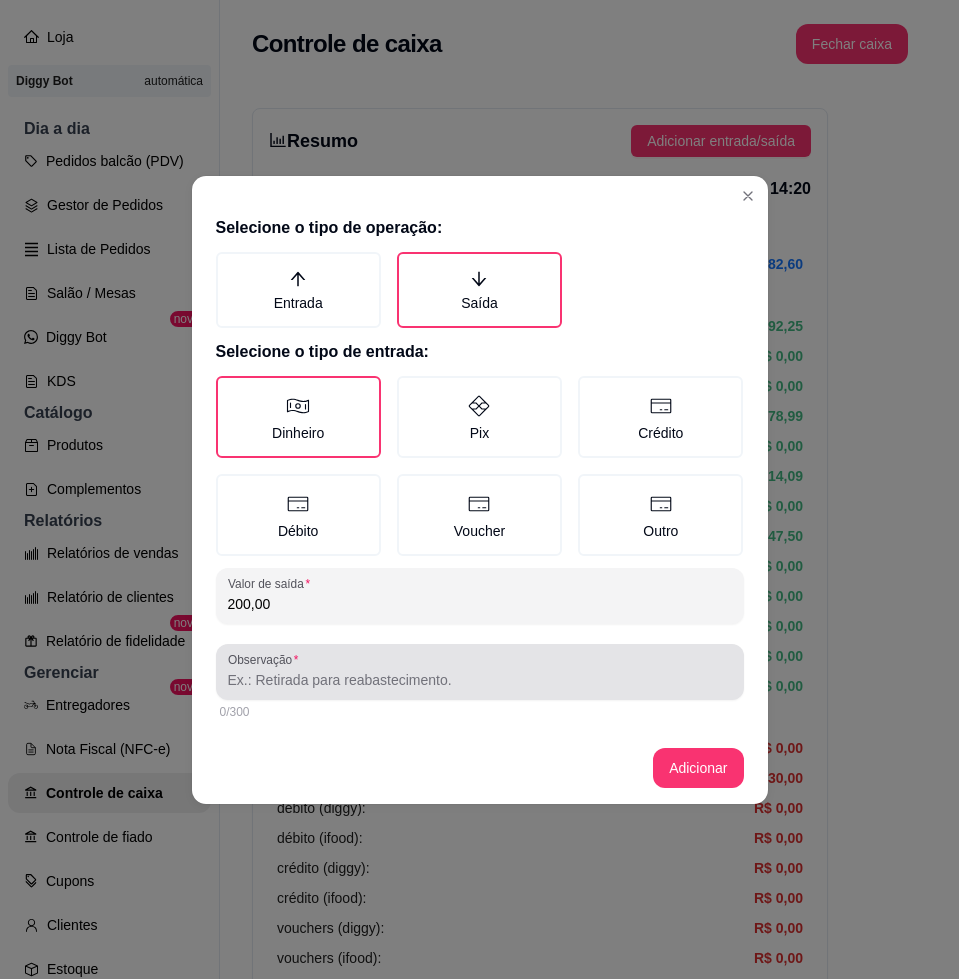 type on "200,00" 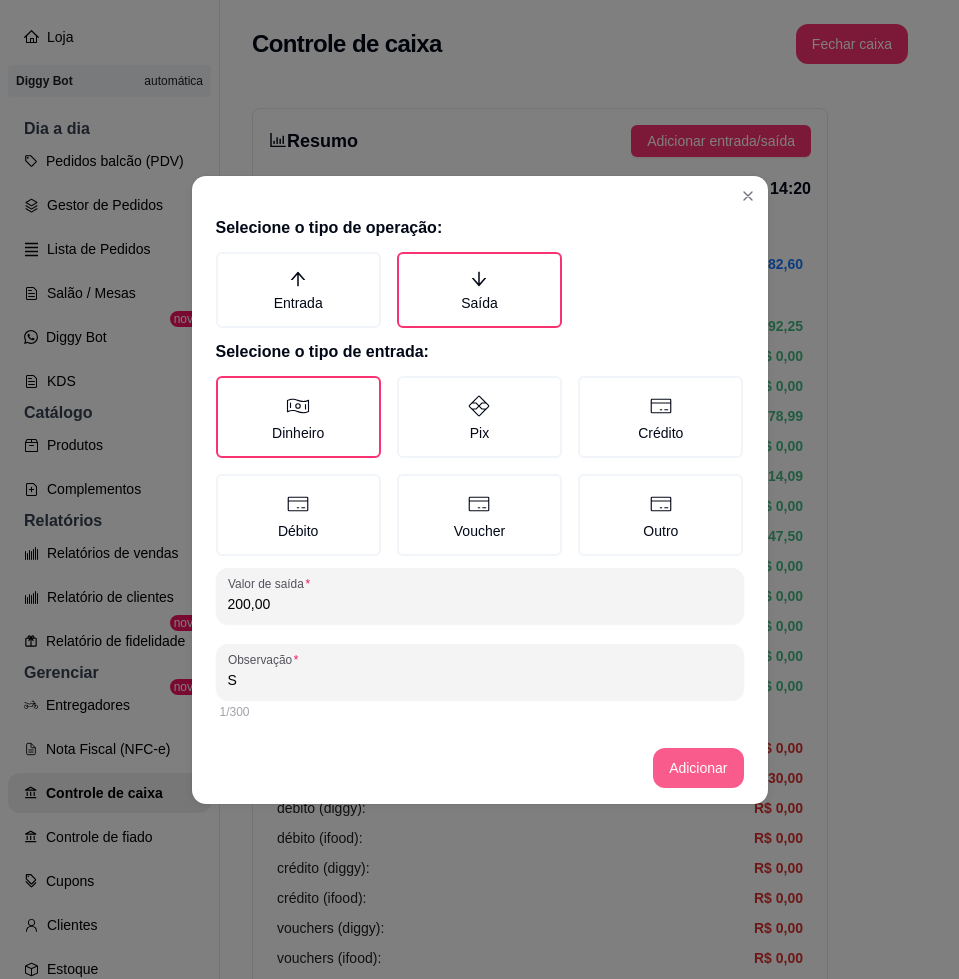 type on "S" 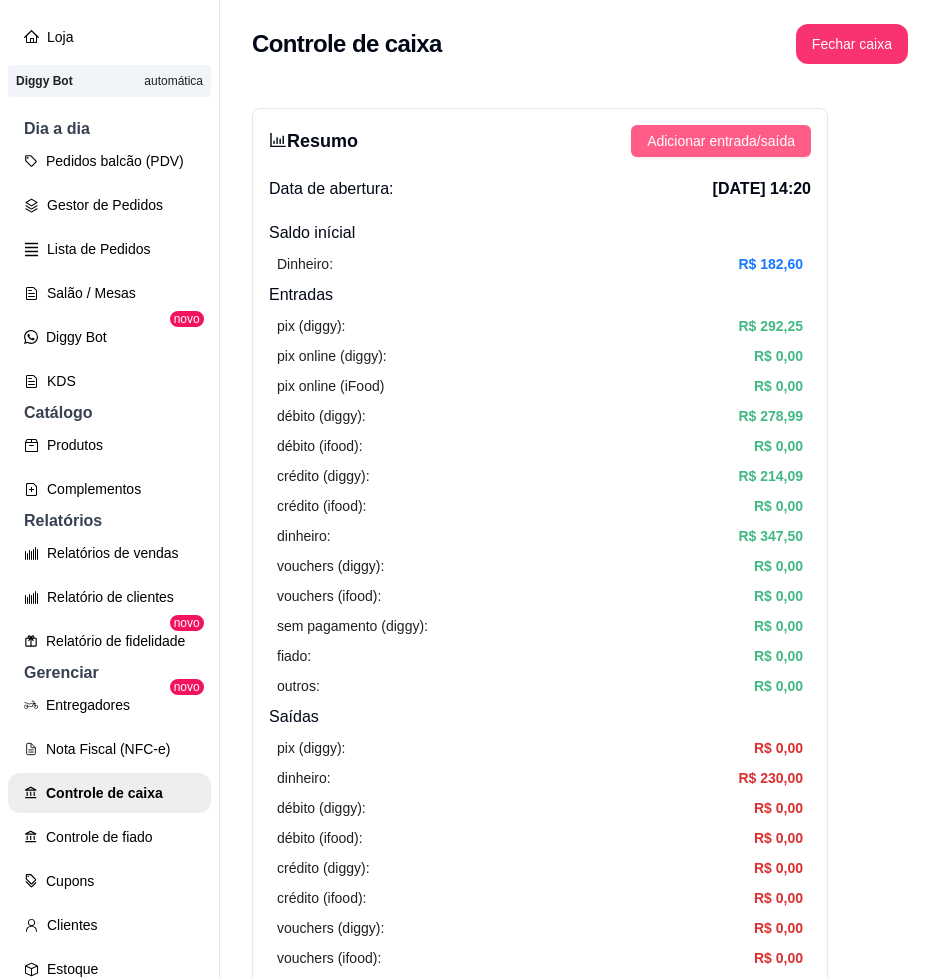 click on "Adicionar entrada/saída" at bounding box center [721, 141] 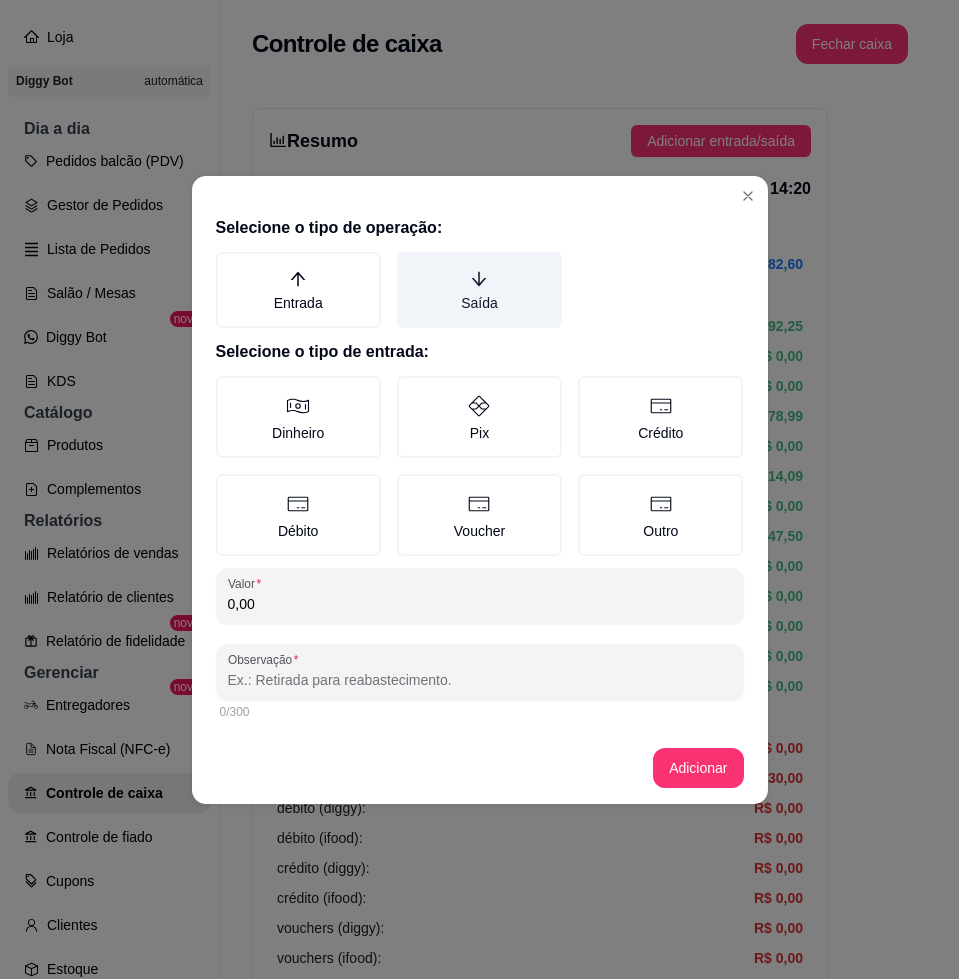 click on "Saída" at bounding box center (479, 290) 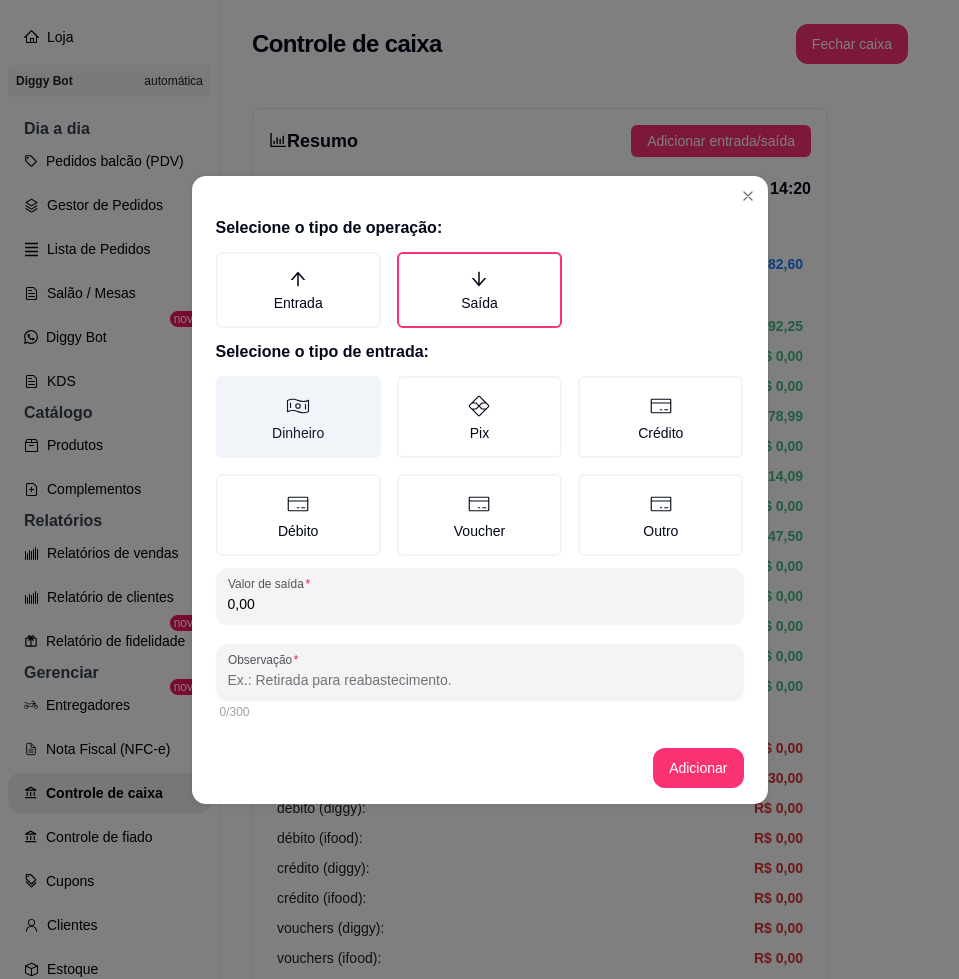 click on "Dinheiro" at bounding box center [298, 417] 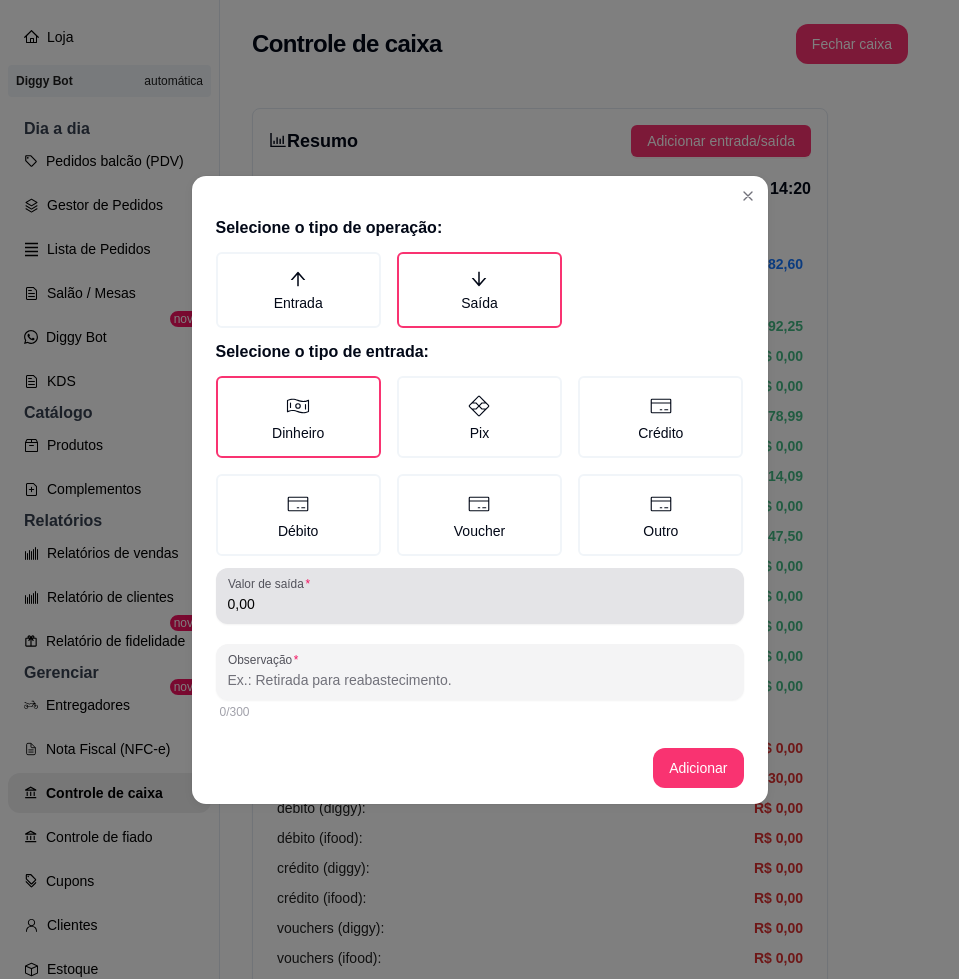 click on "0,00" at bounding box center (480, 604) 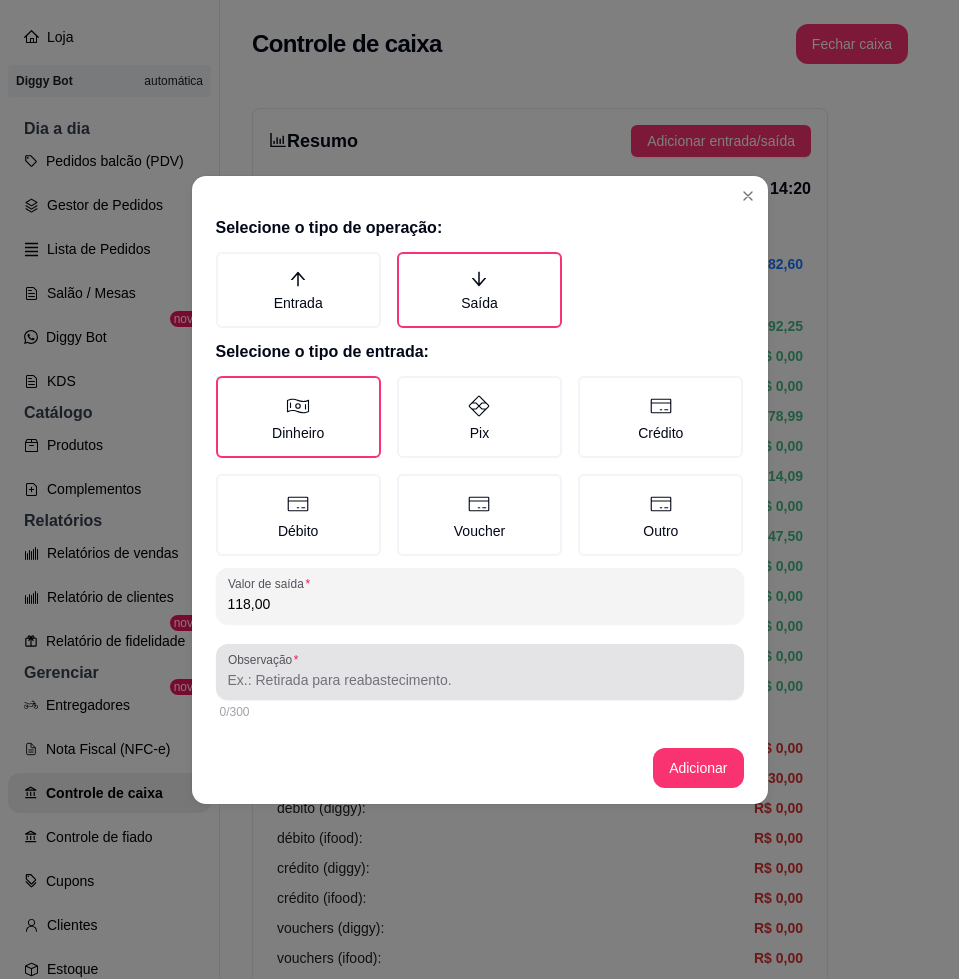 type on "118,00" 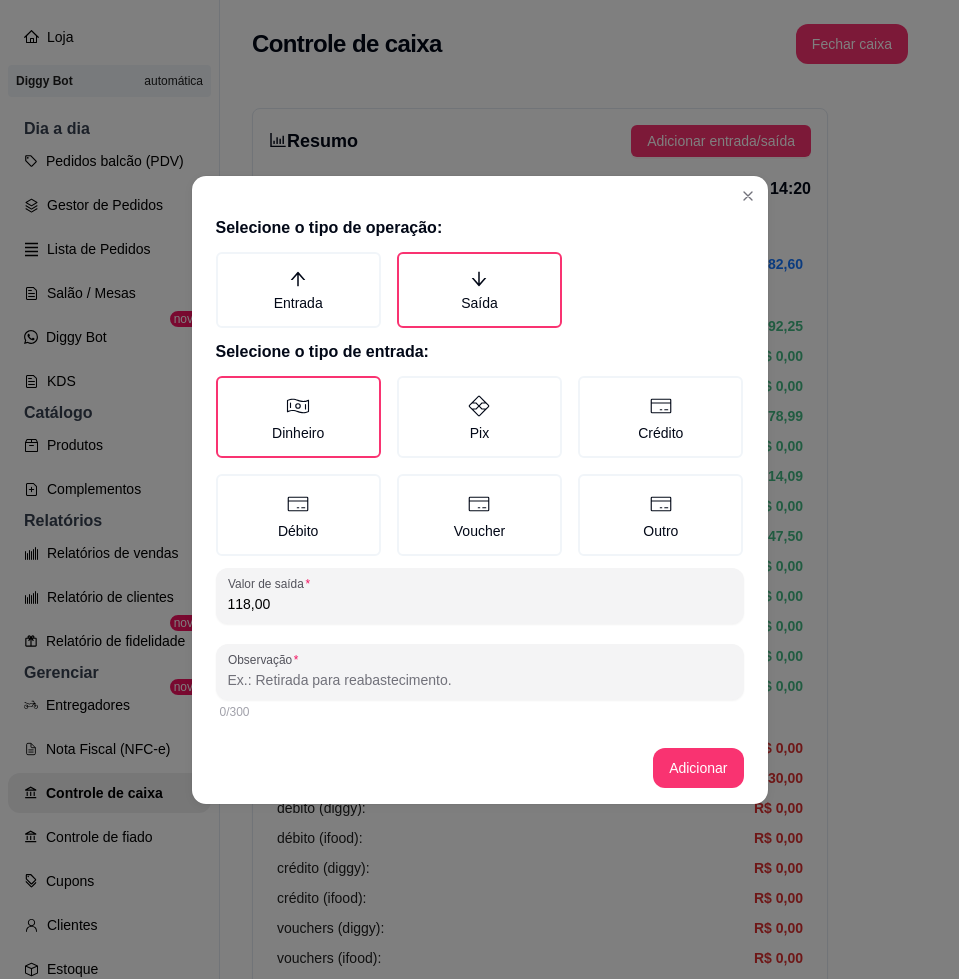 type on "f" 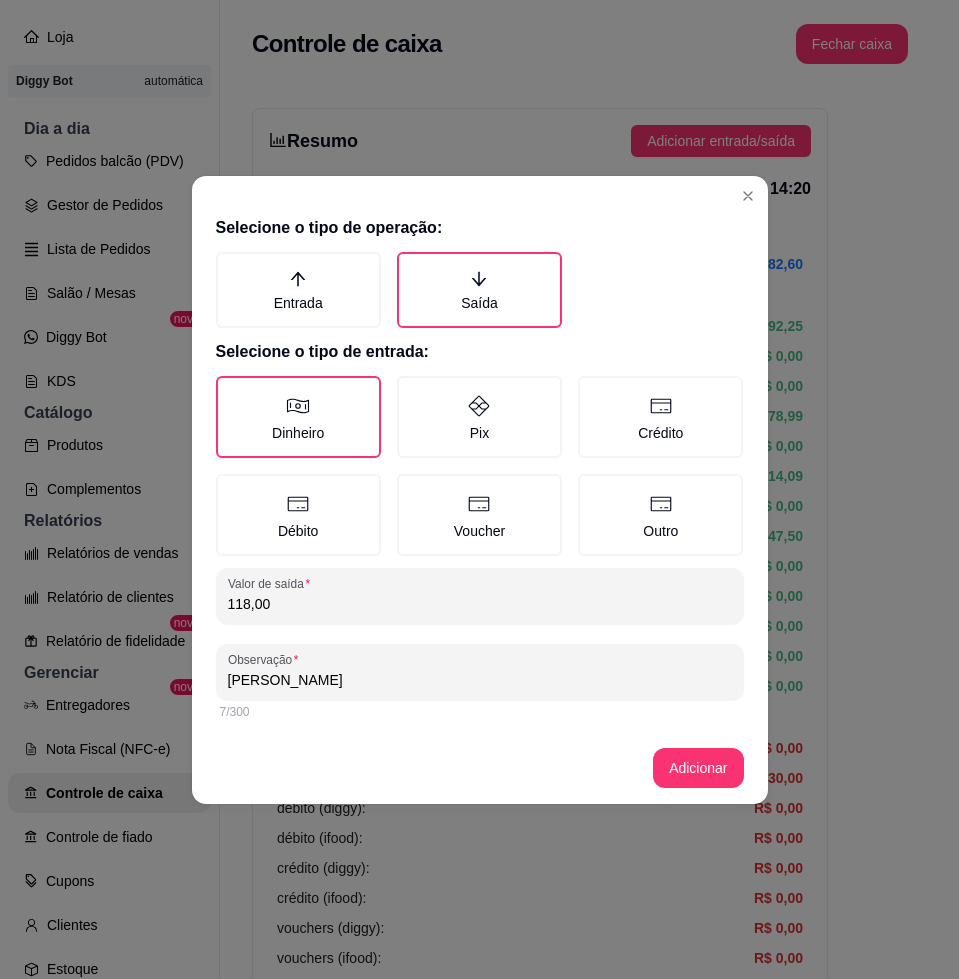 type on "[PERSON_NAME]" 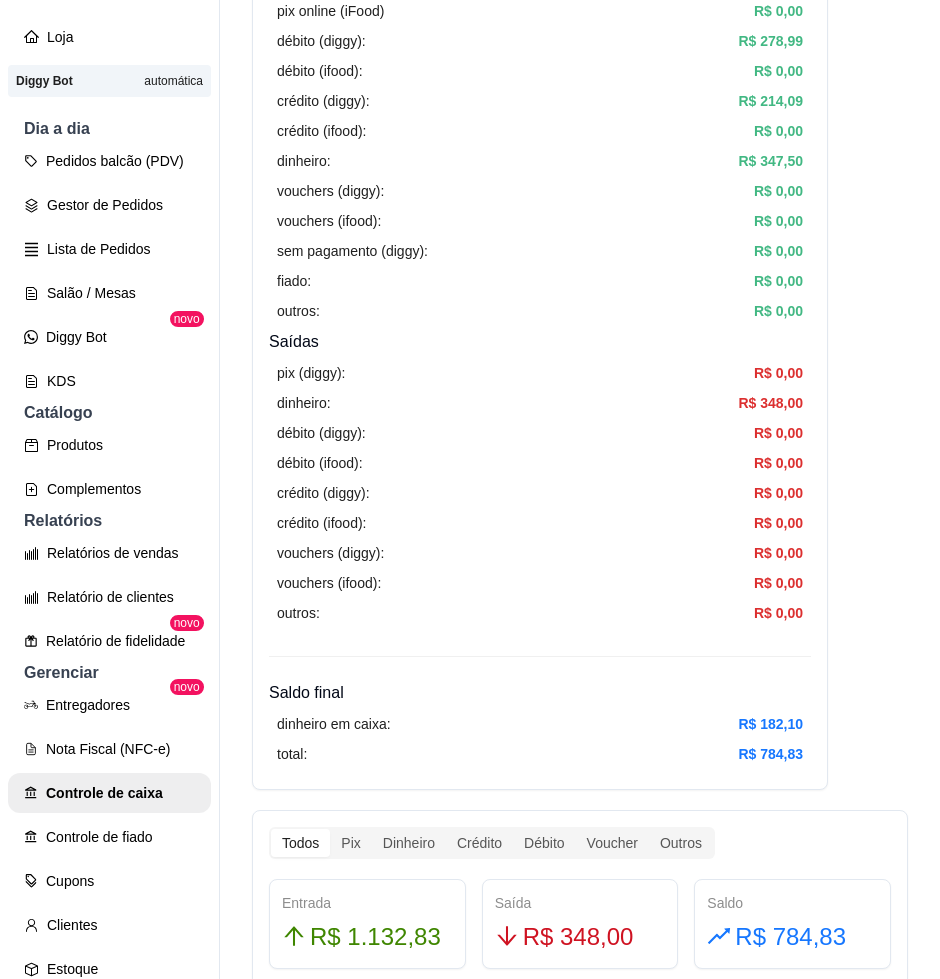 scroll, scrollTop: 0, scrollLeft: 0, axis: both 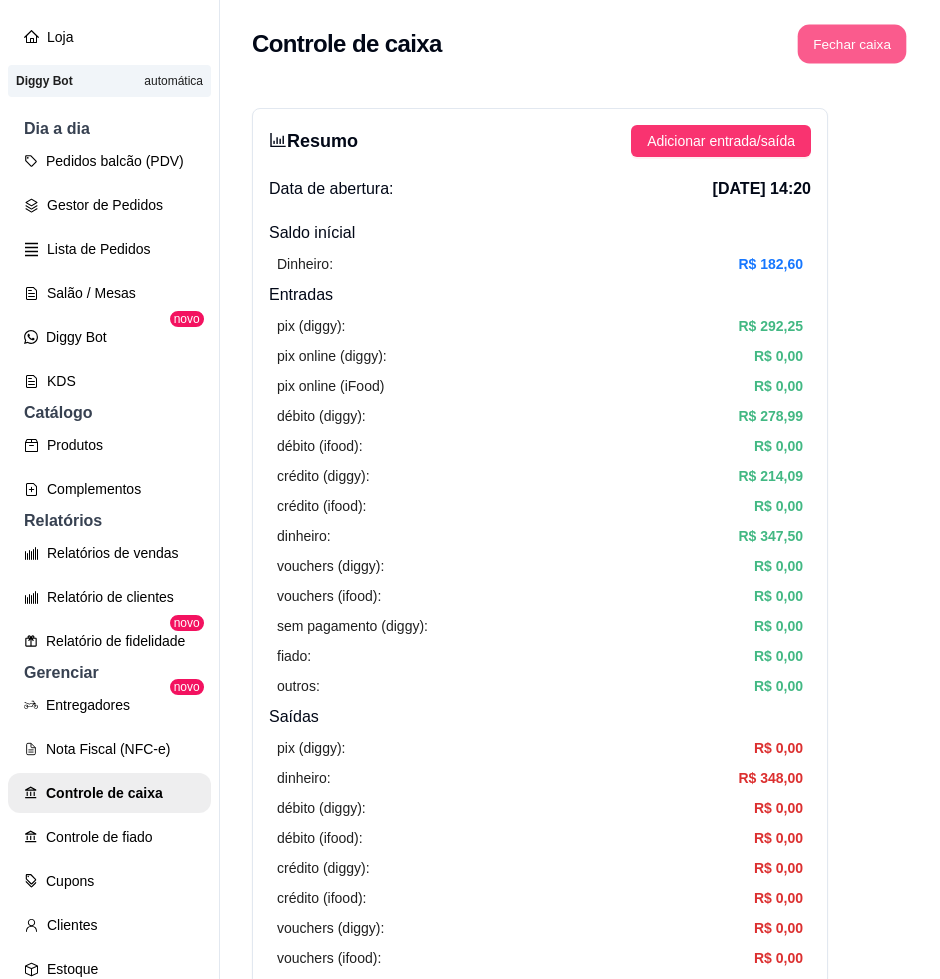 click on "Fechar caixa" at bounding box center (852, 44) 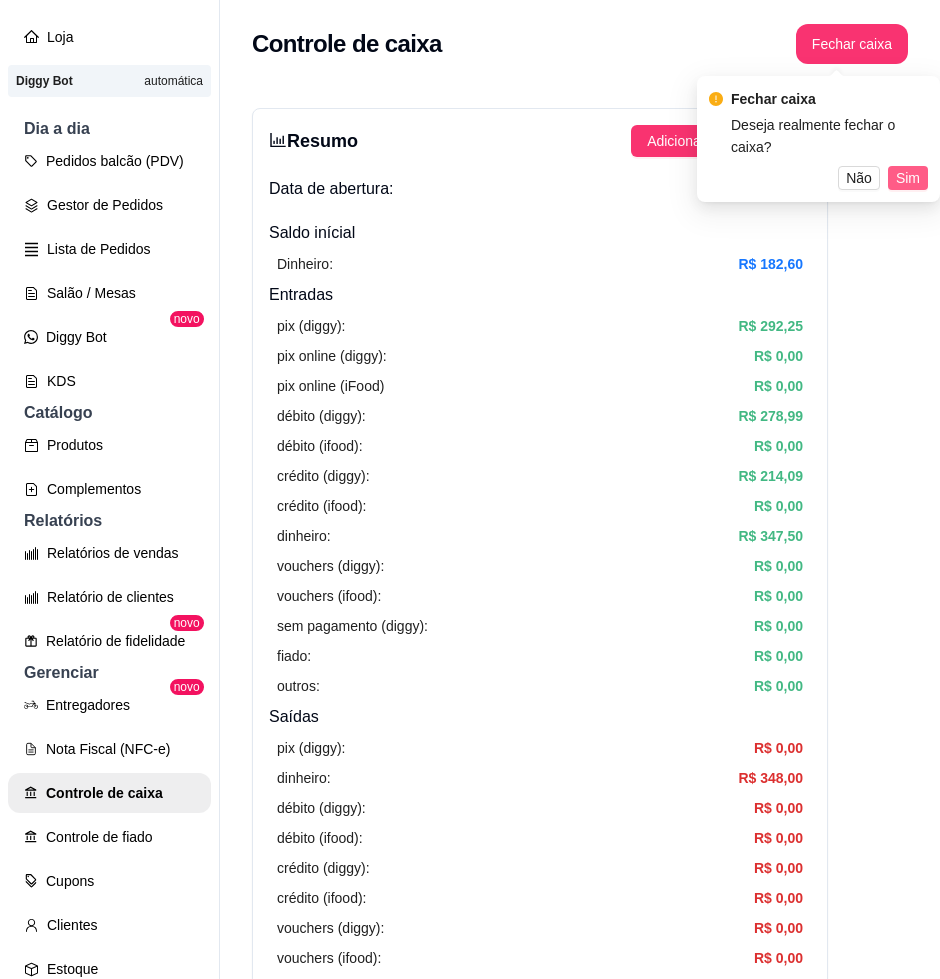 click on "Sim" at bounding box center (908, 178) 